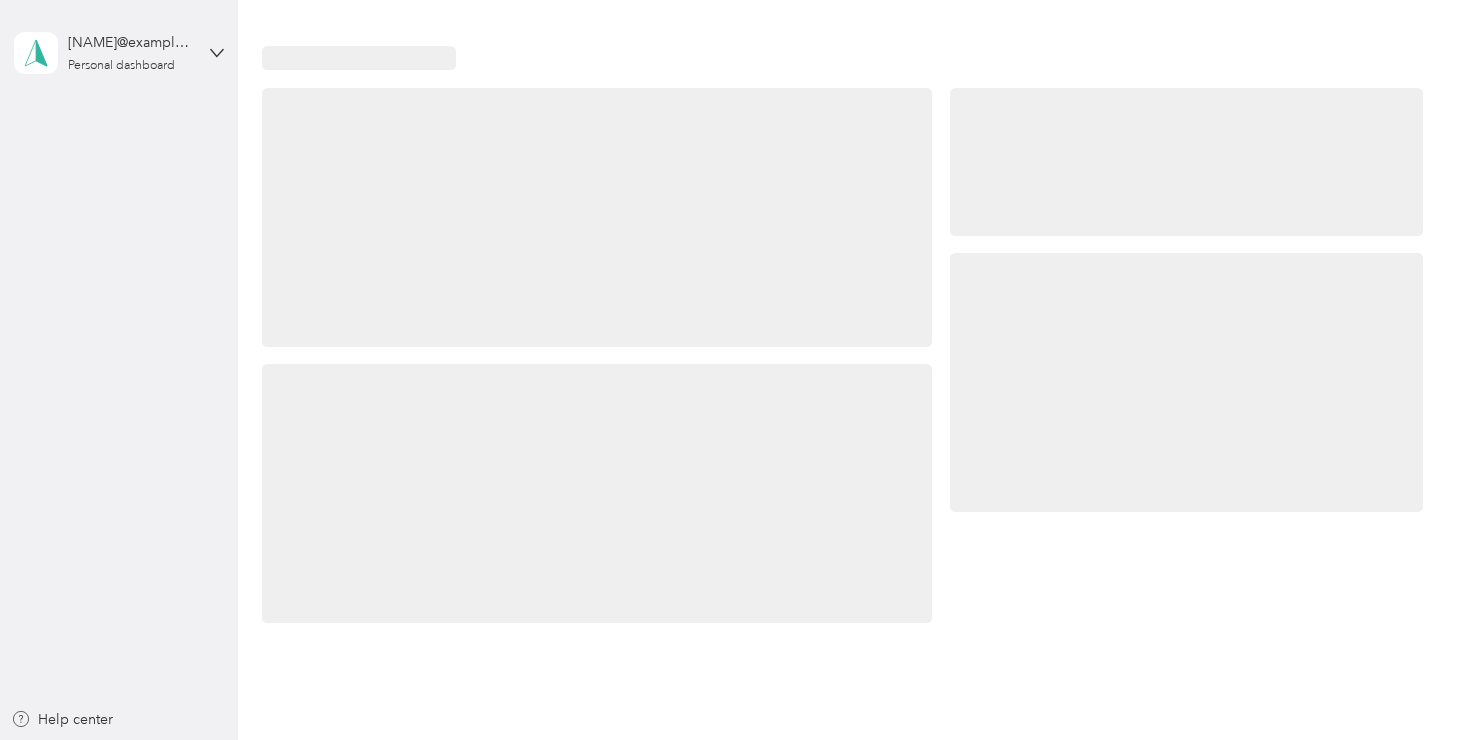 scroll, scrollTop: 0, scrollLeft: 0, axis: both 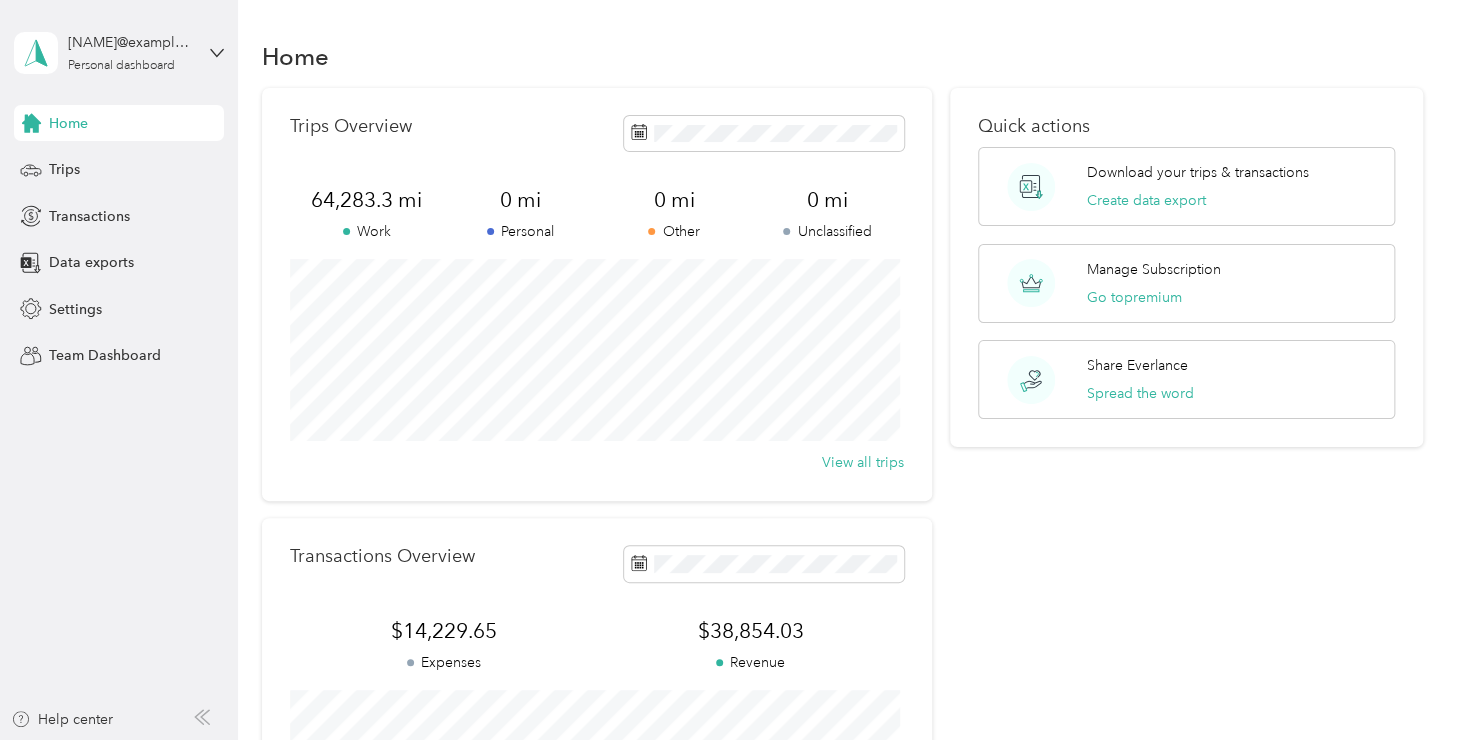 click on "Trips" at bounding box center [119, 170] 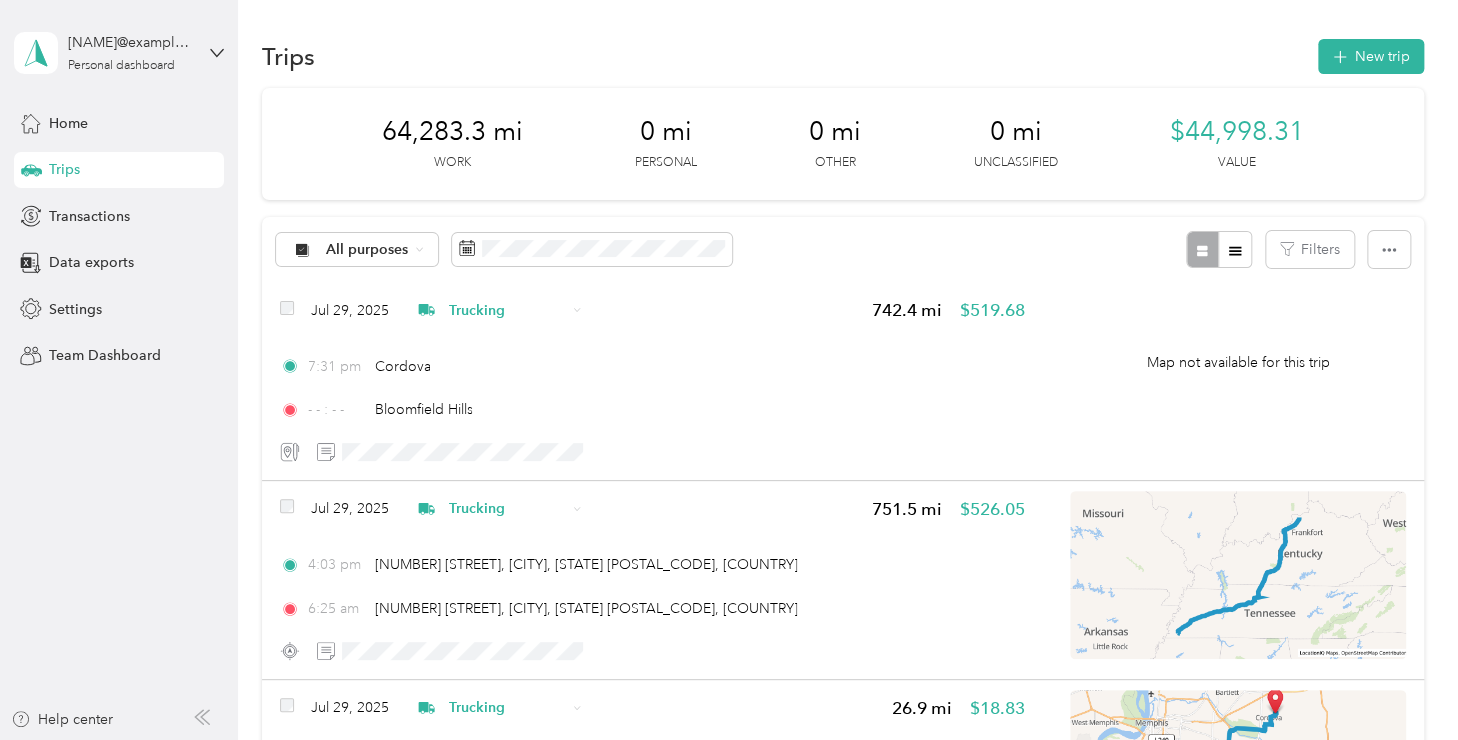 click on "New trip" at bounding box center [1371, 56] 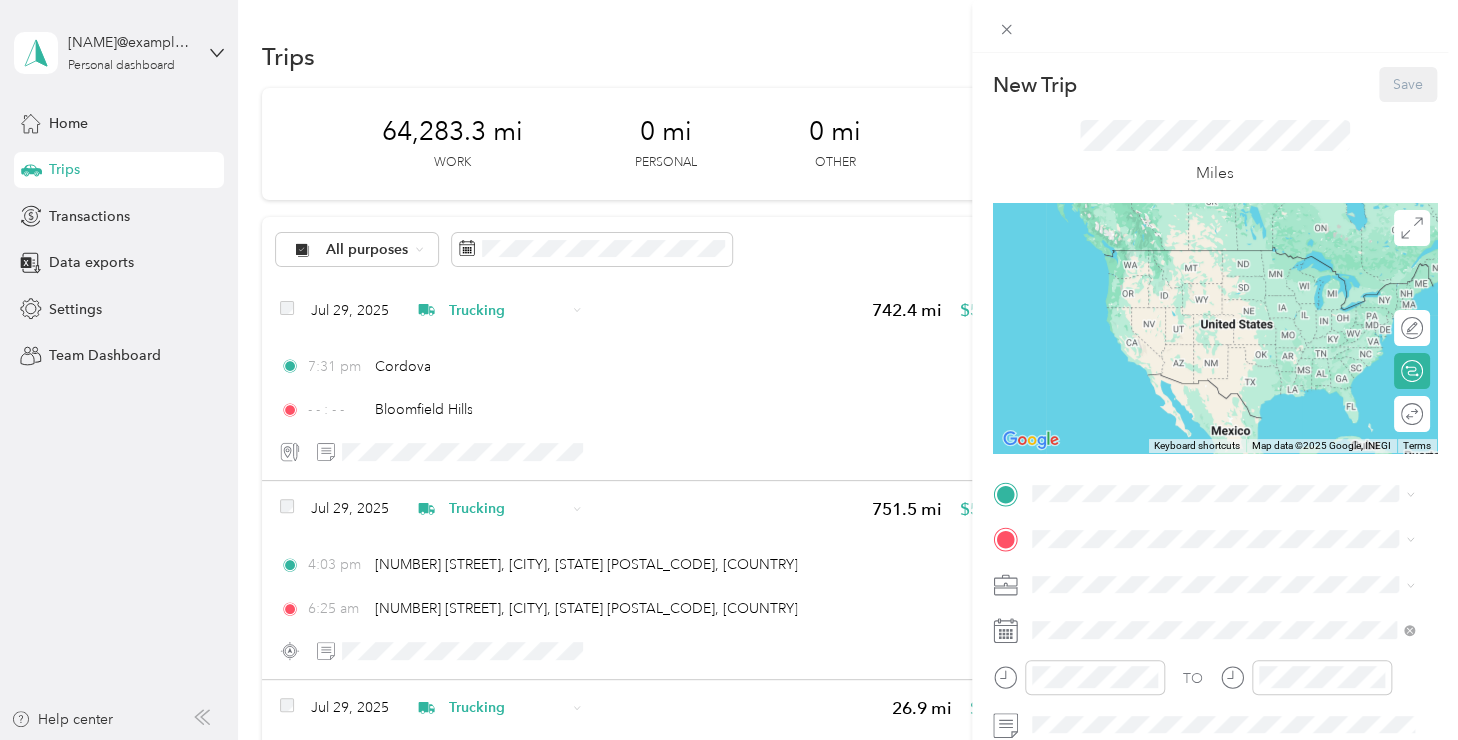 click on "New Trip Save This trip cannot be edited because it is either under review, approved, or paid. Contact your Team Manager to edit it. Miles To navigate the map with touch gestures double-tap and hold your finger on the map, then drag the map. ← Move left → Move right ↑ Move up ↓ Move down + Zoom in - Zoom out Home Jump left by 75% End Jump right by 75% Page Up Jump up by 75% Page Down Jump down by 75% Keyboard shortcuts Map Data Map data ©2025 Google, INEGI Map data ©2025 Google, INEGI 1000 km  Click to toggle between metric and imperial units Terms Report a map error Edit route Calculate route Round trip TO Add photo" at bounding box center (729, 370) 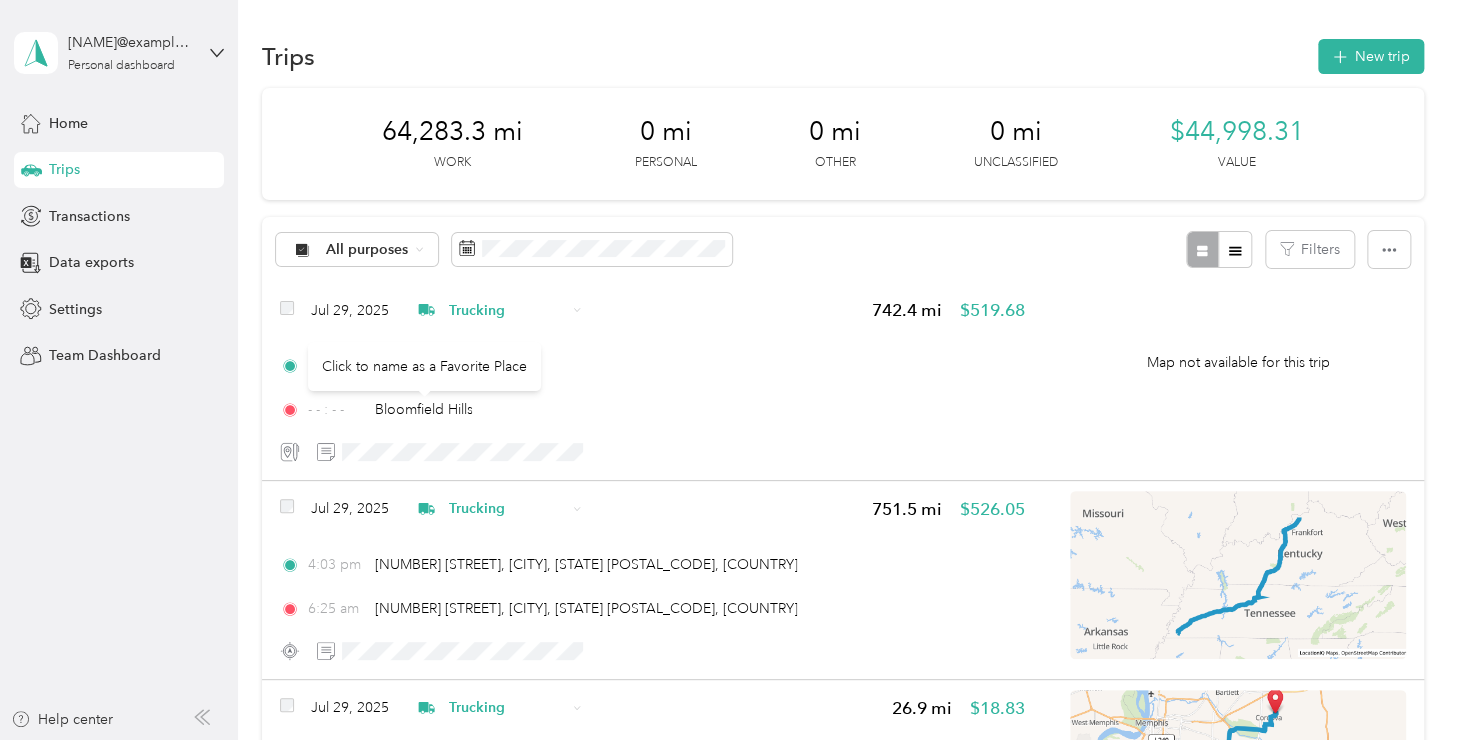 click on "Bloomfield Hills" at bounding box center [423, 409] 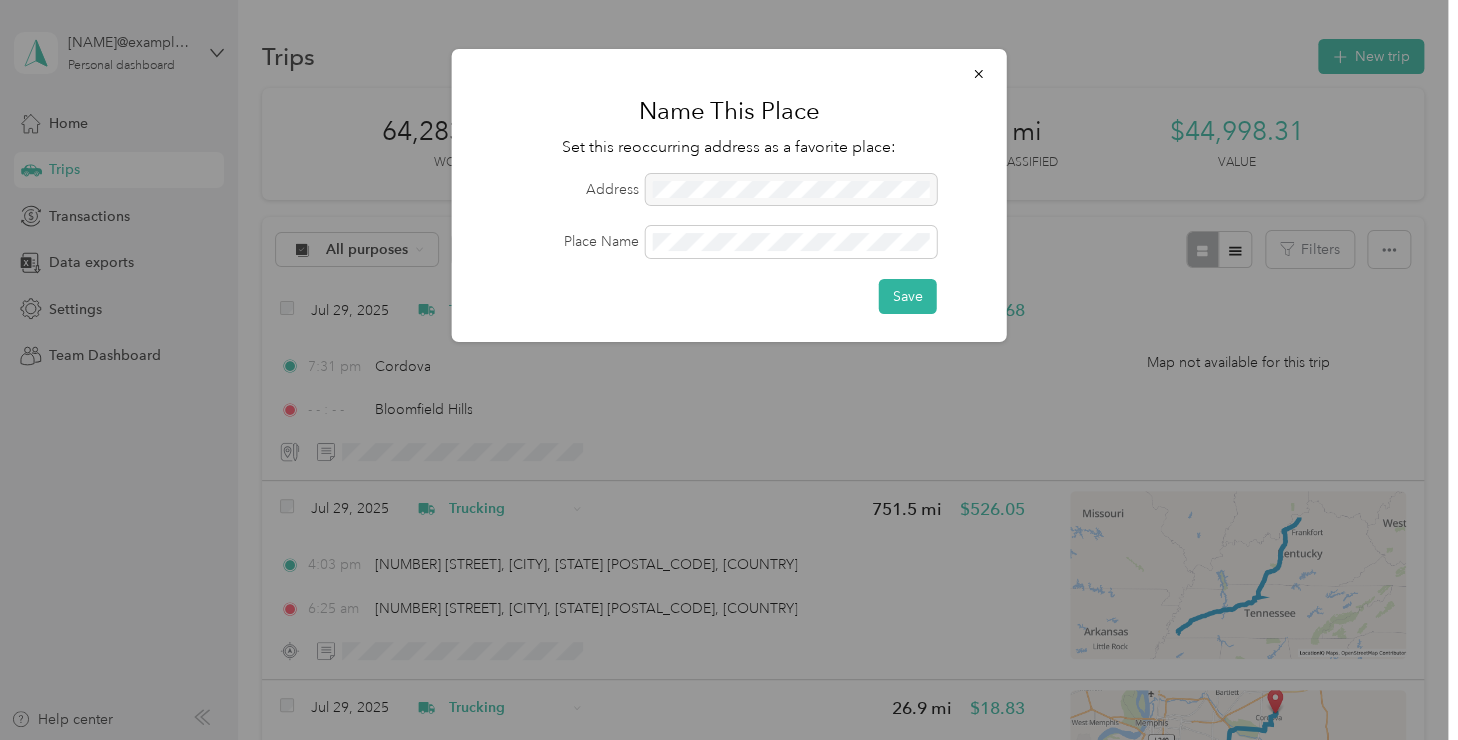 click 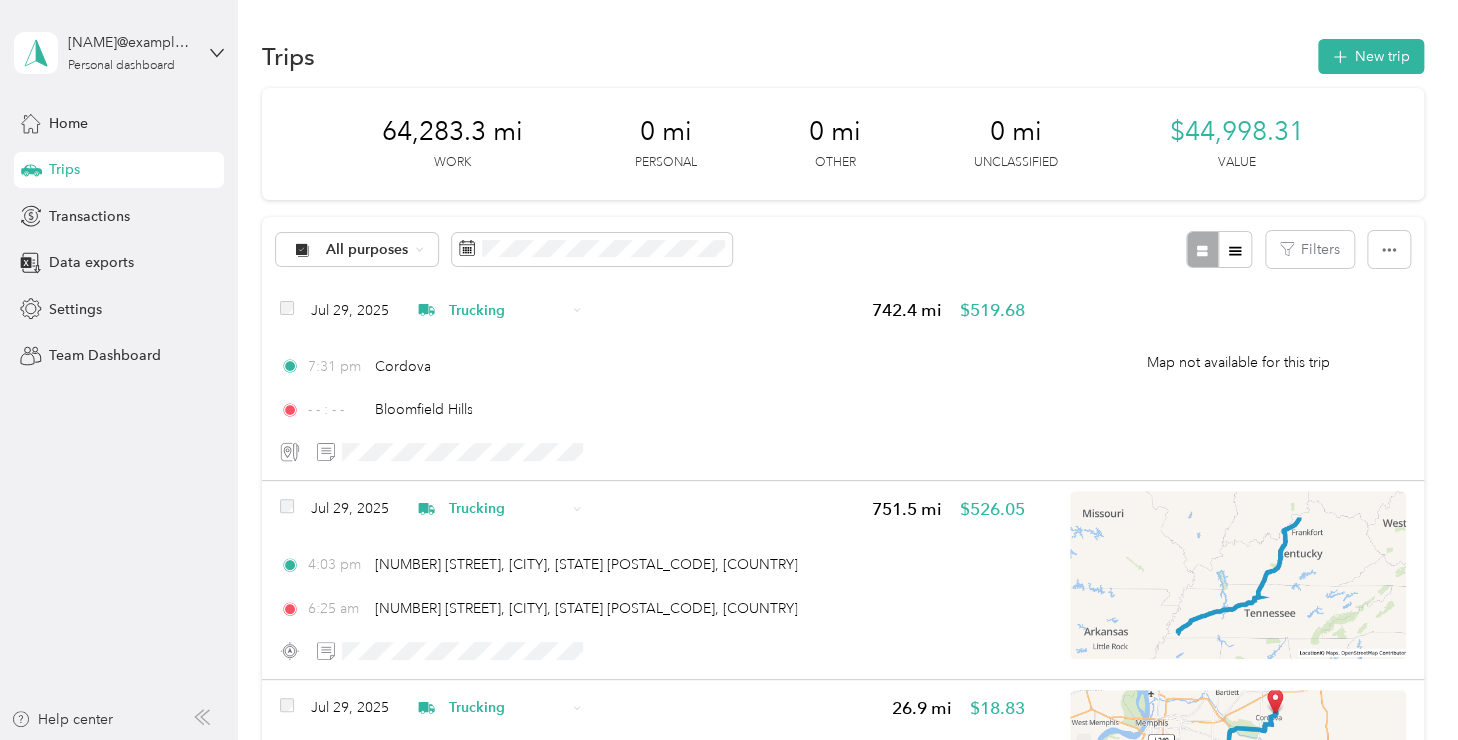 click on "Map not available for this trip" at bounding box center (1238, 363) 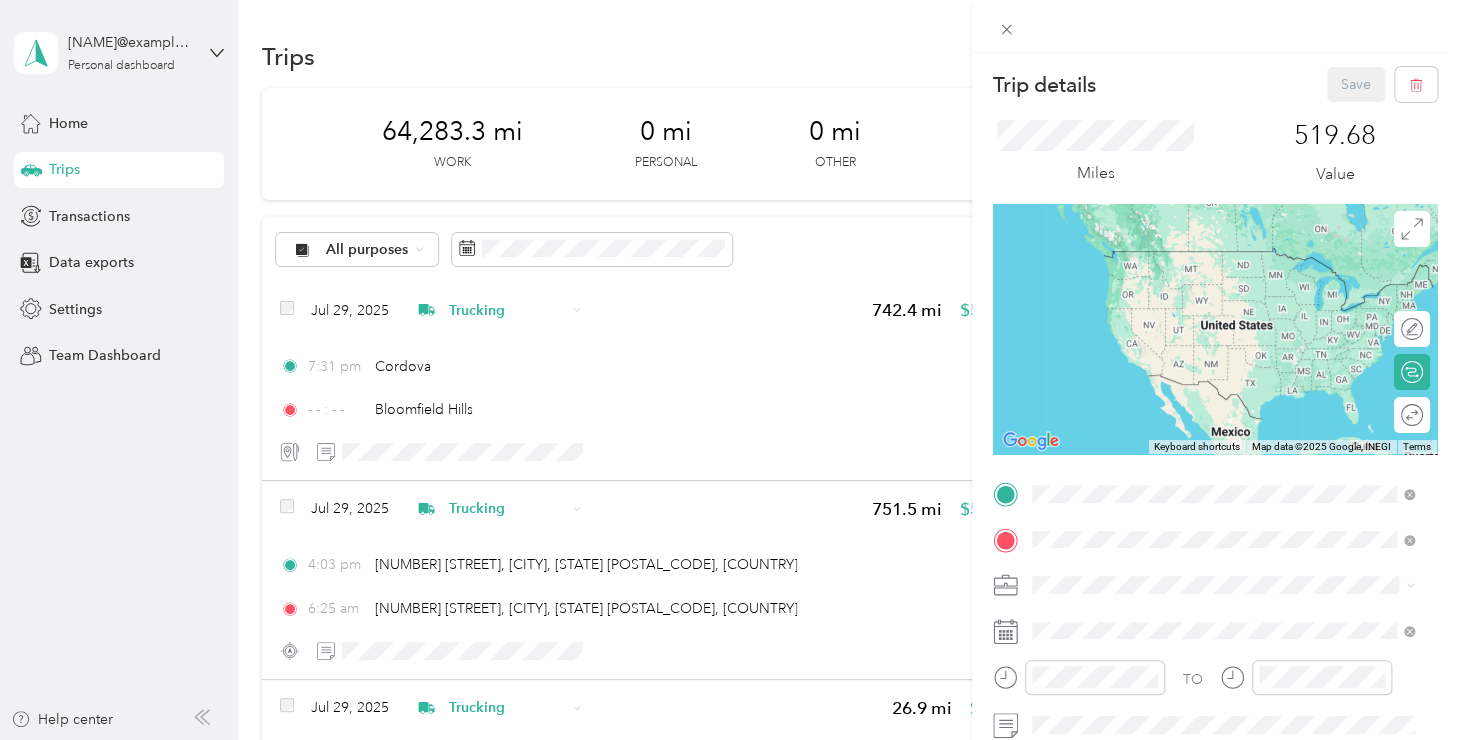 click at bounding box center (1215, 329) 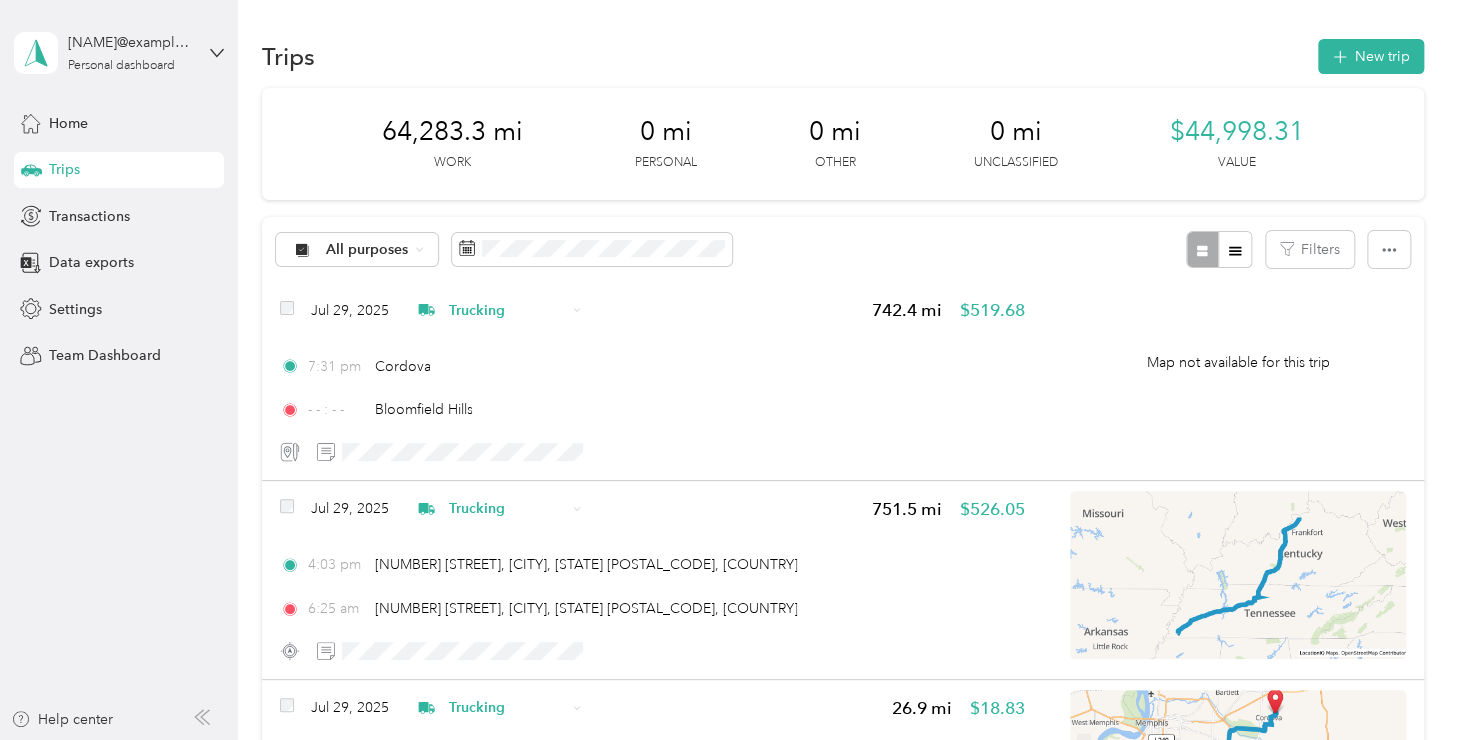 click on "- - : - - [CITY]" at bounding box center (652, 409) 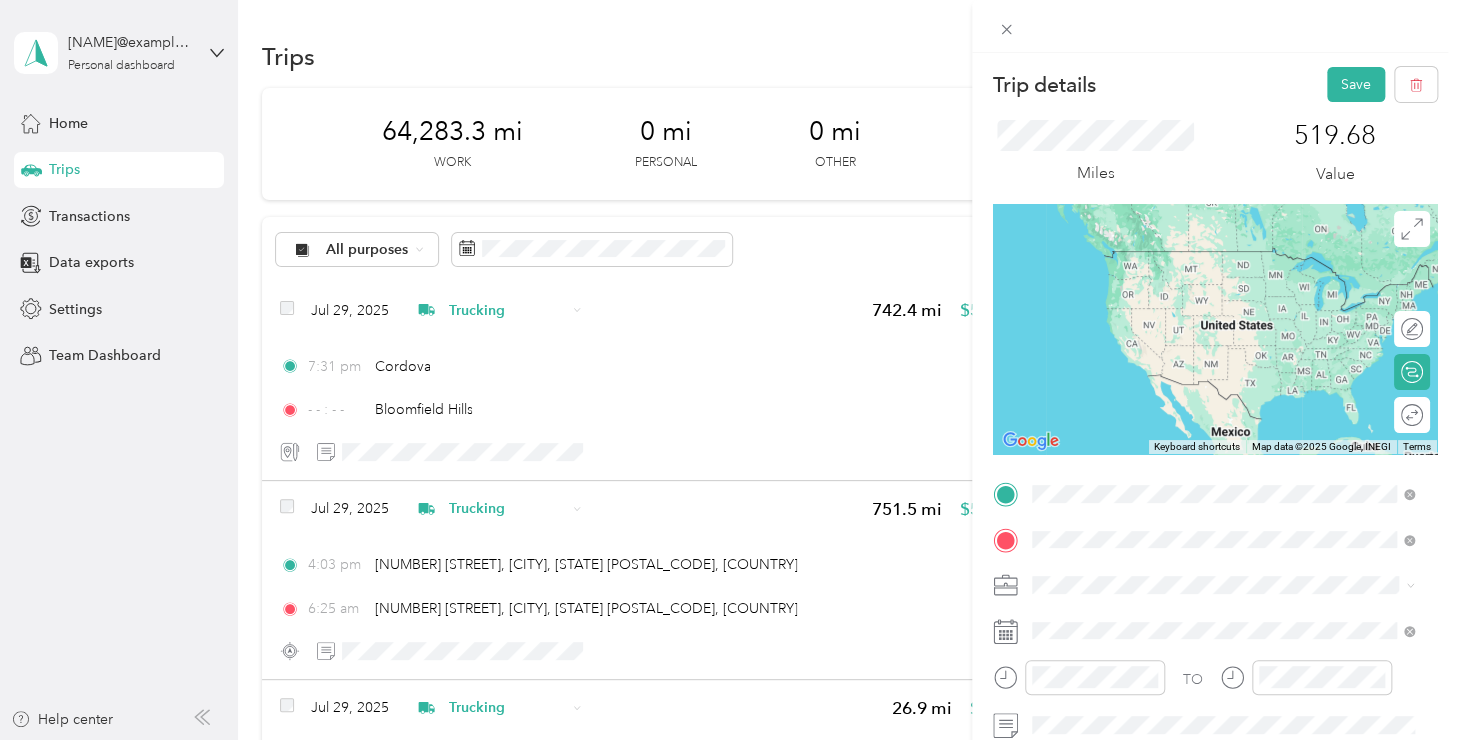 click on "[CITY]
[STATE], [COUNTRY]" at bounding box center [1134, 259] 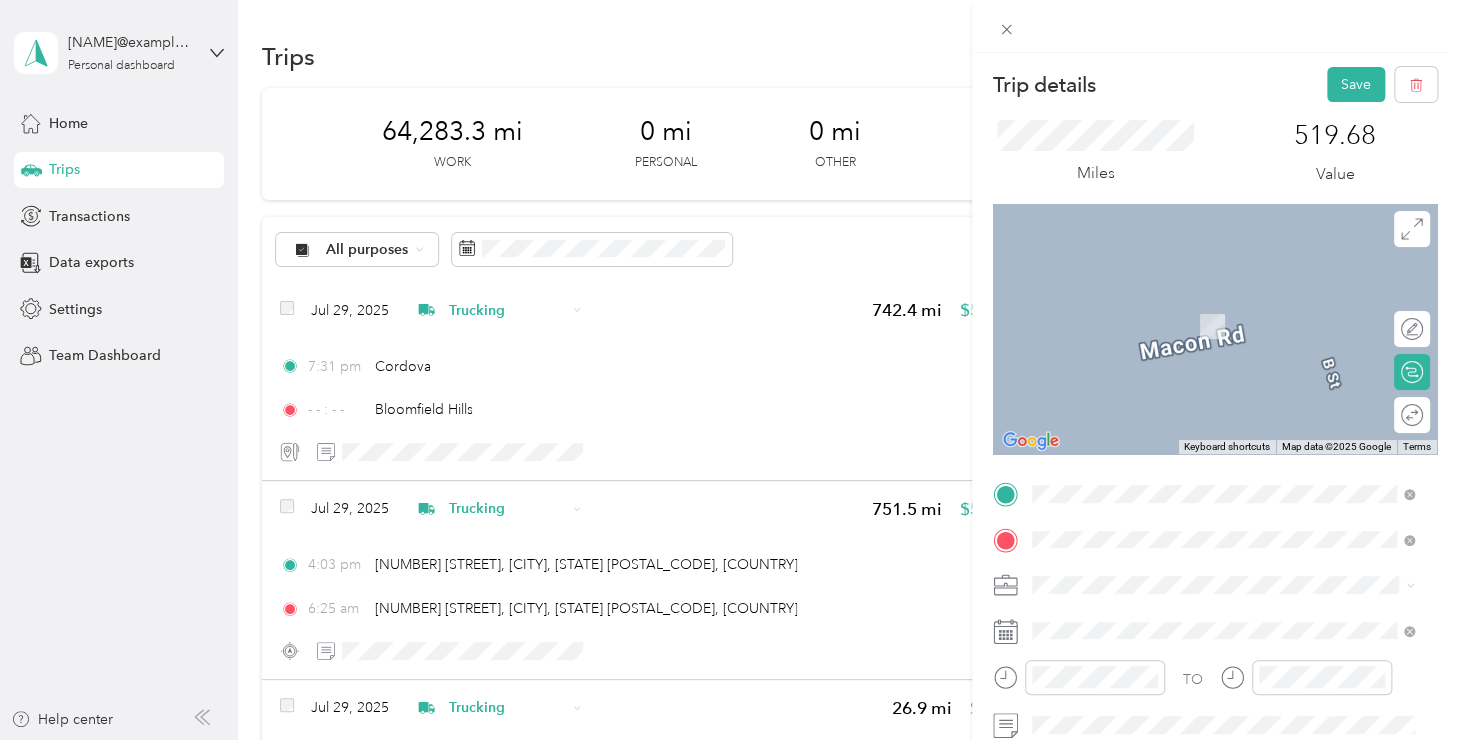 click at bounding box center [1215, 329] 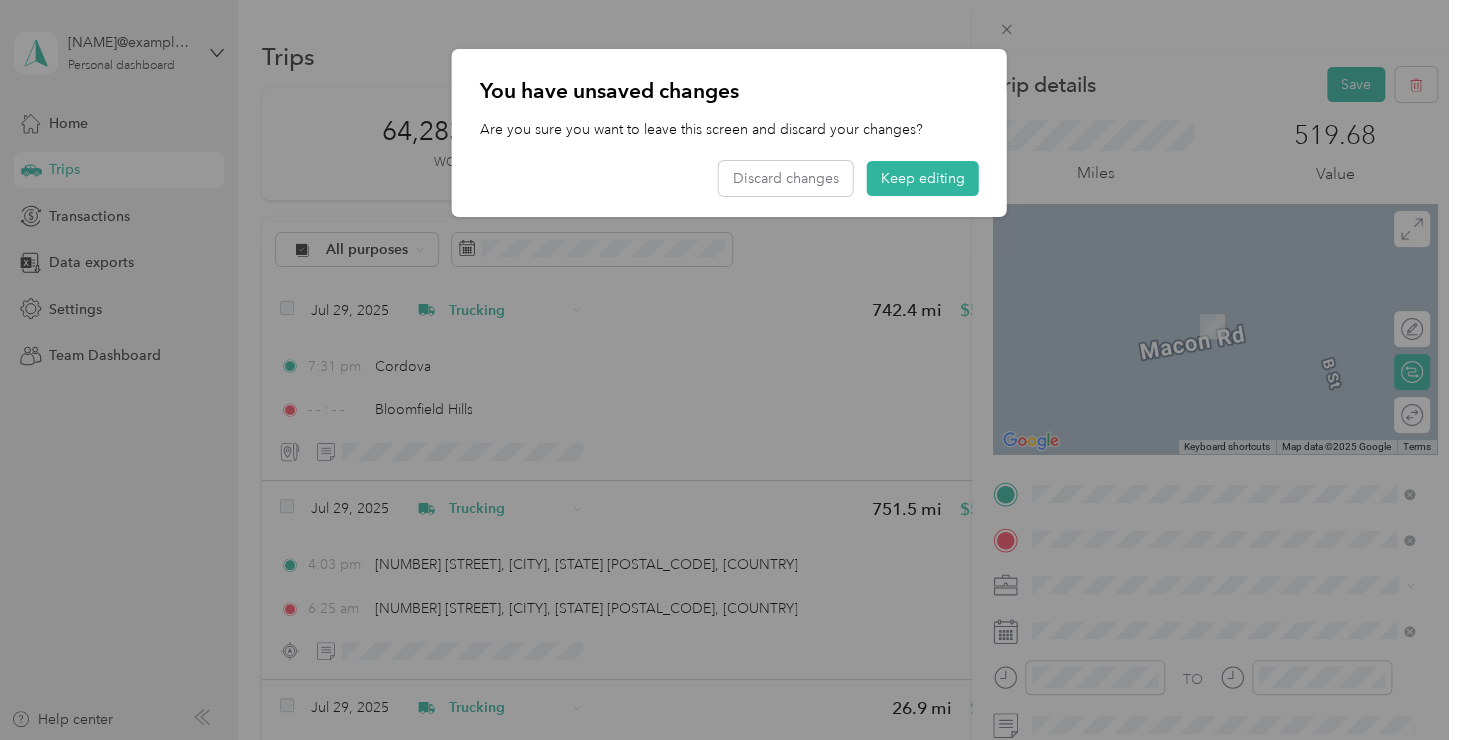 click on "Keep editing" at bounding box center [923, 178] 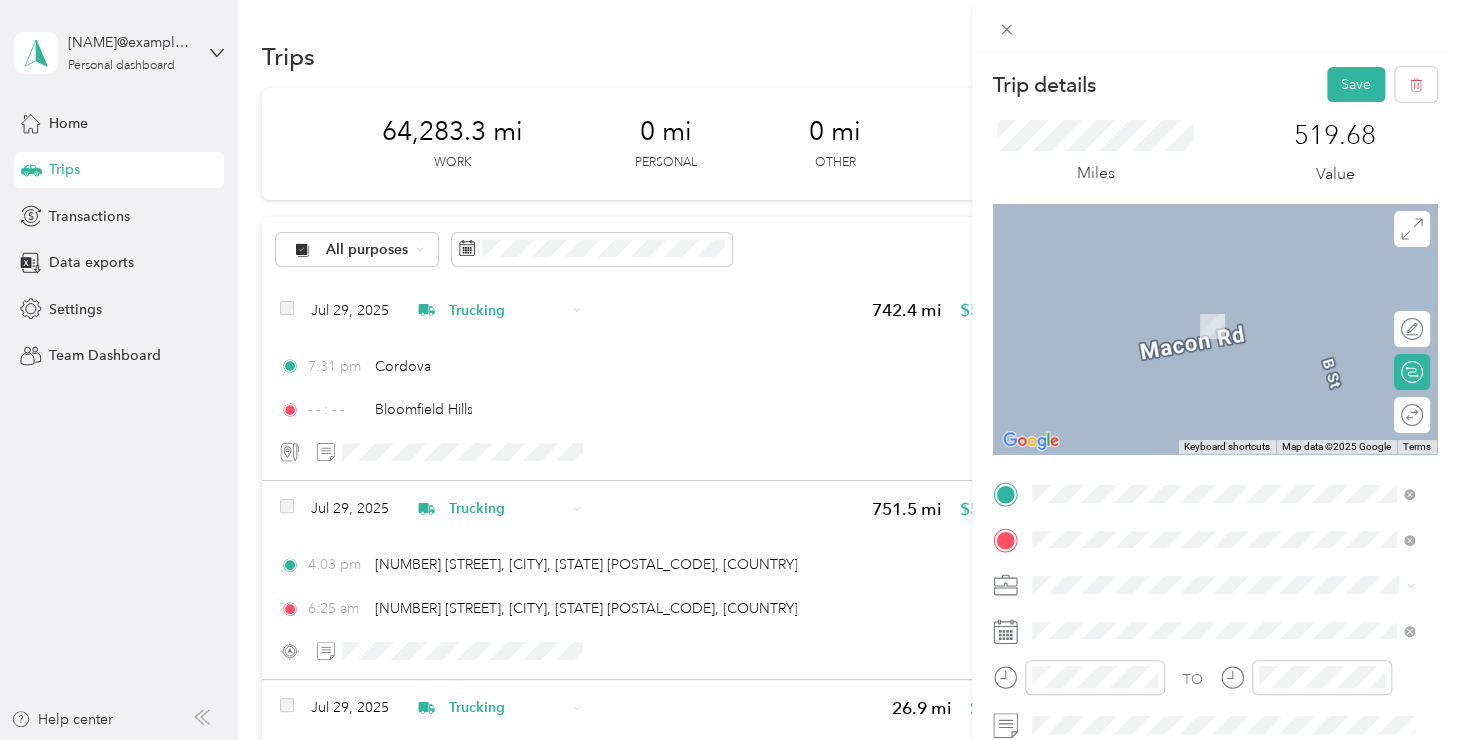click on "Trip details Save This trip cannot be edited because it is either under review, approved, or paid. Contact your Team Manager to edit it. Miles [NUMBER] Value To navigate the map with touch gestures double-tap and hold your finger on the map, then drag the map. ← Move left → Move right ↑ Move up ↓ Move down + Zoom in - Zoom out Home Jump left by 75% End Jump right by 75% Page Up Jump up by 75% Page Down Jump down by 75% Keyboard shortcuts Map Data Map data ©2025 Google Map data ©2025 Google 2 m Click to toggle between metric and imperial units Terms Report a map error Edit route Calculate route Round trip TO Add photo" at bounding box center (729, 370) 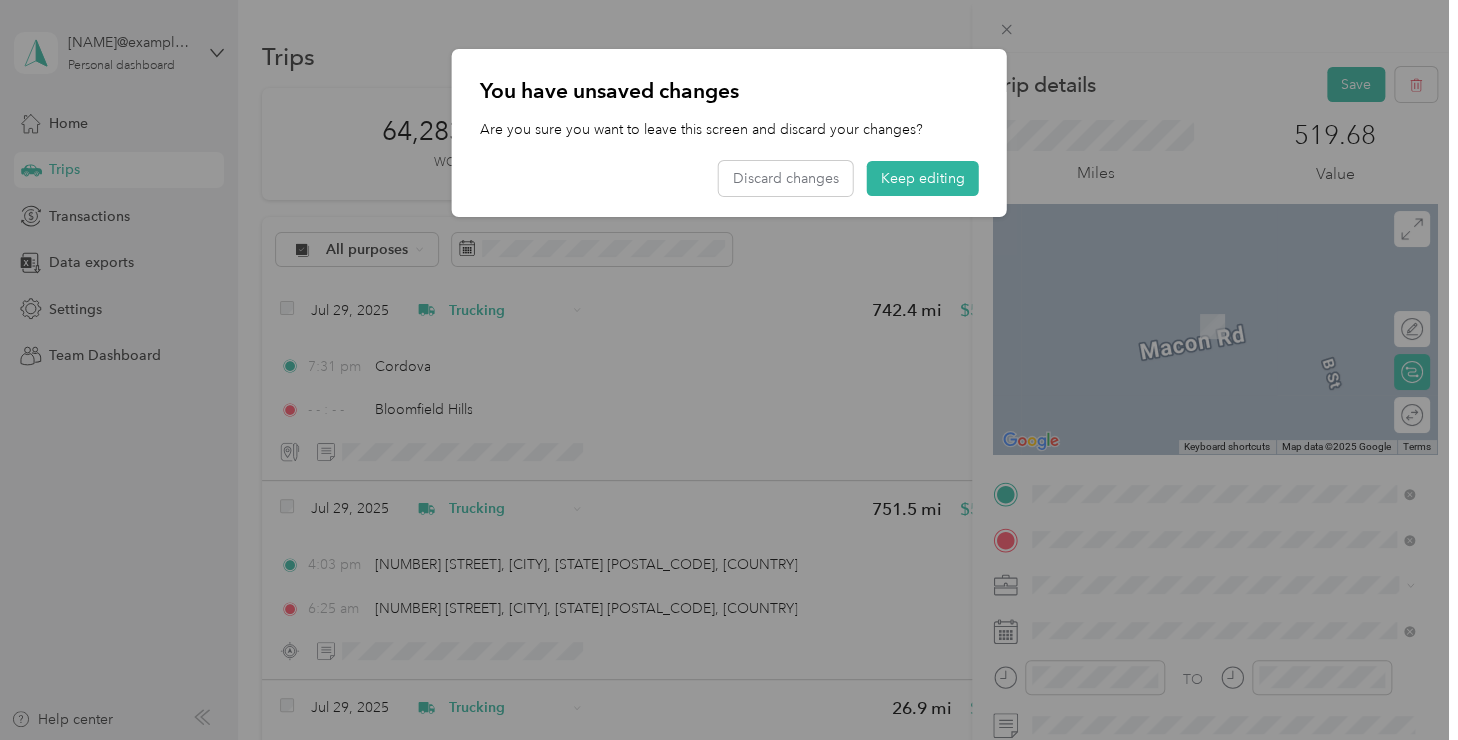 click on "Keep editing" at bounding box center [923, 178] 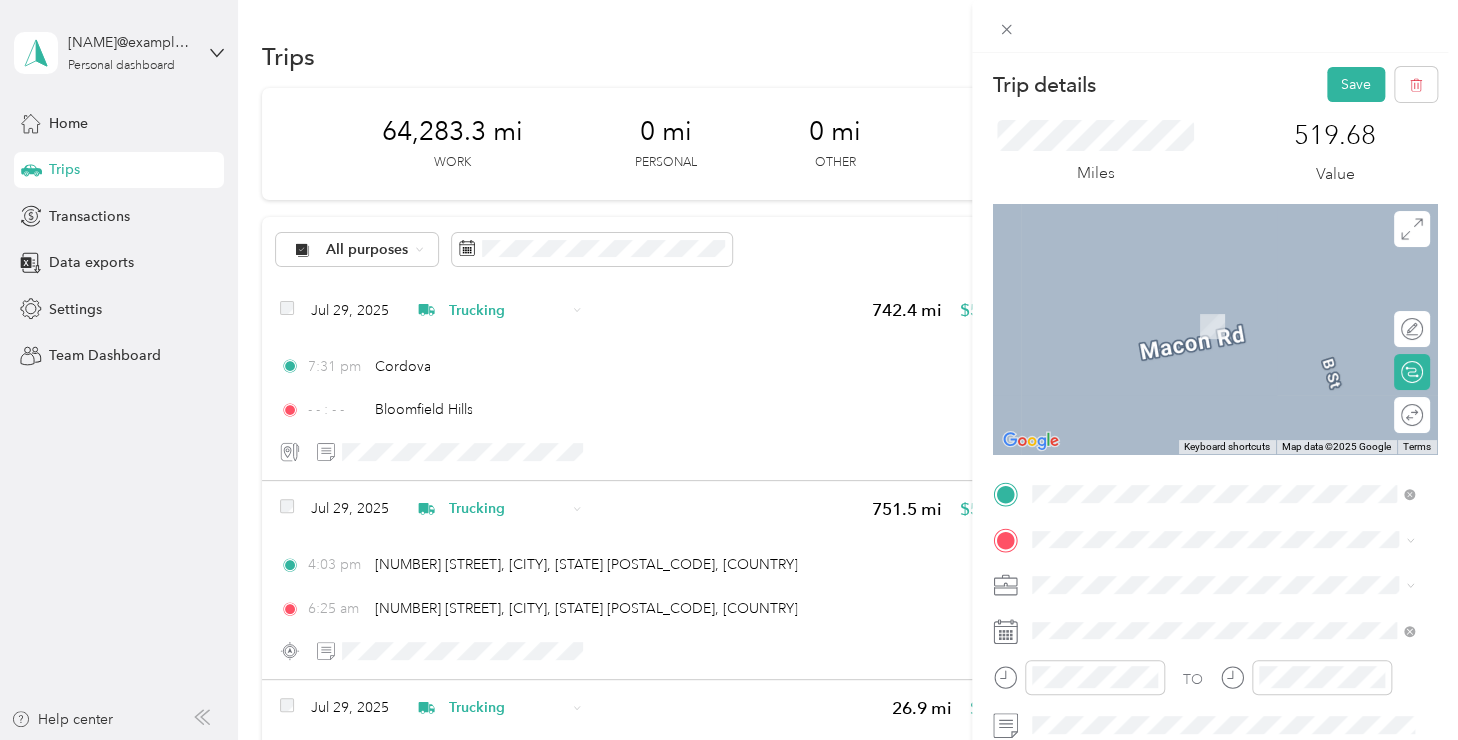 click on "[CITY]
[STATE], [COUNTRY]" at bounding box center (1134, 303) 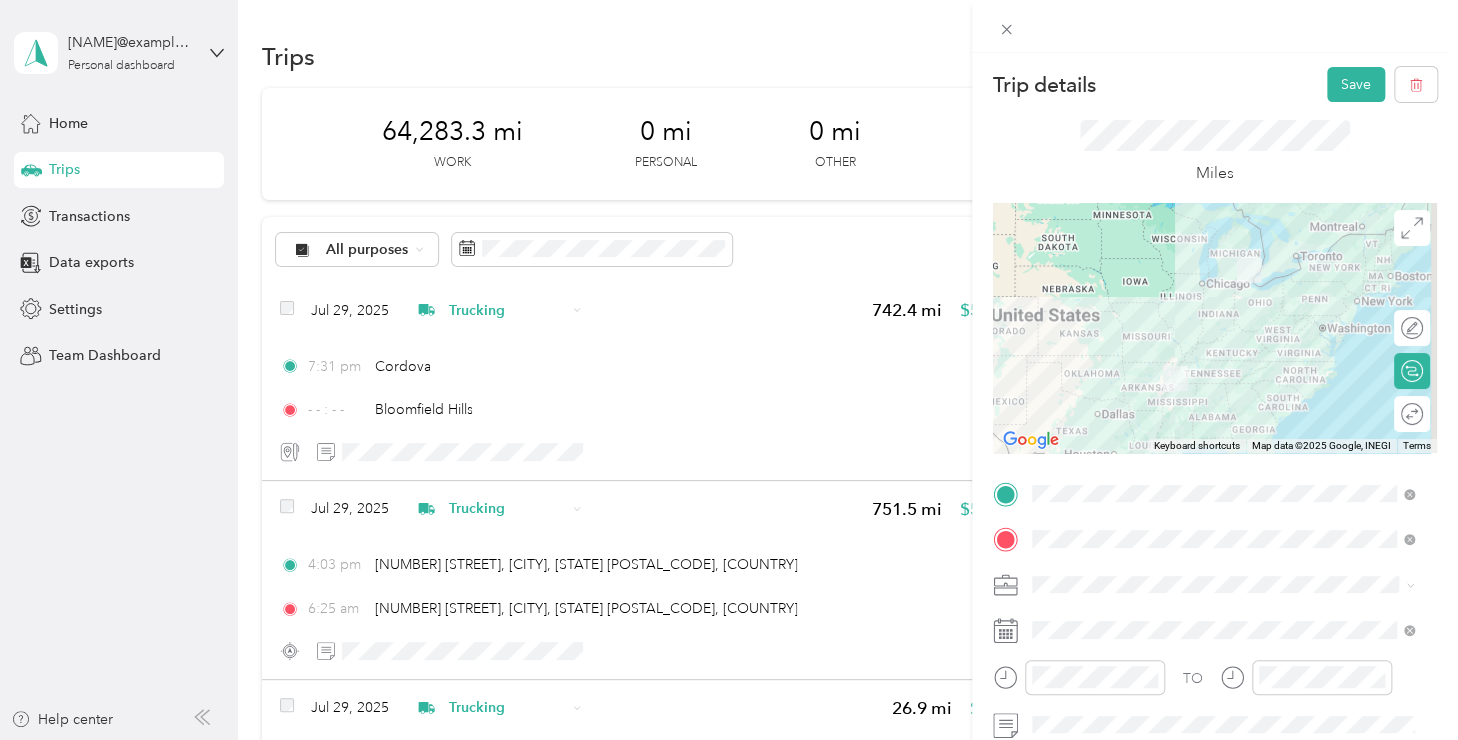 click on "Save" at bounding box center (1356, 84) 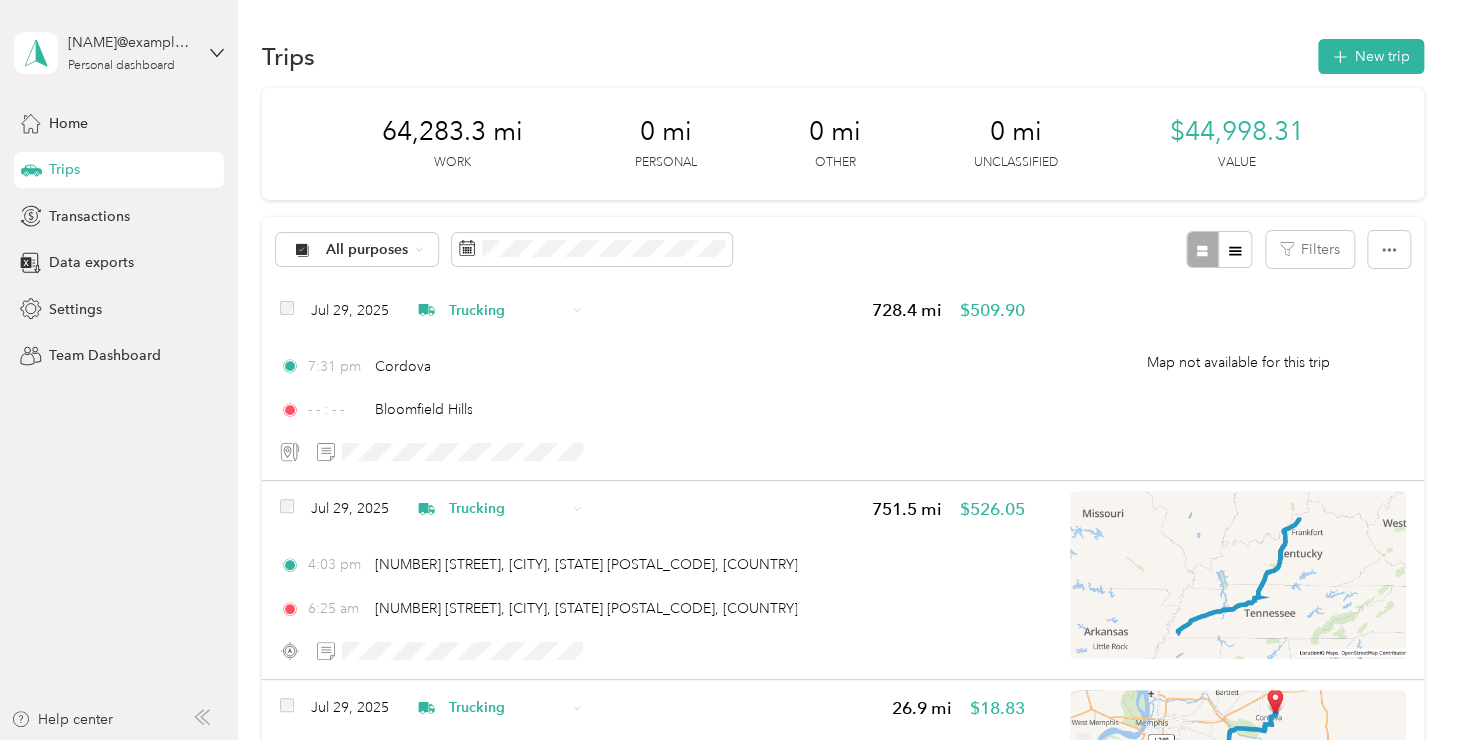 click on "New trip" at bounding box center (1371, 56) 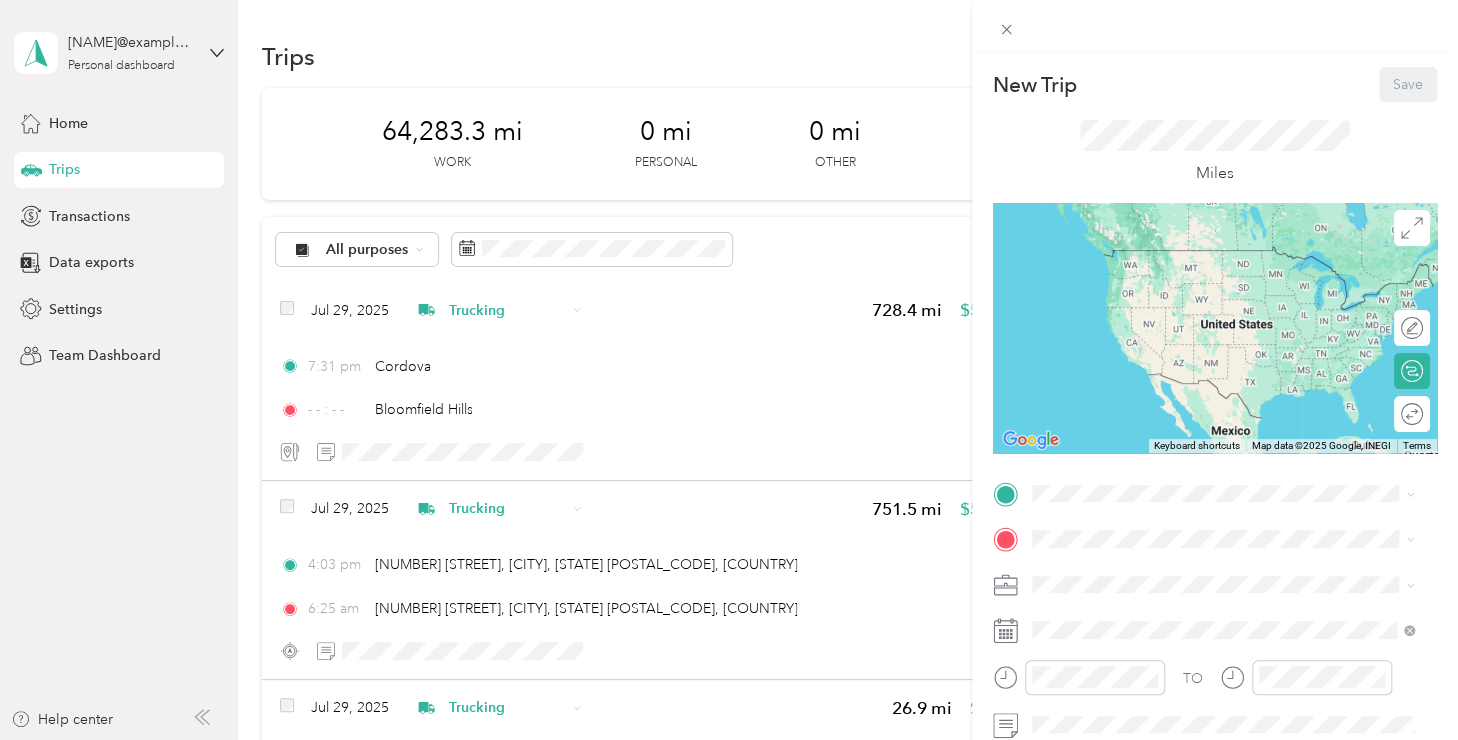 click at bounding box center (1231, 494) 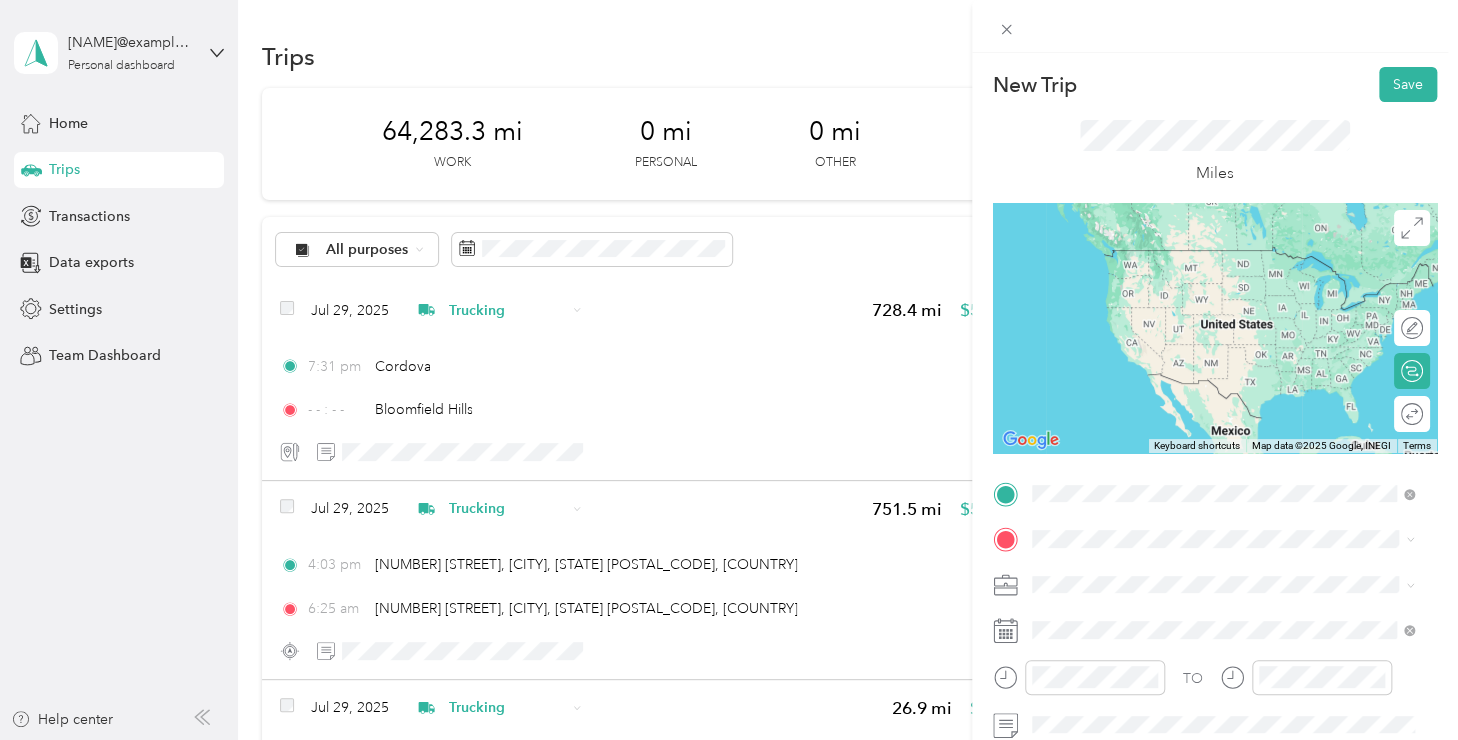 click on "[CITY]
[STATE], [COUNTRY]" at bounding box center (1223, 364) 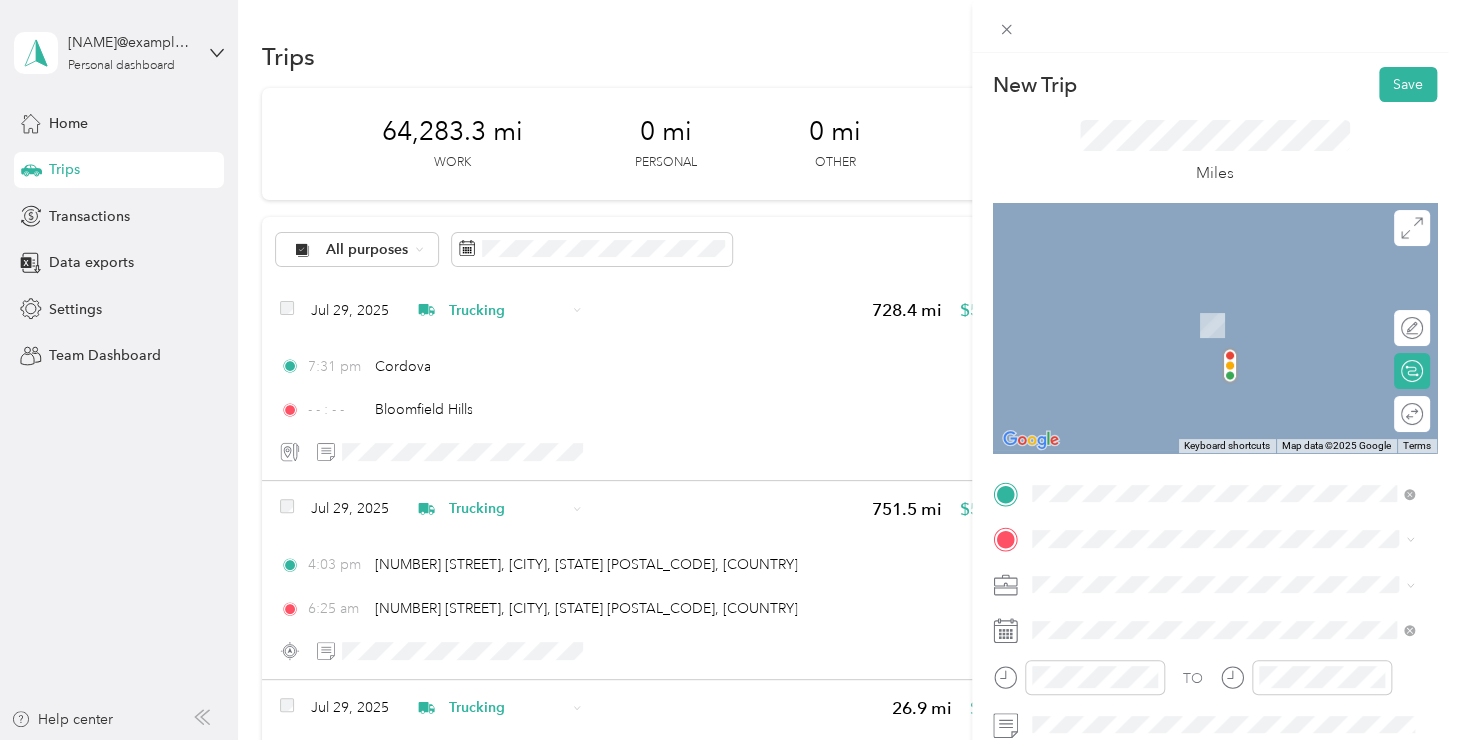 click at bounding box center (1231, 539) 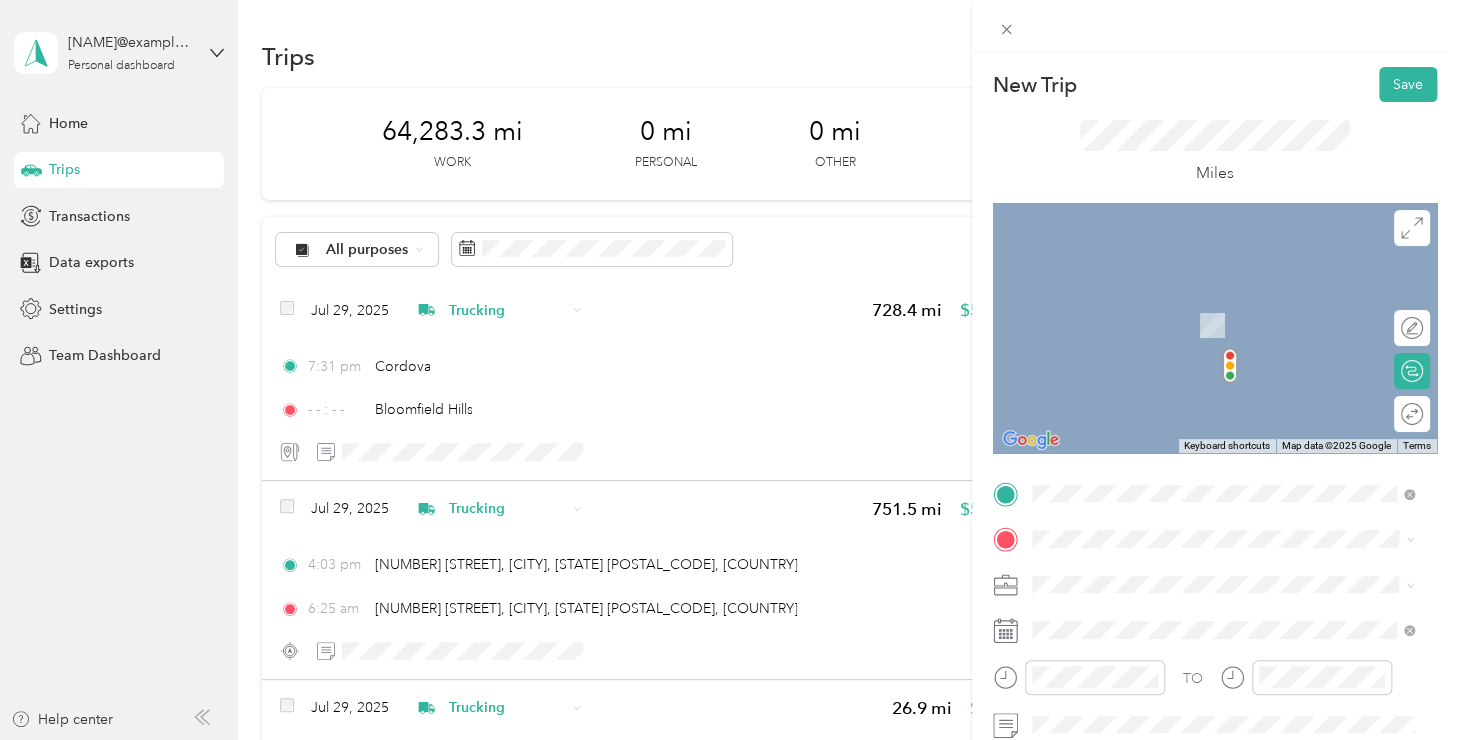 click on "[CITY]
[STATE], [COUNTRY]" at bounding box center (1134, 295) 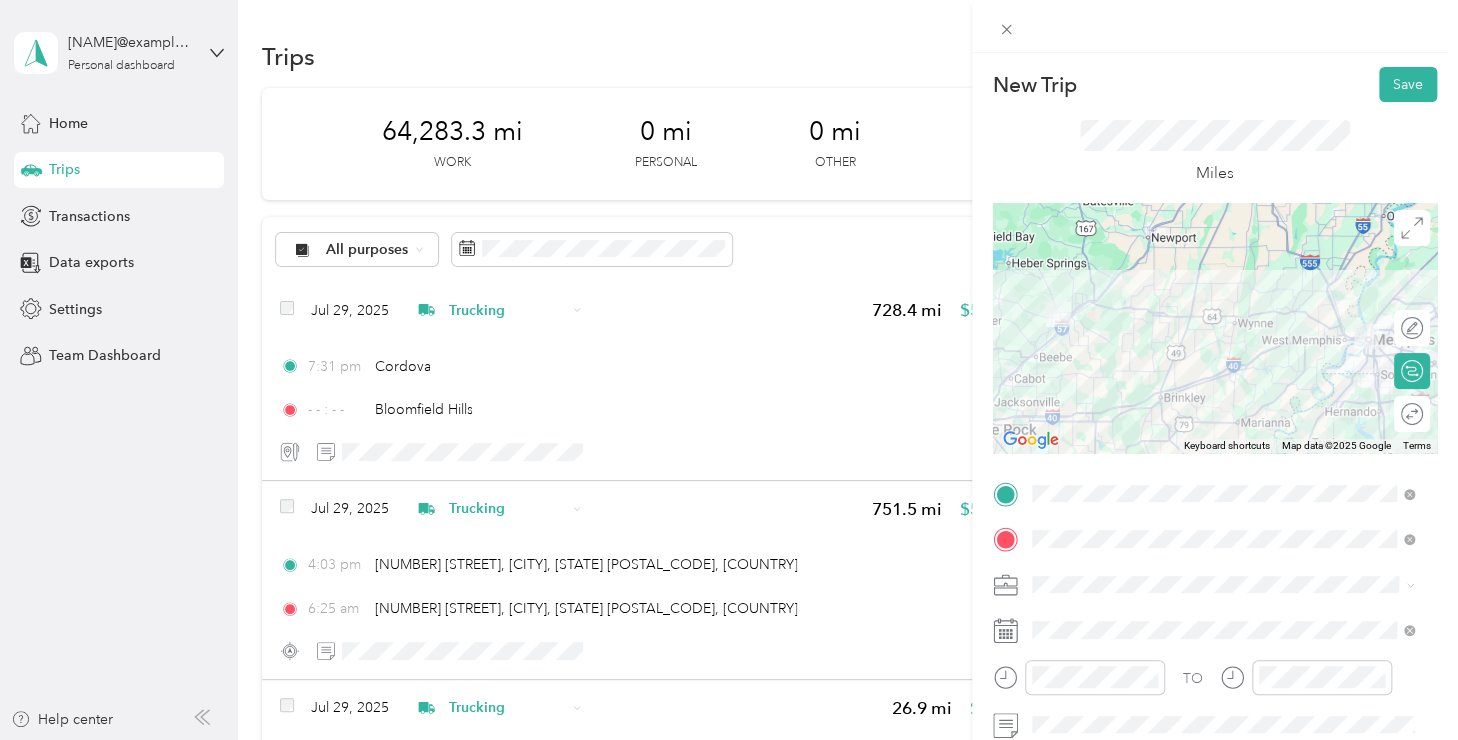 click on "Trucking" at bounding box center (1223, 363) 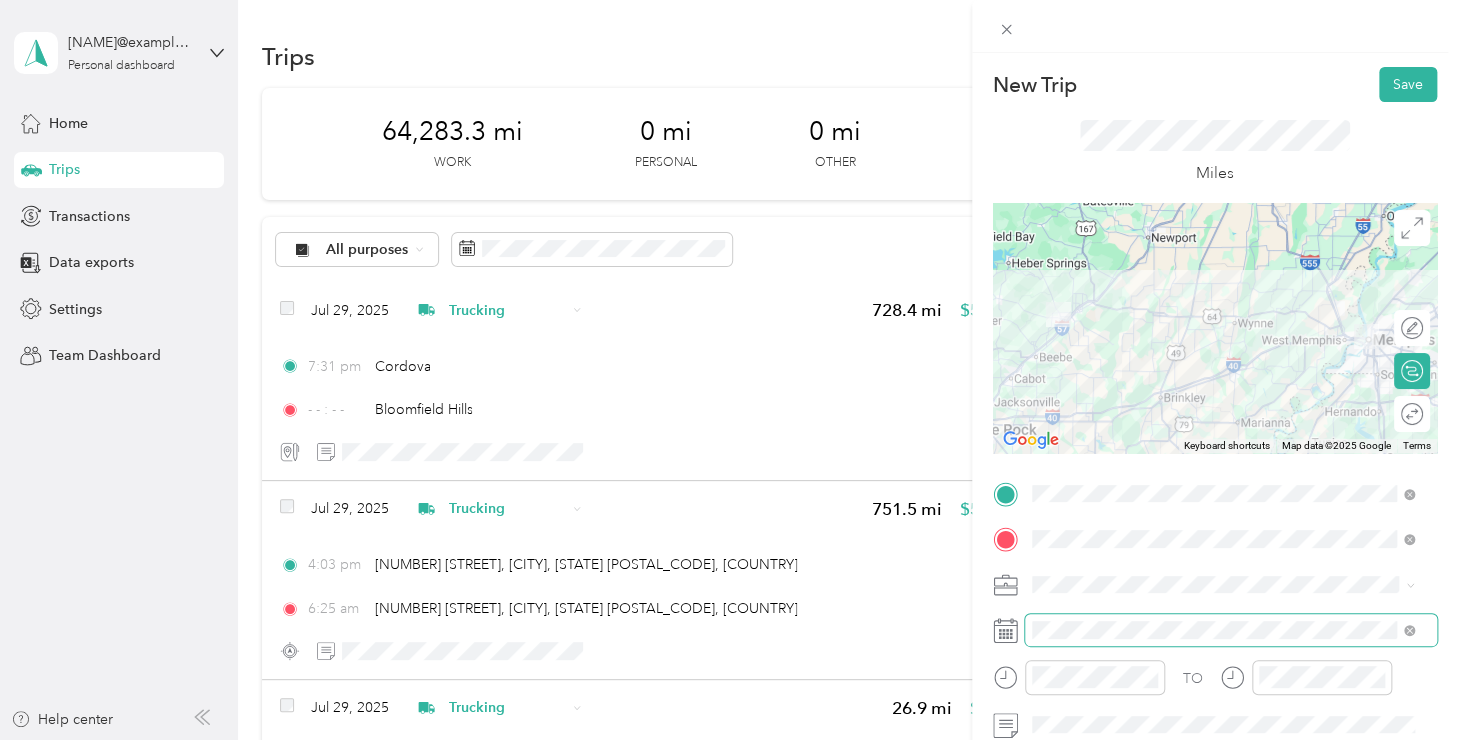 click on "New Trip Save This trip cannot be edited because it is either under review, approved, or paid. Contact your Team Manager to edit it. Miles To navigate the map with touch gestures double-tap and hold your finger on the map, then drag the map. ← Move left → Move right ↑ Move up ↓ Move down + Zoom in - Zoom out Home Jump left by 75% End Jump right by 75% Page Up Jump up by 75% Page Down Jump down by 75% Keyboard shortcuts Map Data Map data ©2025 Google Map data ©2025 Google 20 km  Click to toggle between metric and imperial units Terms Report a map error Edit route Calculate route Round trip TO Add photo" at bounding box center [1215, 491] 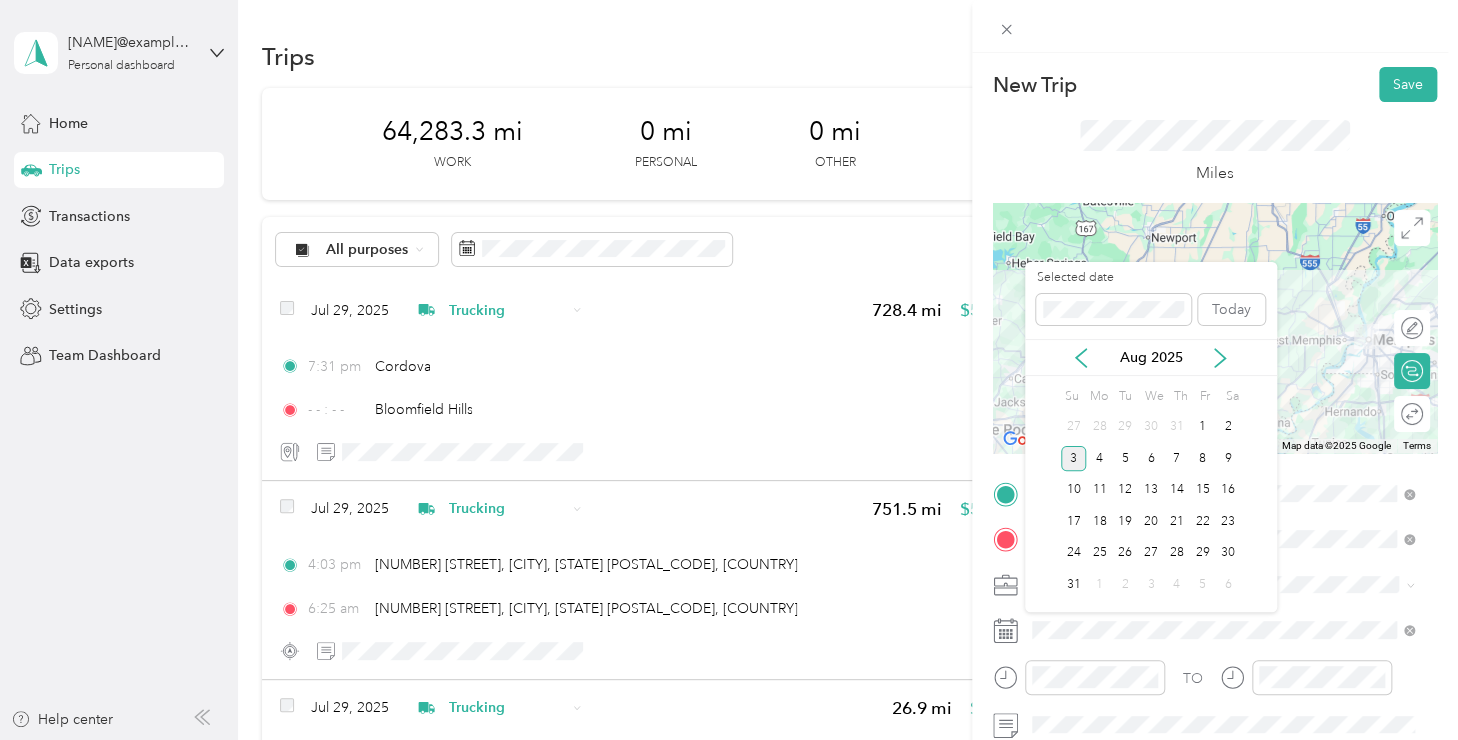 click on "1" at bounding box center [1202, 427] 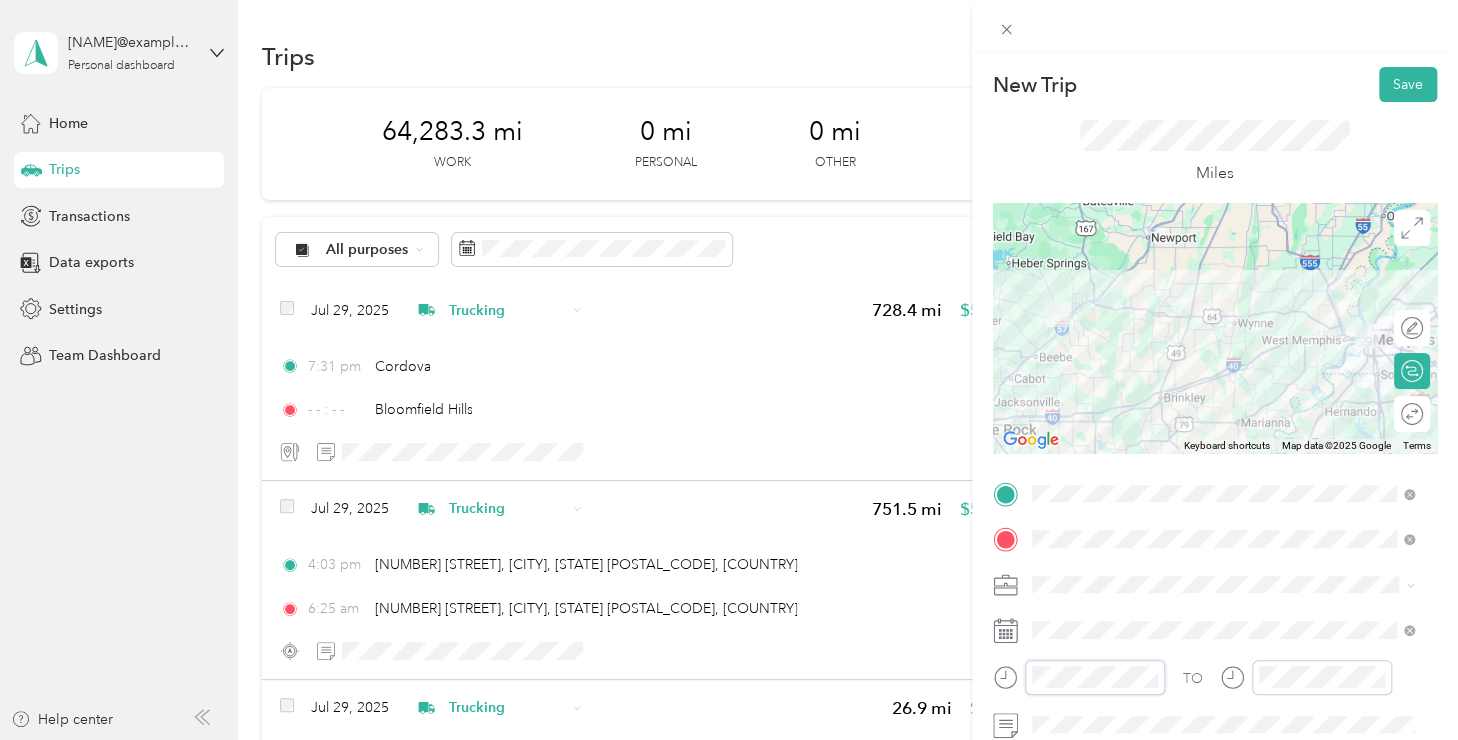 click on "New Trip Save This trip cannot be edited because it is either under review, approved, or paid. Contact your Team Manager to edit it. Miles To navigate the map with touch gestures double-tap and hold your finger on the map, then drag the map. ← Move left → Move right ↑ Move up ↓ Move down + Zoom in - Zoom out Home Jump left by 75% End Jump right by 75% Page Up Jump up by 75% Page Down Jump down by 75% Keyboard shortcuts Map Data Map data ©2025 Google Map data ©2025 Google 20 km  Click to toggle between metric and imperial units Terms Report a map error Edit route Calculate route Round trip TO Add photo" at bounding box center (729, 370) 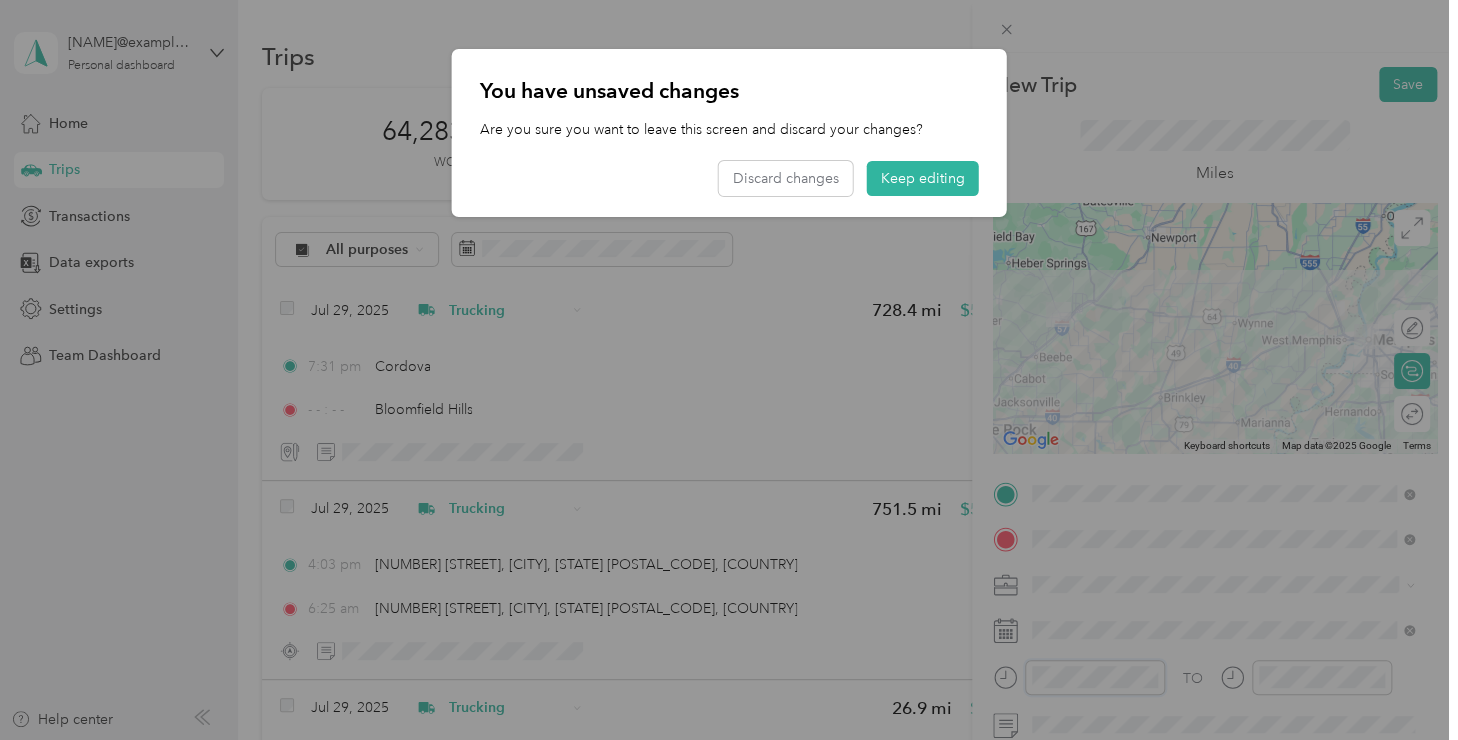 scroll, scrollTop: 120, scrollLeft: 0, axis: vertical 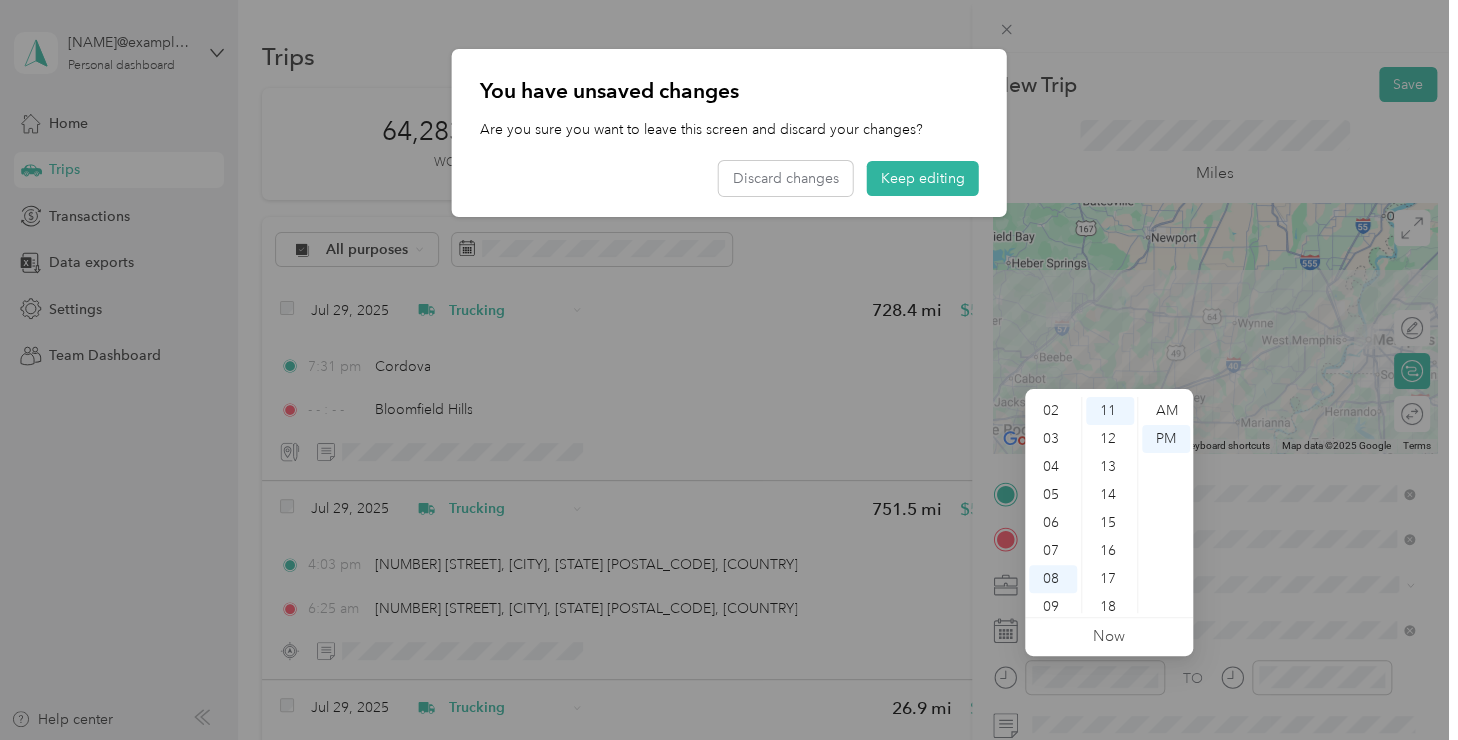 click on "02" at bounding box center (1053, 411) 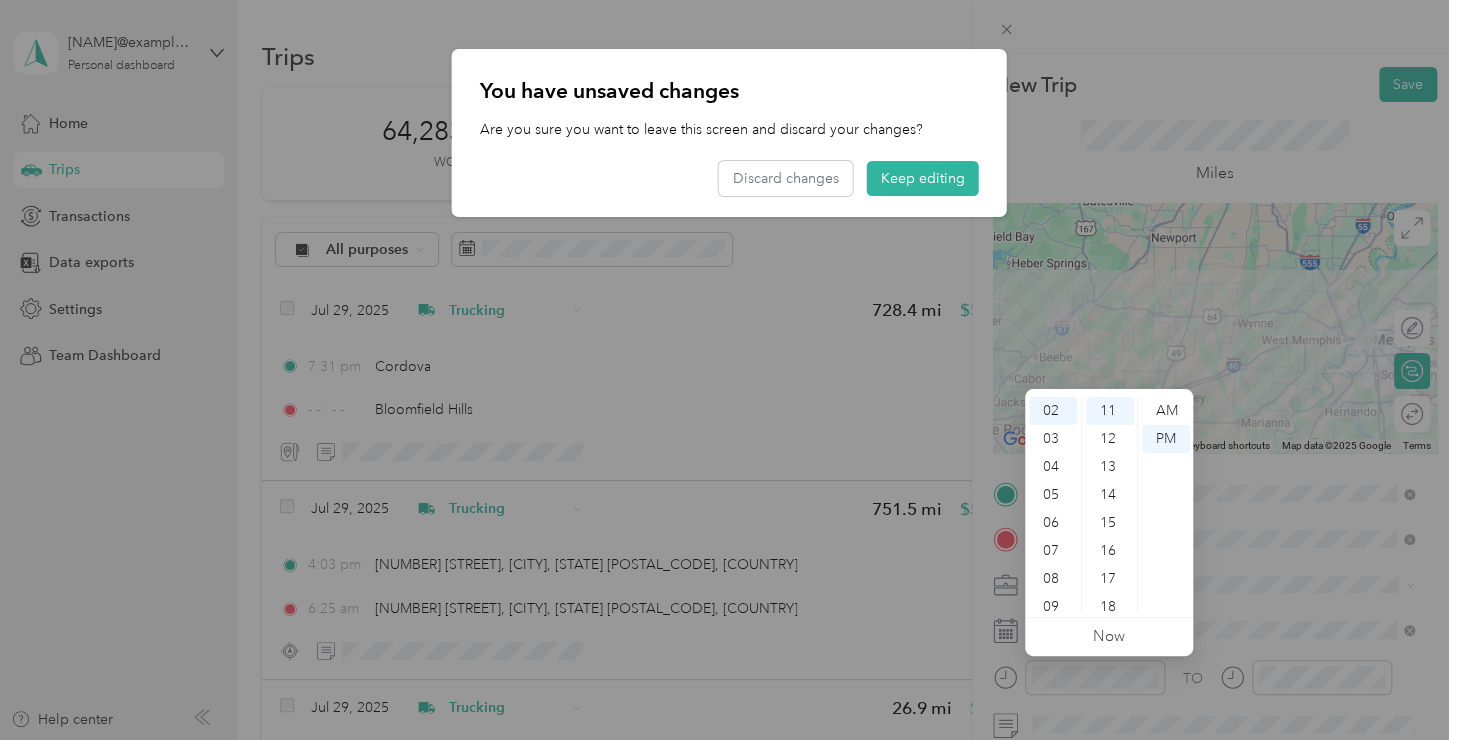 scroll, scrollTop: 0, scrollLeft: 0, axis: both 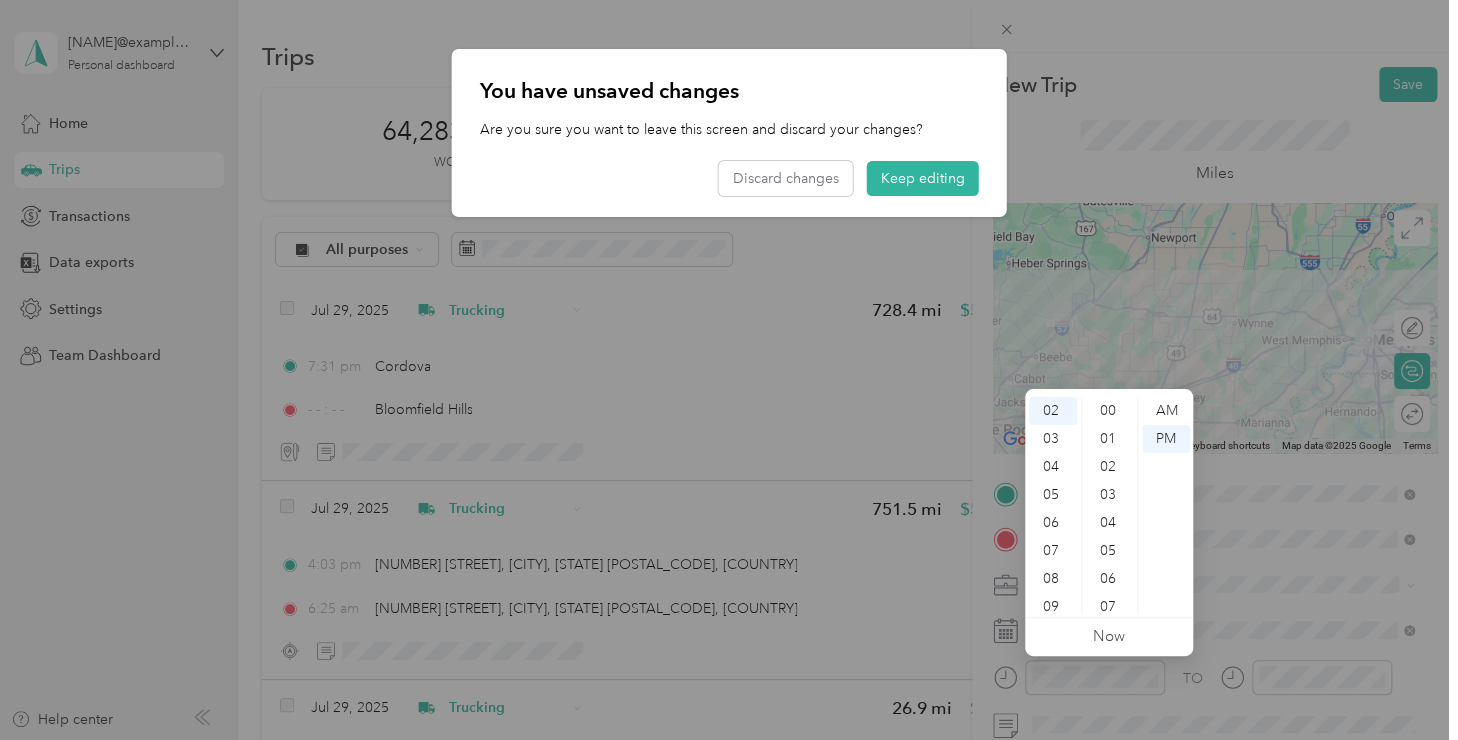 click on "00" at bounding box center (1110, 411) 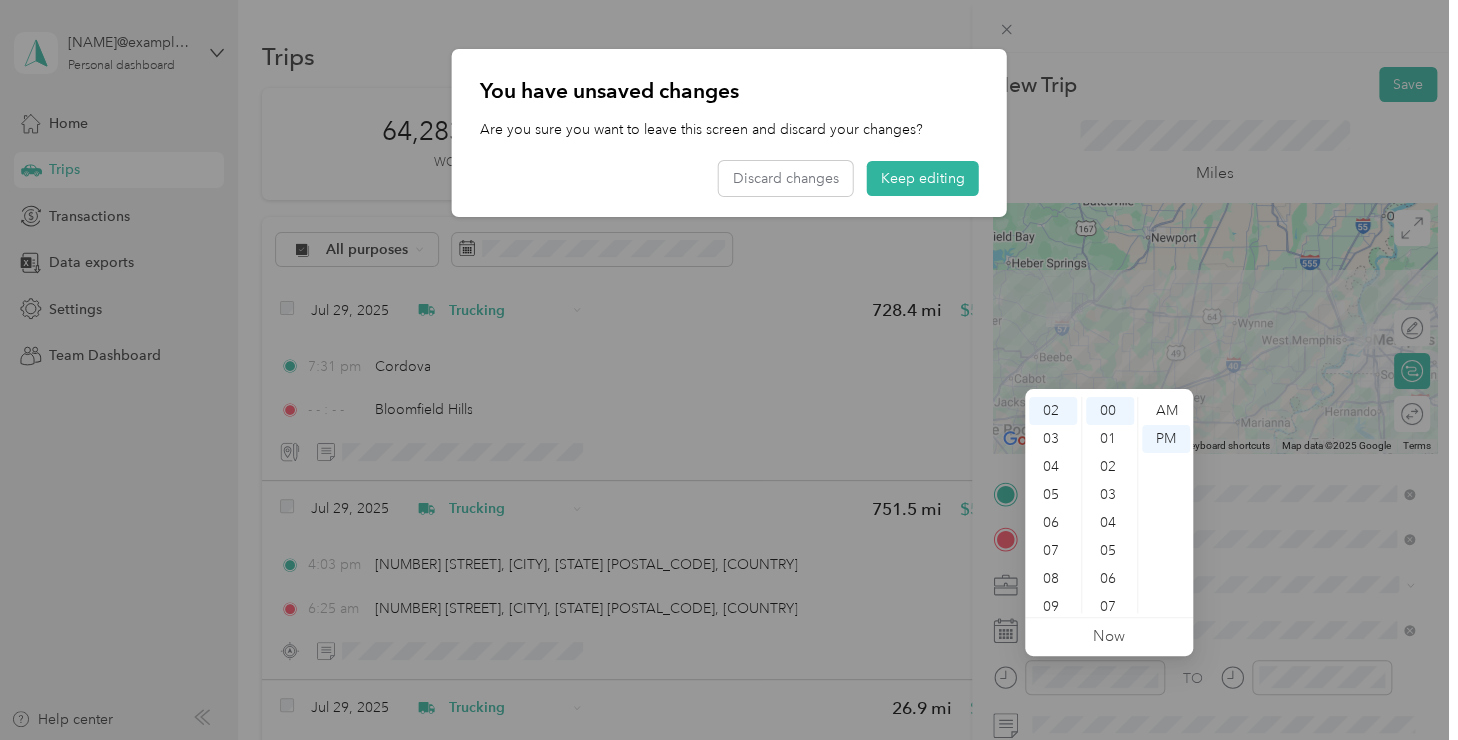 click on "00" at bounding box center [1110, 411] 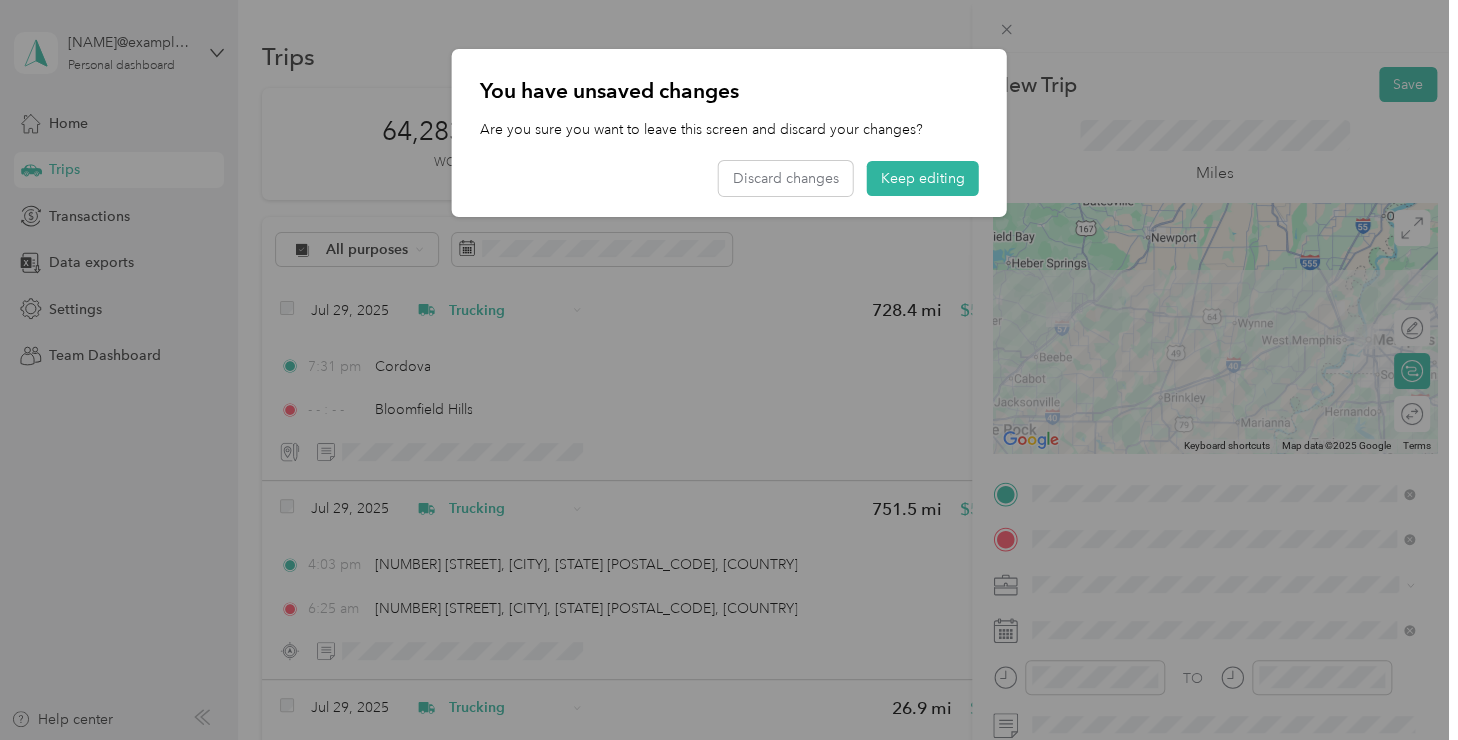click on "Keep editing" at bounding box center (923, 178) 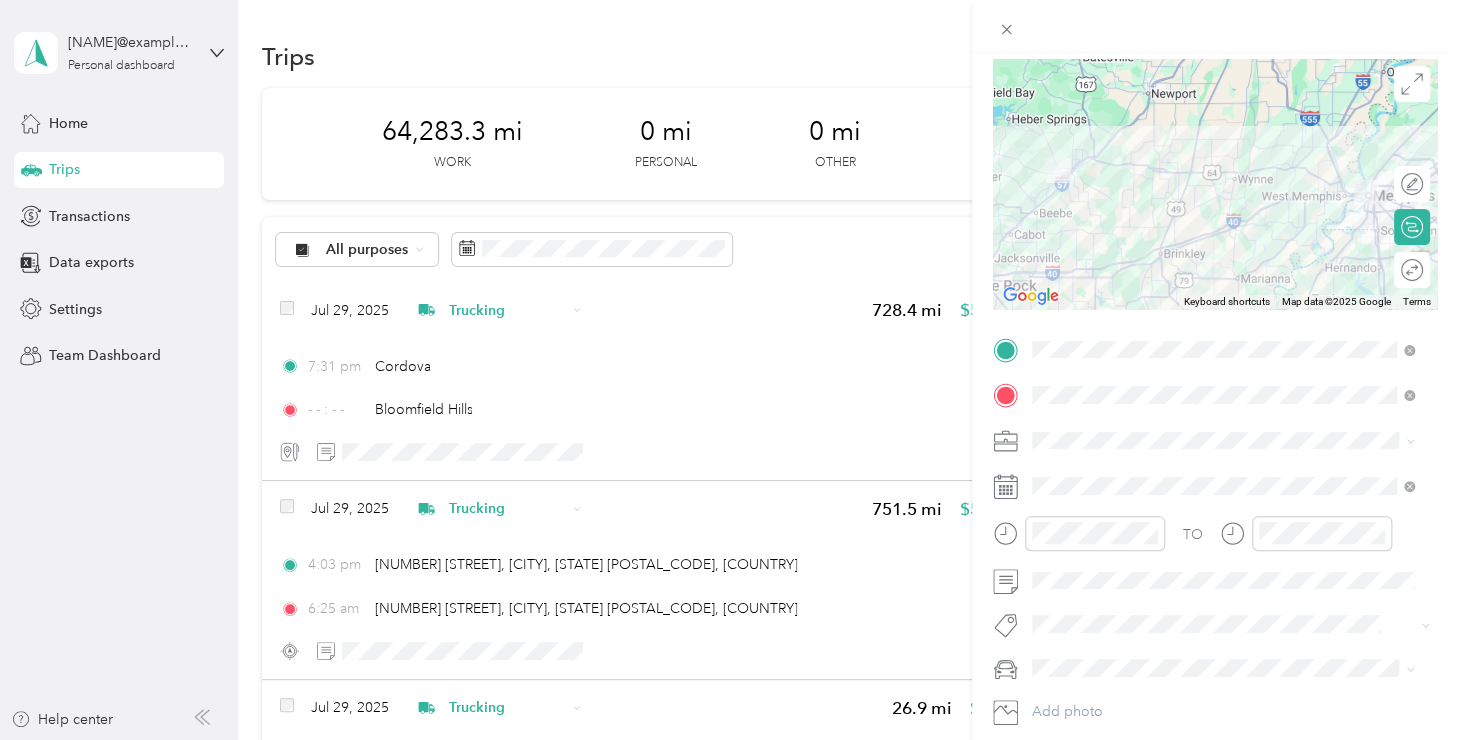 scroll, scrollTop: 147, scrollLeft: 0, axis: vertical 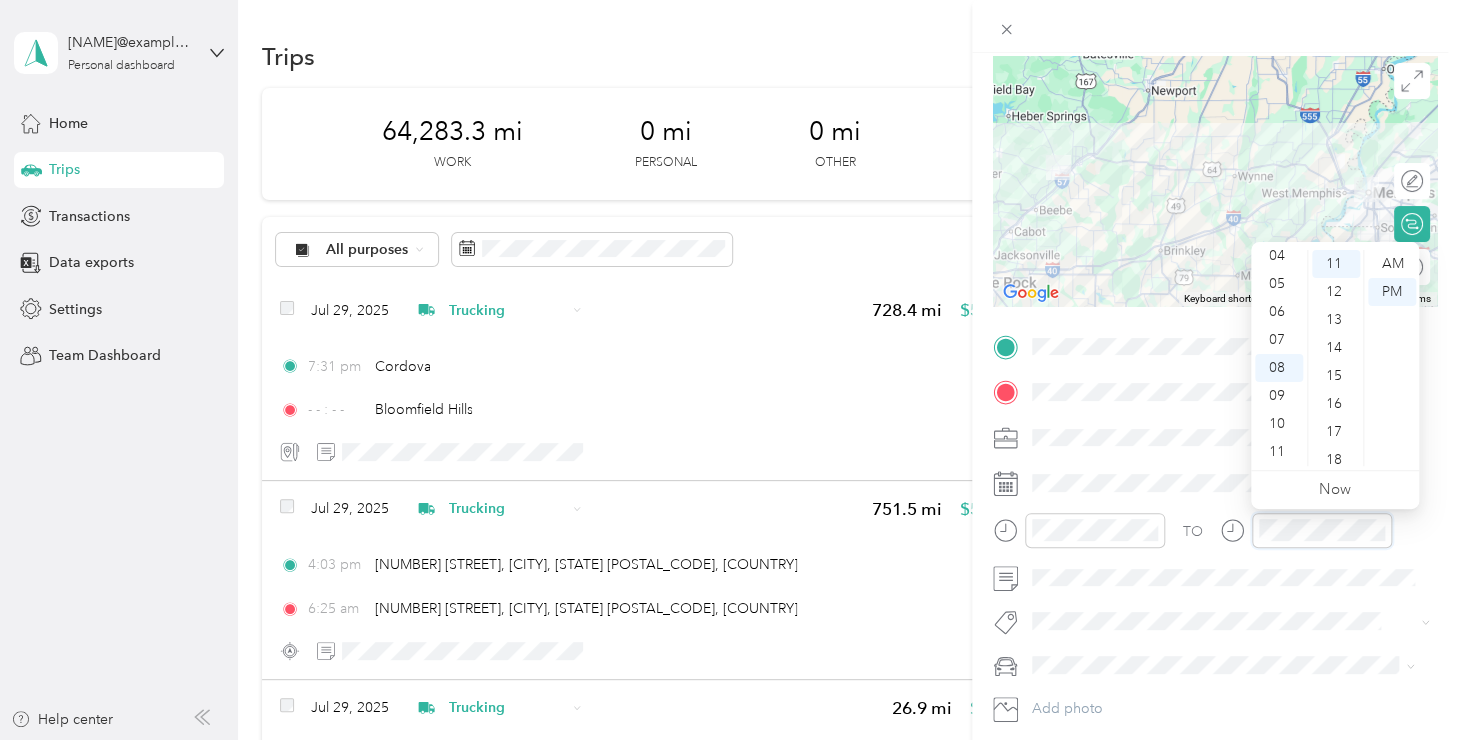 click 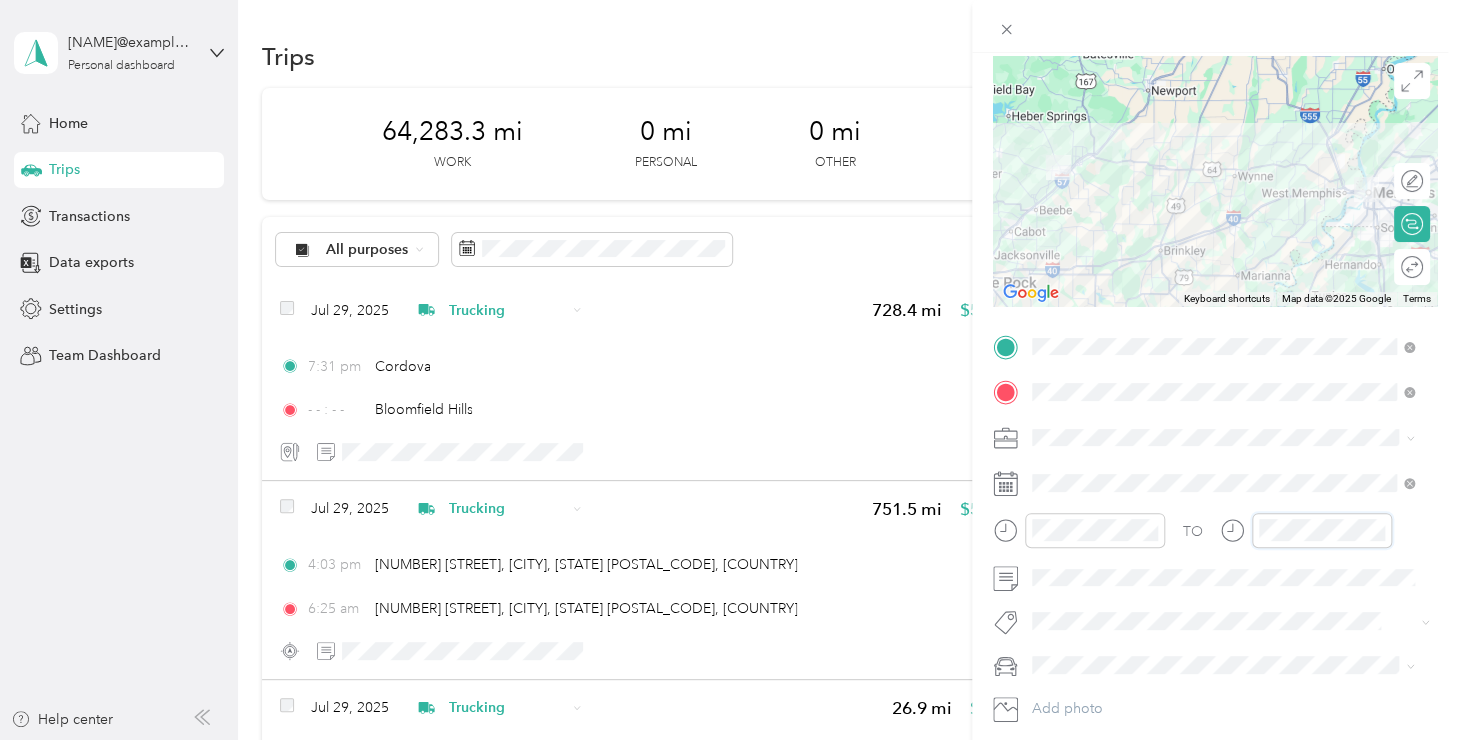 click 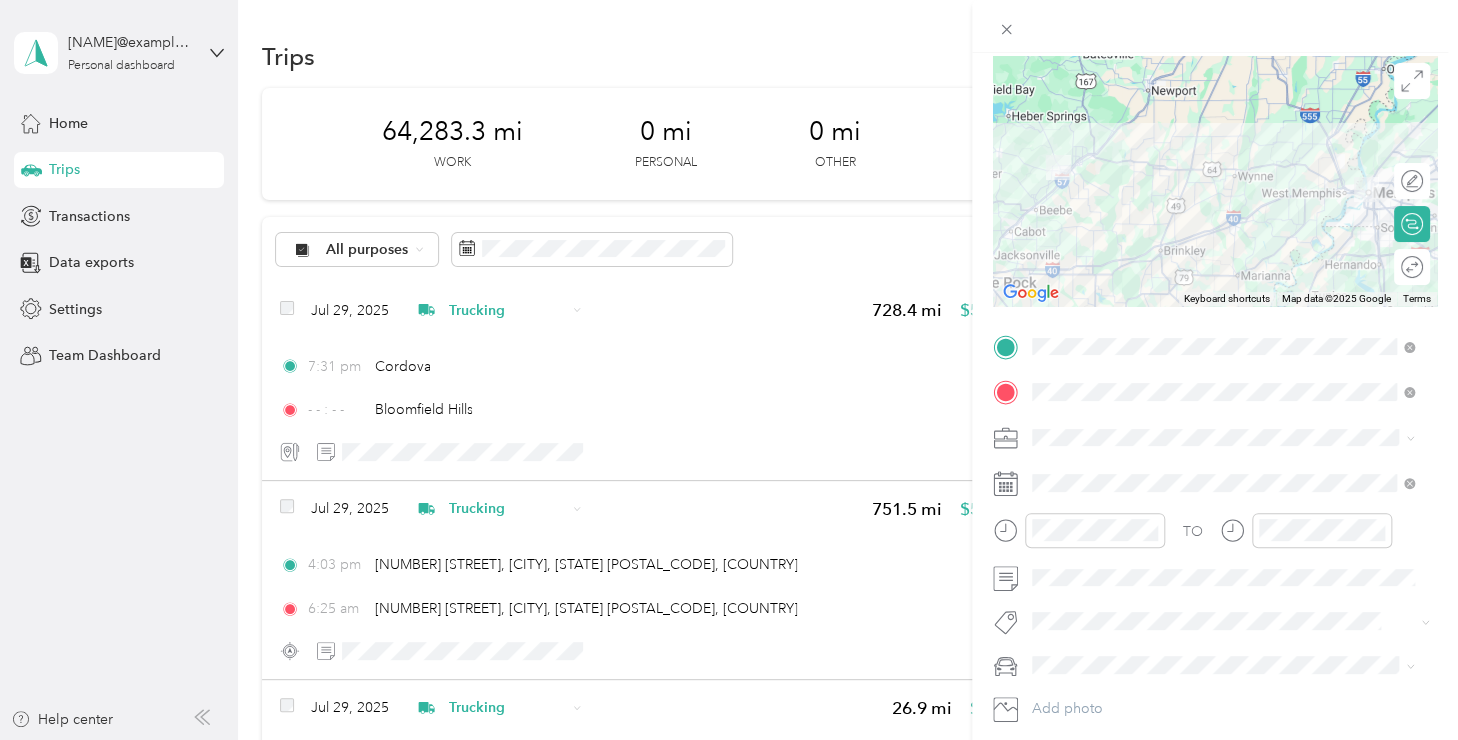 click 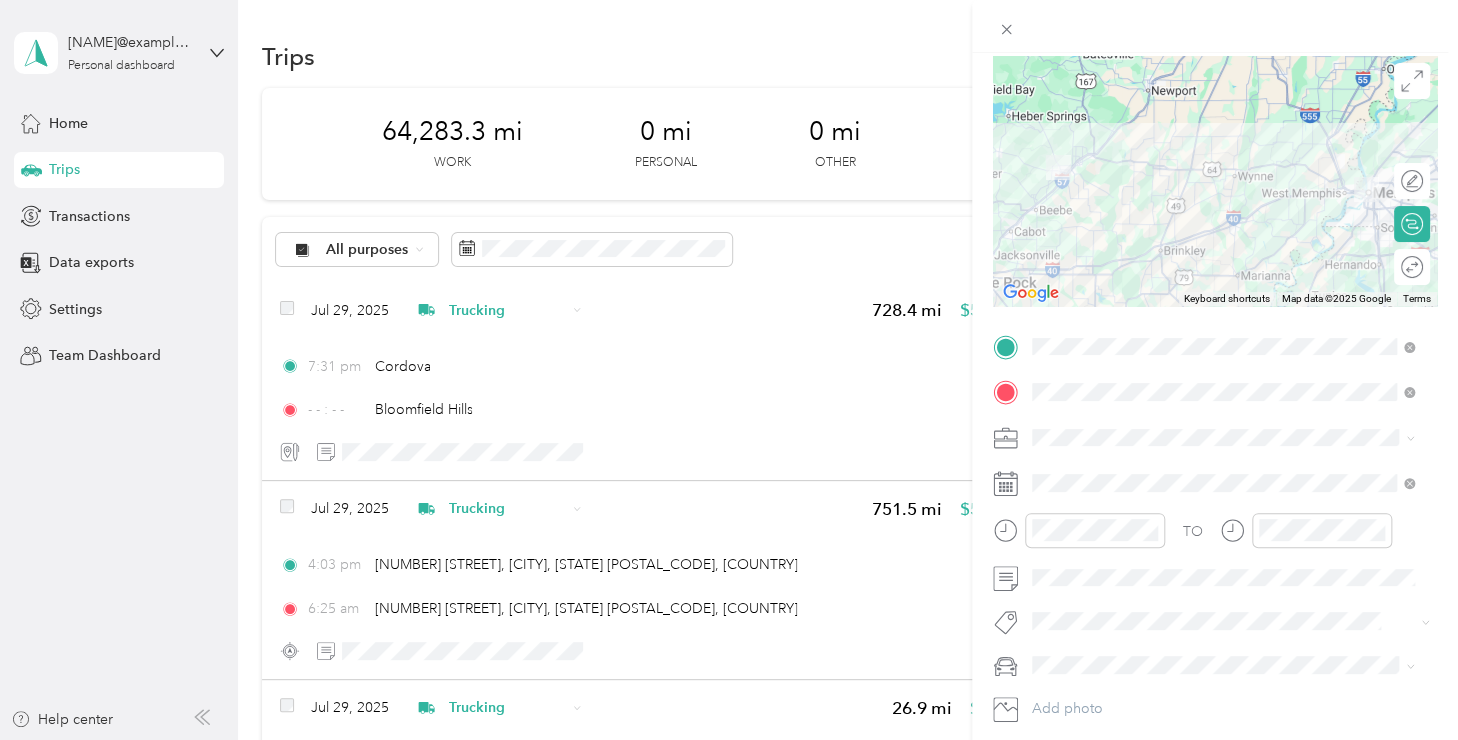 click on "Yellow2" at bounding box center (1063, 555) 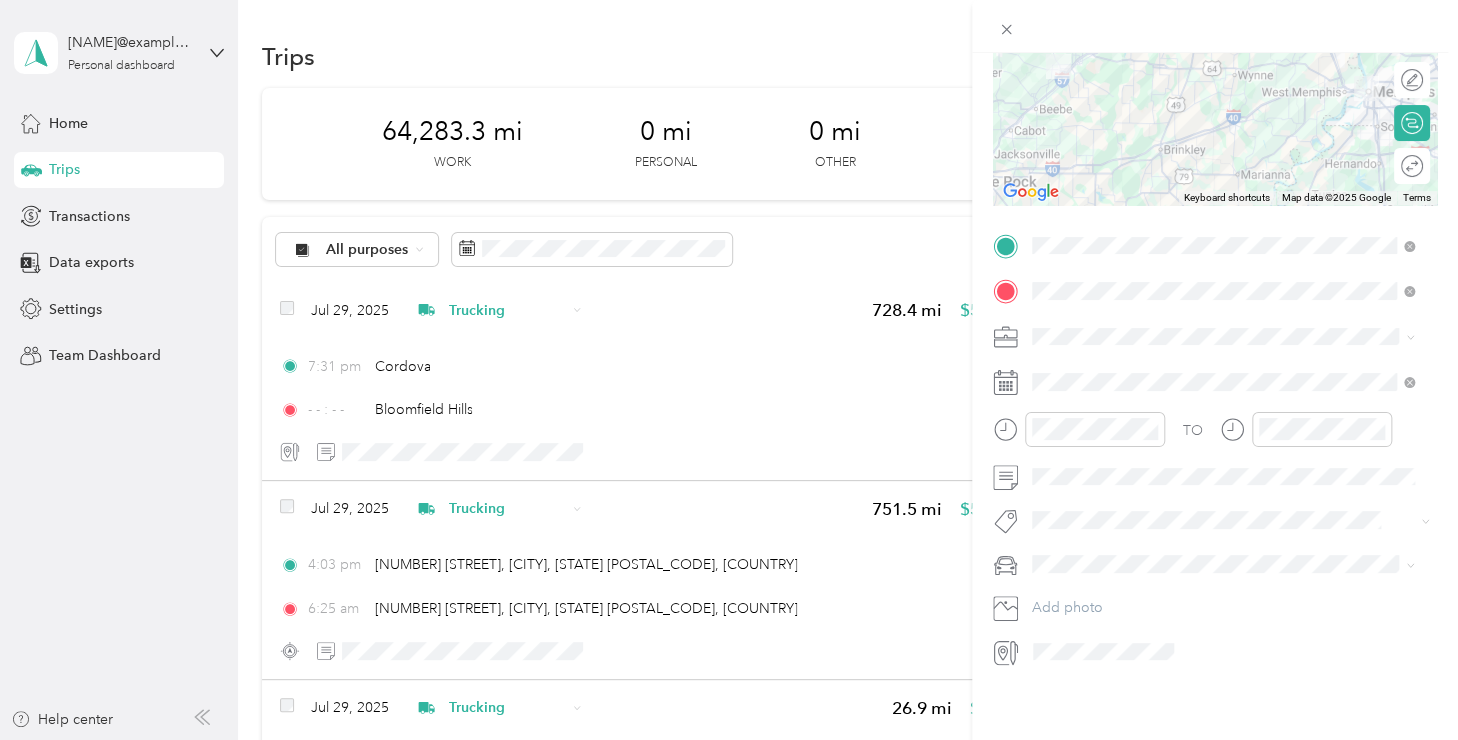 scroll, scrollTop: 0, scrollLeft: 0, axis: both 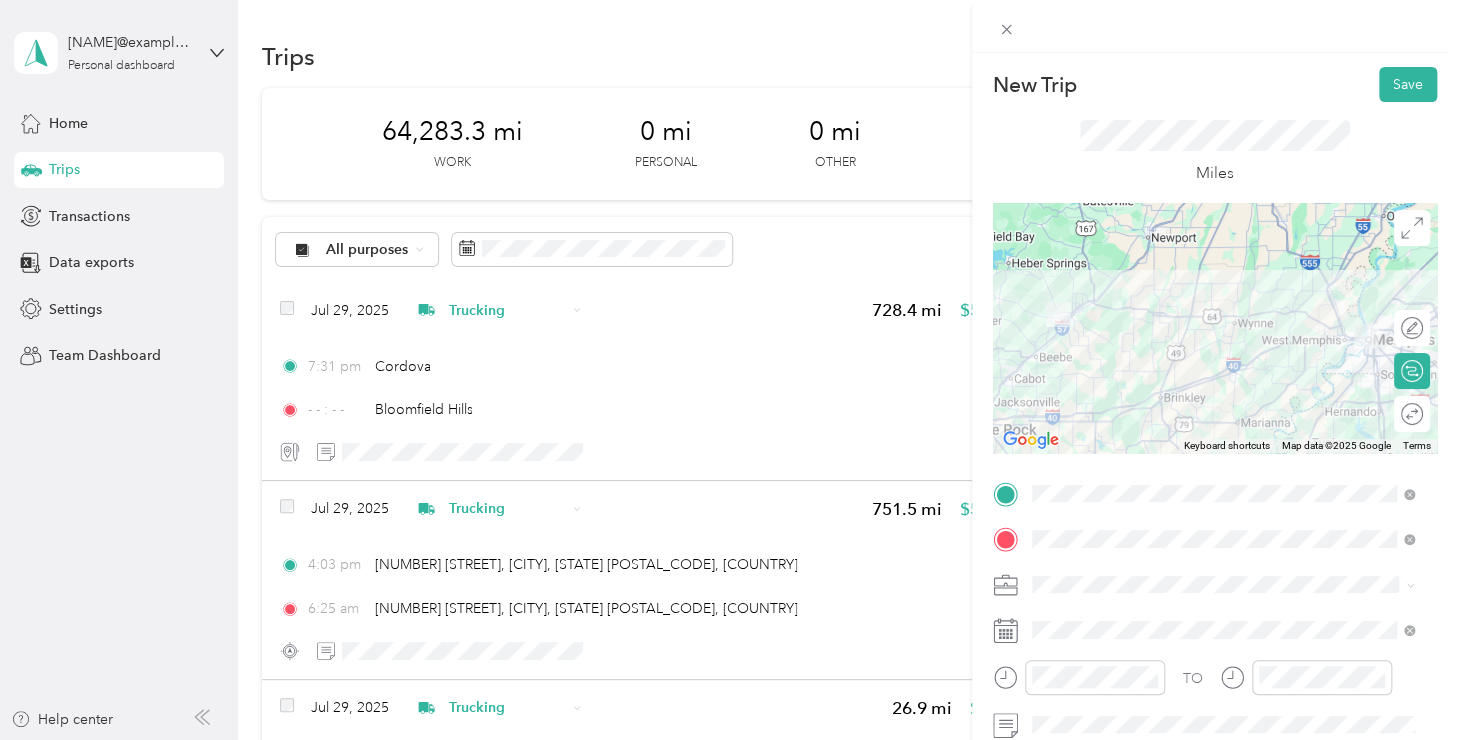 click on "Save" at bounding box center [1408, 84] 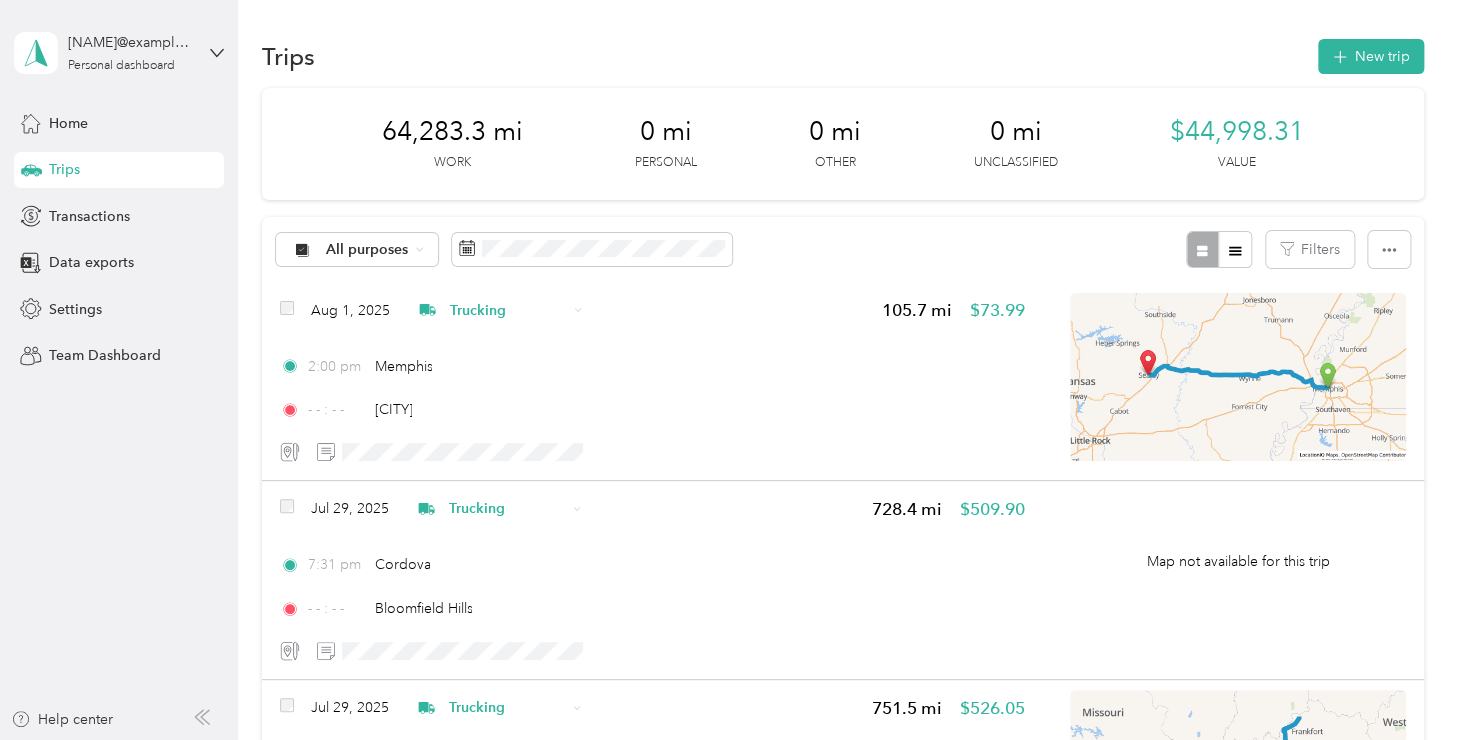 click on "New trip" at bounding box center [1371, 56] 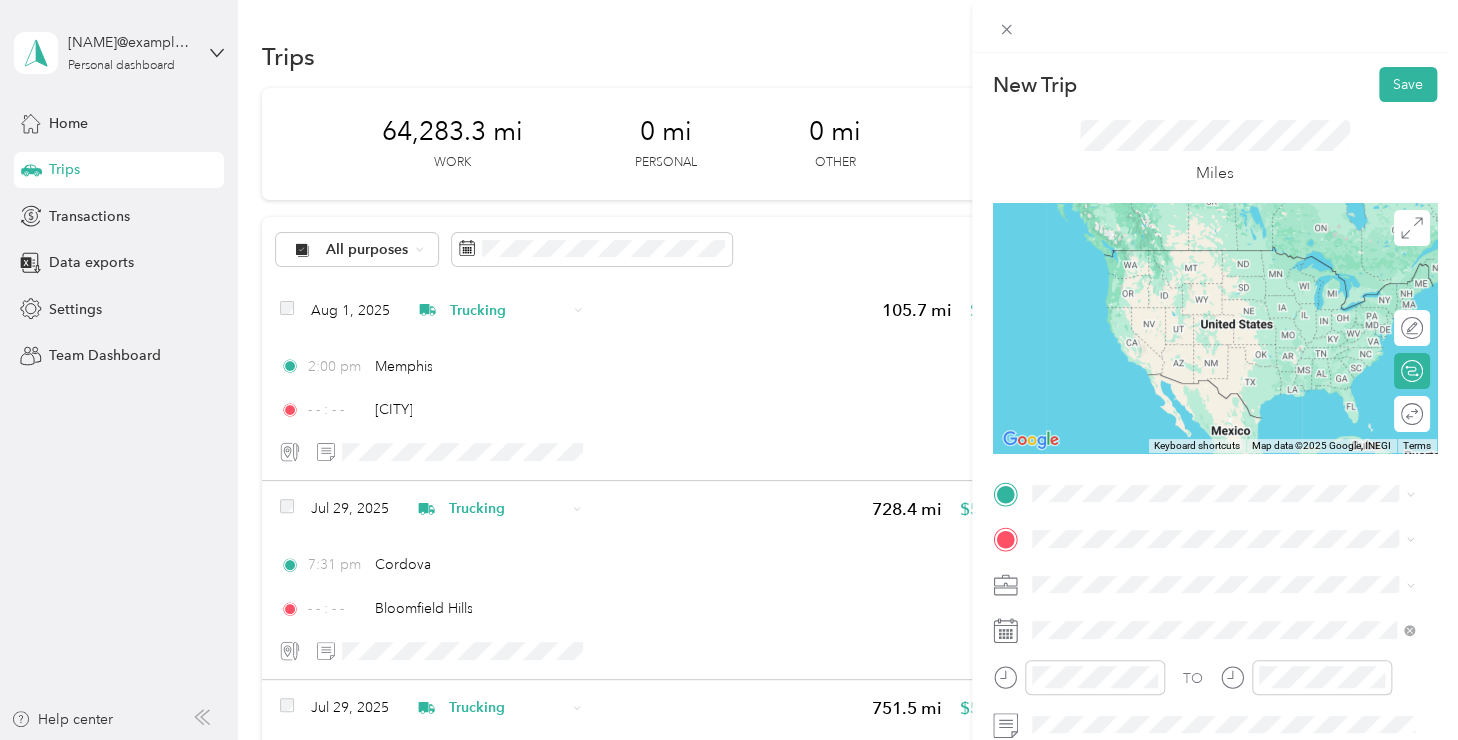 click on "[CITY]
[STATE], [COUNTRY]" at bounding box center (1223, 257) 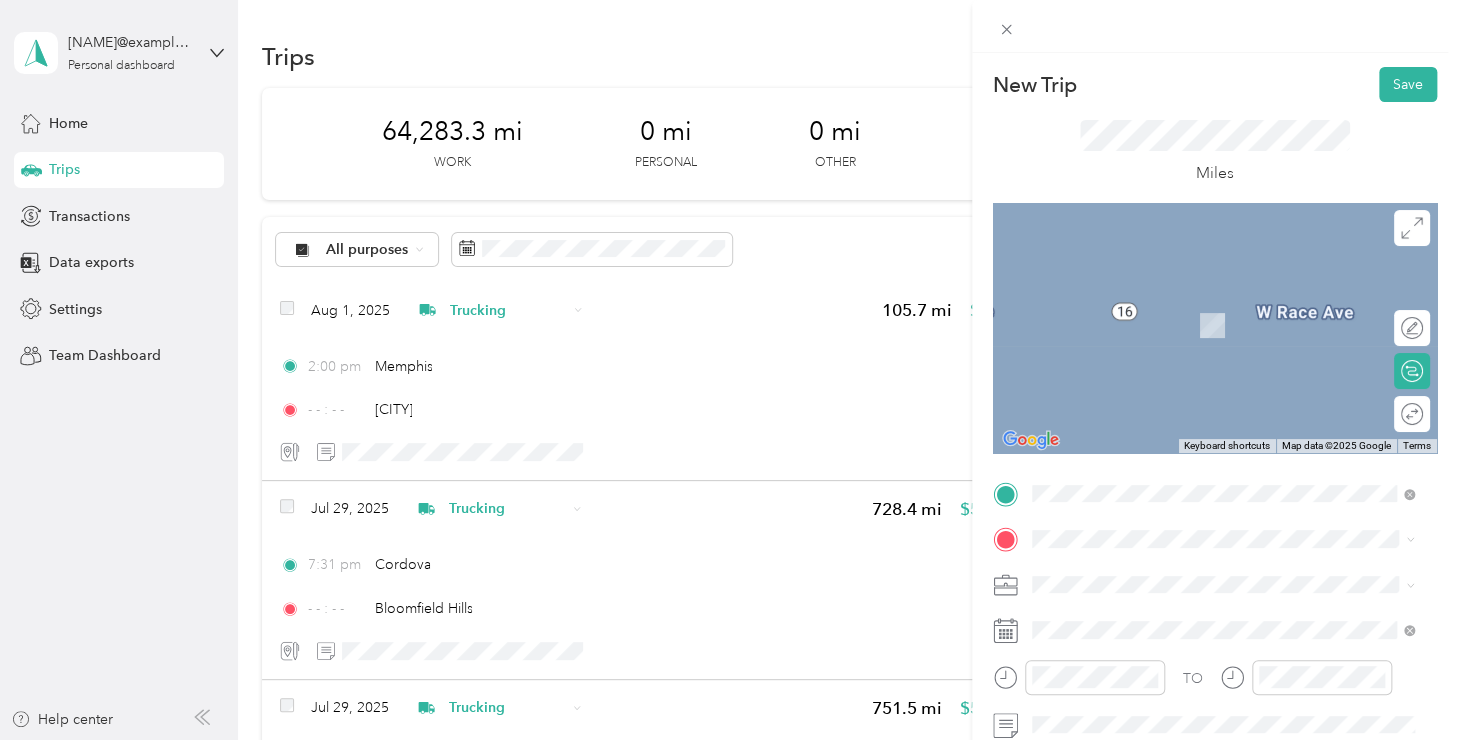 click on "[CITY]
[STATE], [COUNTRY]" at bounding box center [1223, 350] 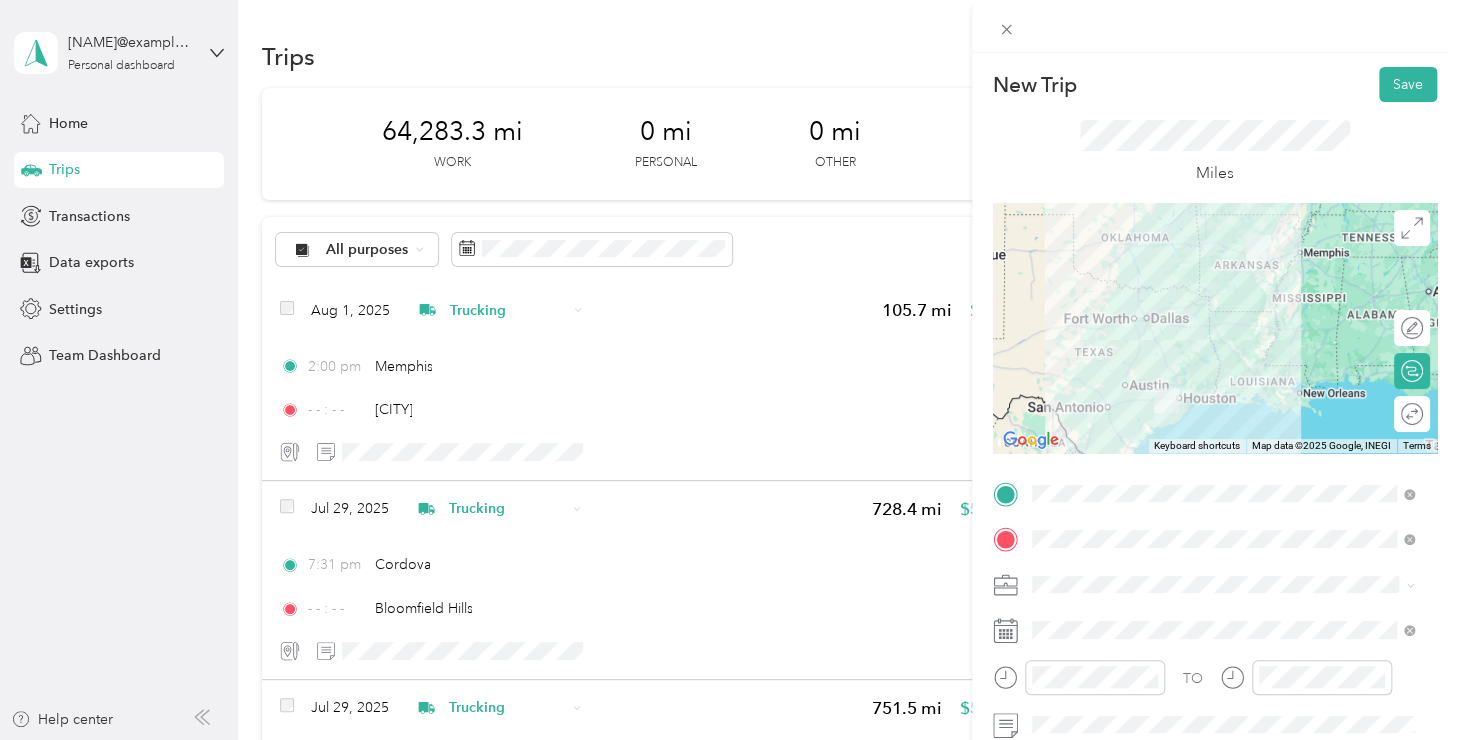 click on "Trucking" at bounding box center (1223, 363) 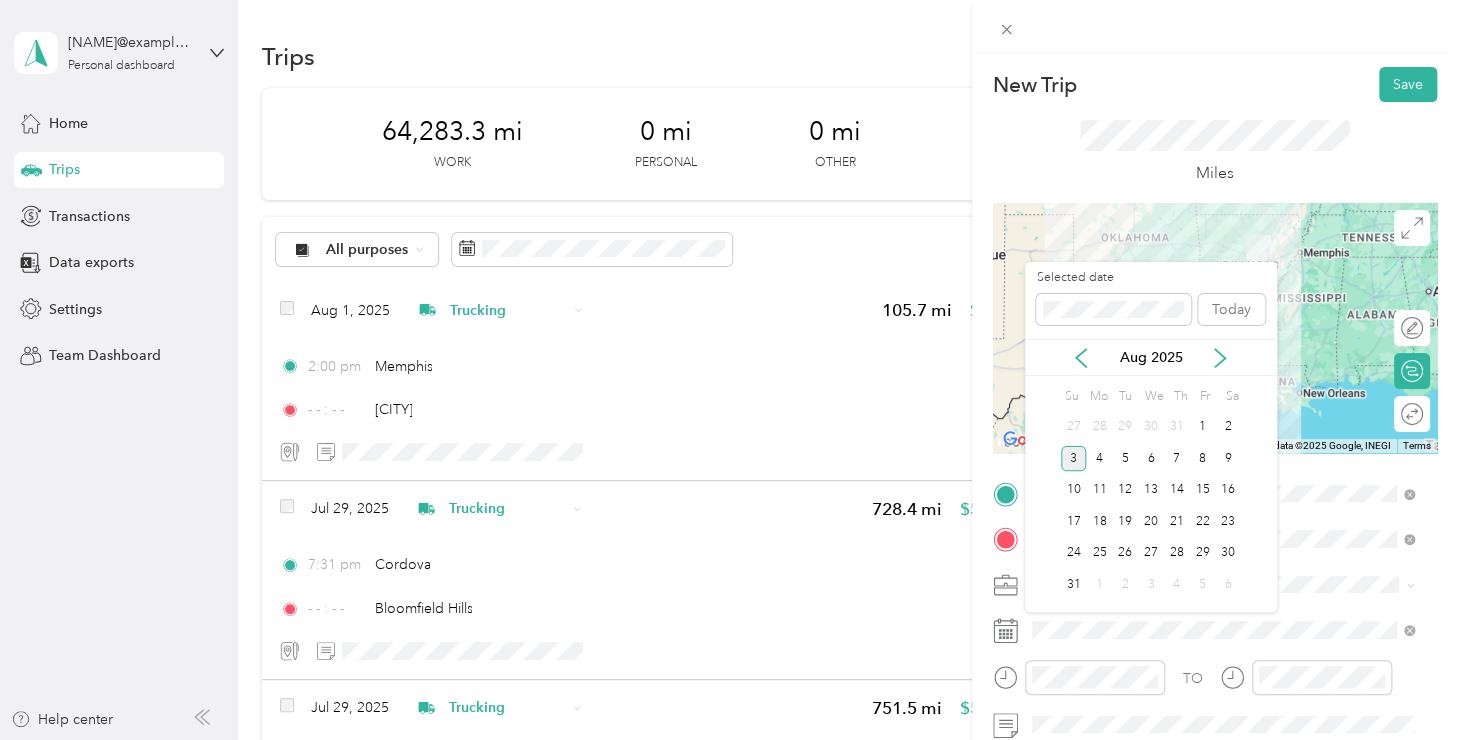 click on "8" at bounding box center [1202, 458] 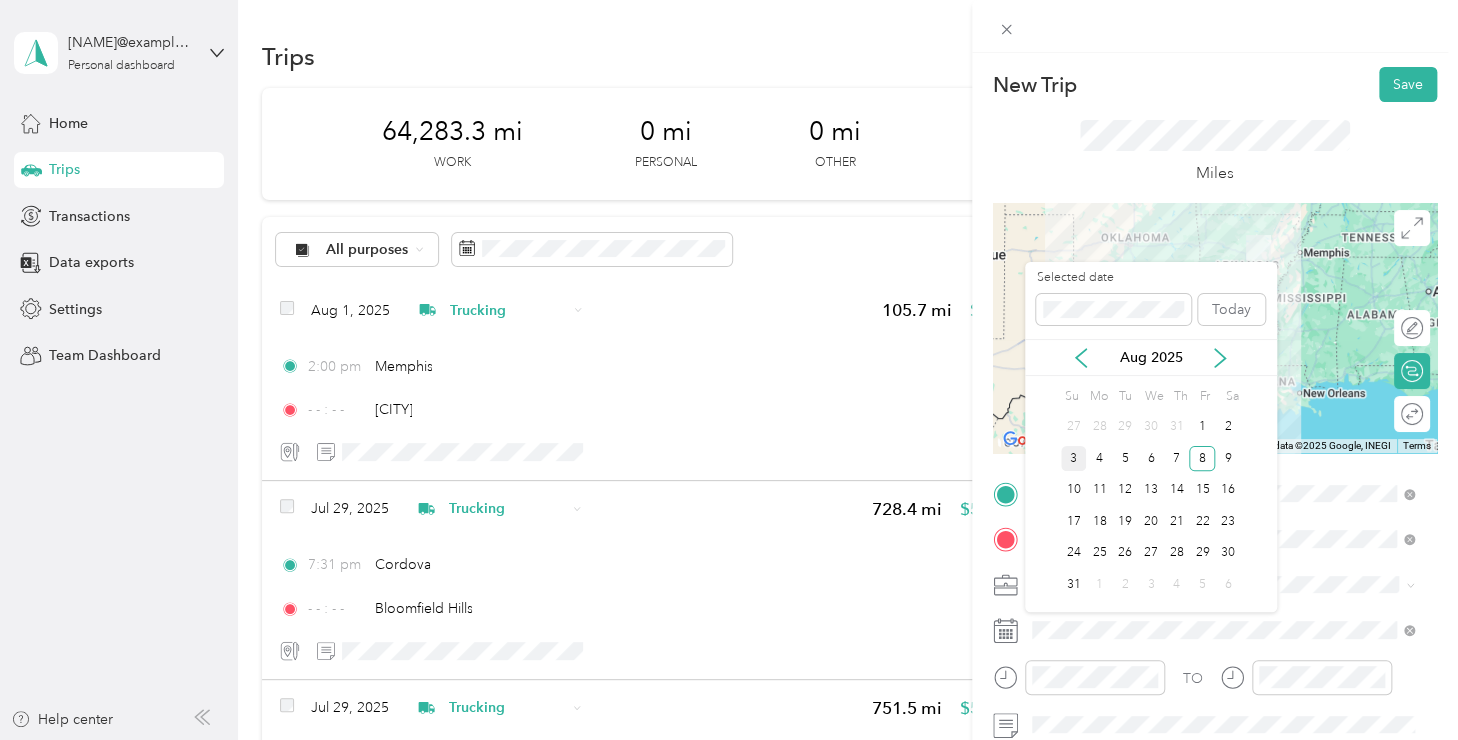 click on "2" at bounding box center (1228, 427) 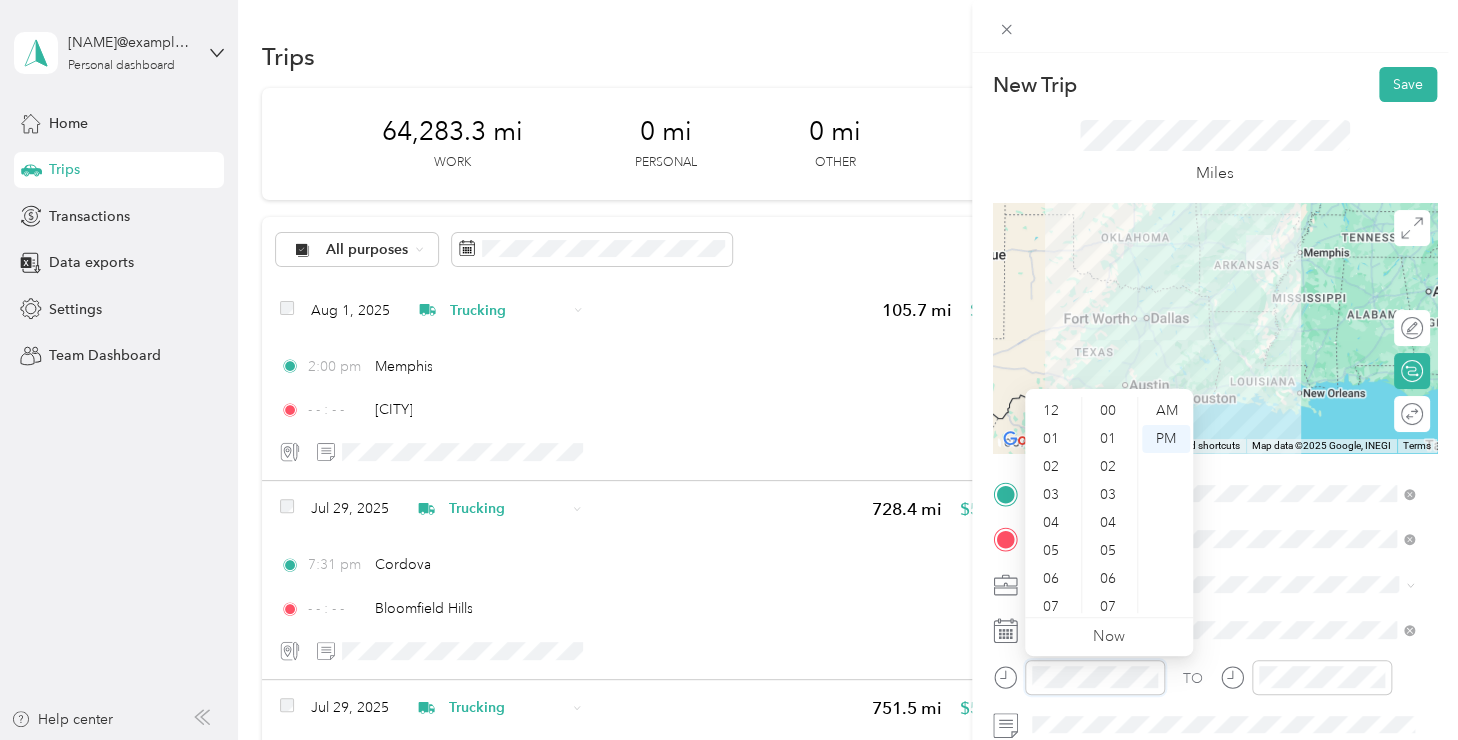 scroll, scrollTop: 364, scrollLeft: 0, axis: vertical 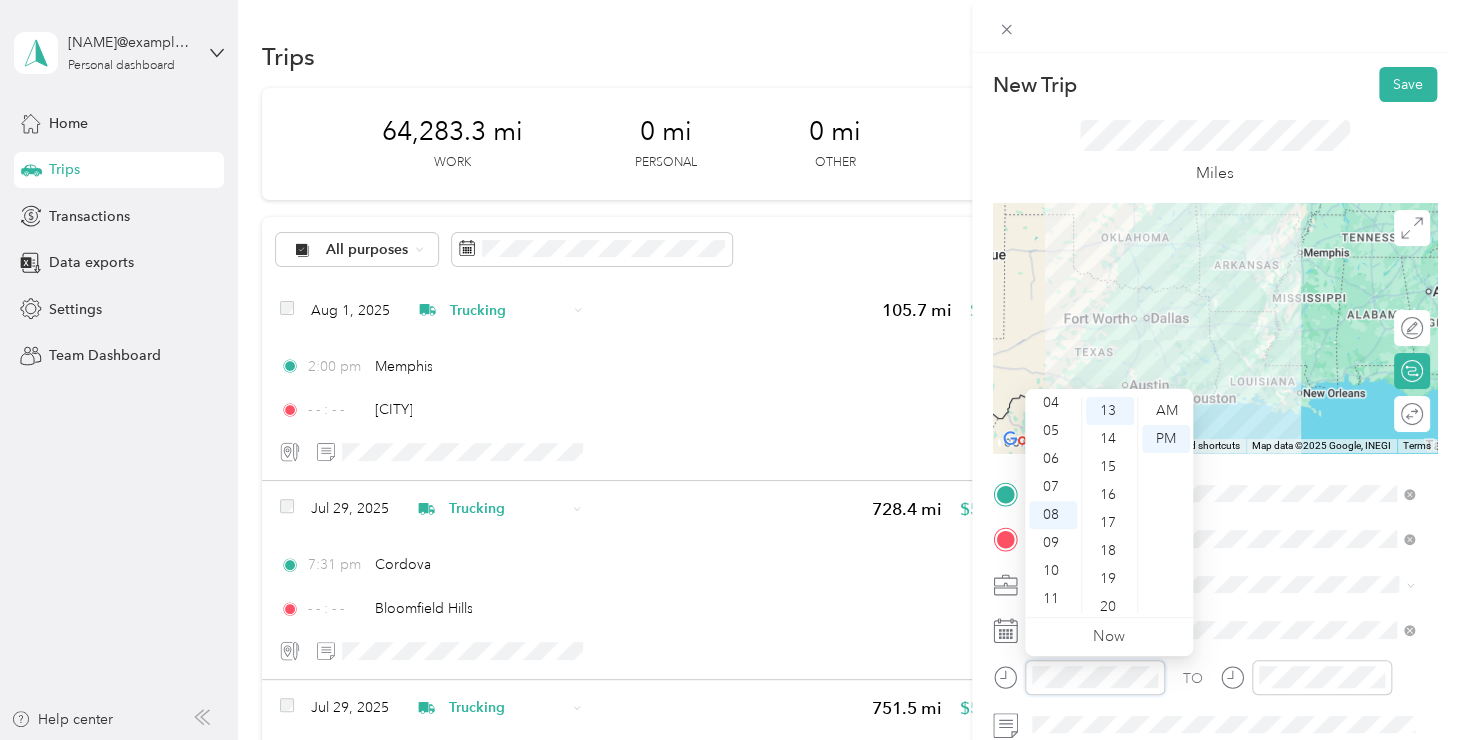 click on "New Trip Save This trip cannot be edited because it is either under review, approved, or paid. Contact your Team Manager to edit it. Miles To navigate the map with touch gestures double-tap and hold your finger on the map, then drag the map. ← Move left → Move right ↑ Move up ↓ Move down + Zoom in - Zoom out Home Jump left by 75% End Jump right by 75% Page Up Jump up by 75% Page Down Jump down by 75% Keyboard shortcuts Map Data Map data ©2025 Google, INEGI Map data ©2025 Google, INEGI 200 km Click to toggle between metric and imperial units Terms Report a map error Edit route Calculate route Round trip TO Add photo" at bounding box center [729, 370] 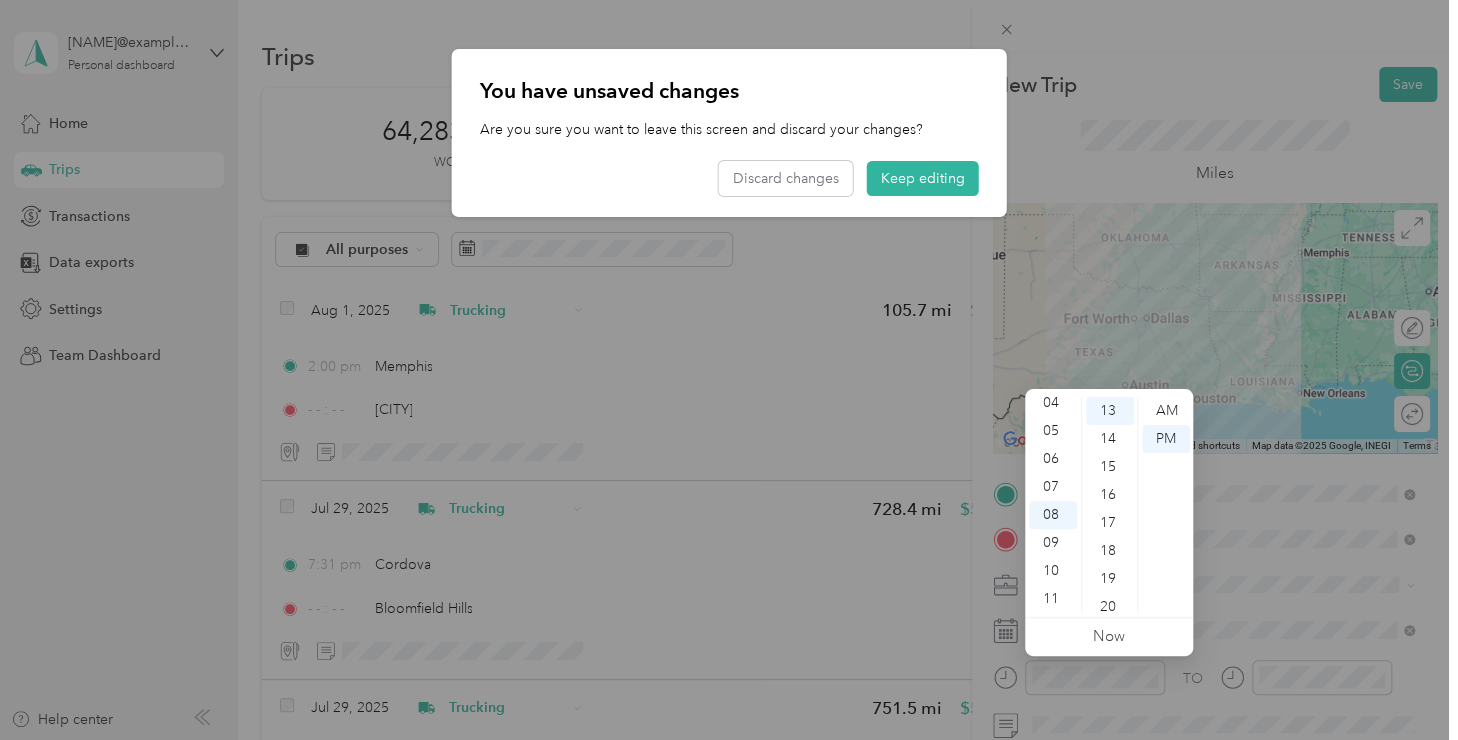 click on "08" at bounding box center [1053, 515] 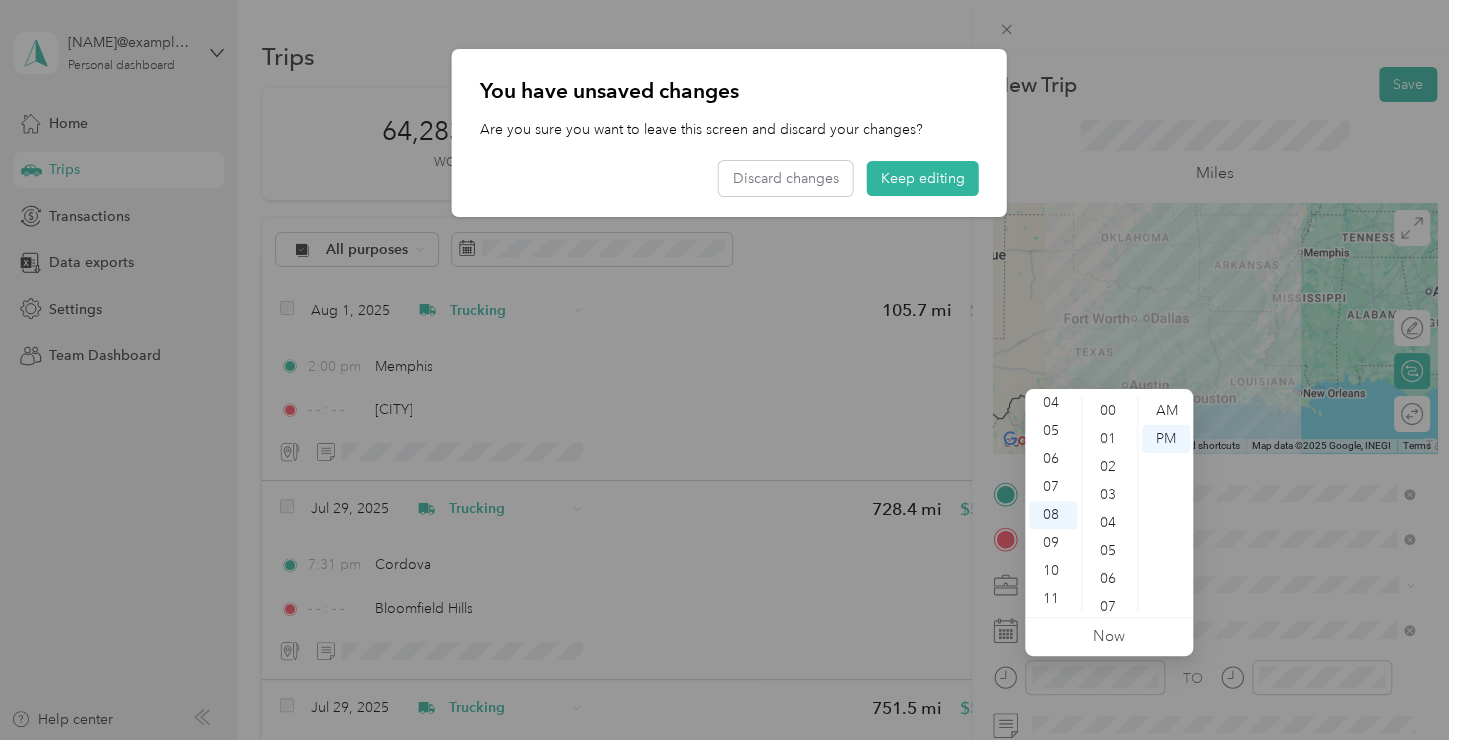 click on "00" at bounding box center [1110, 411] 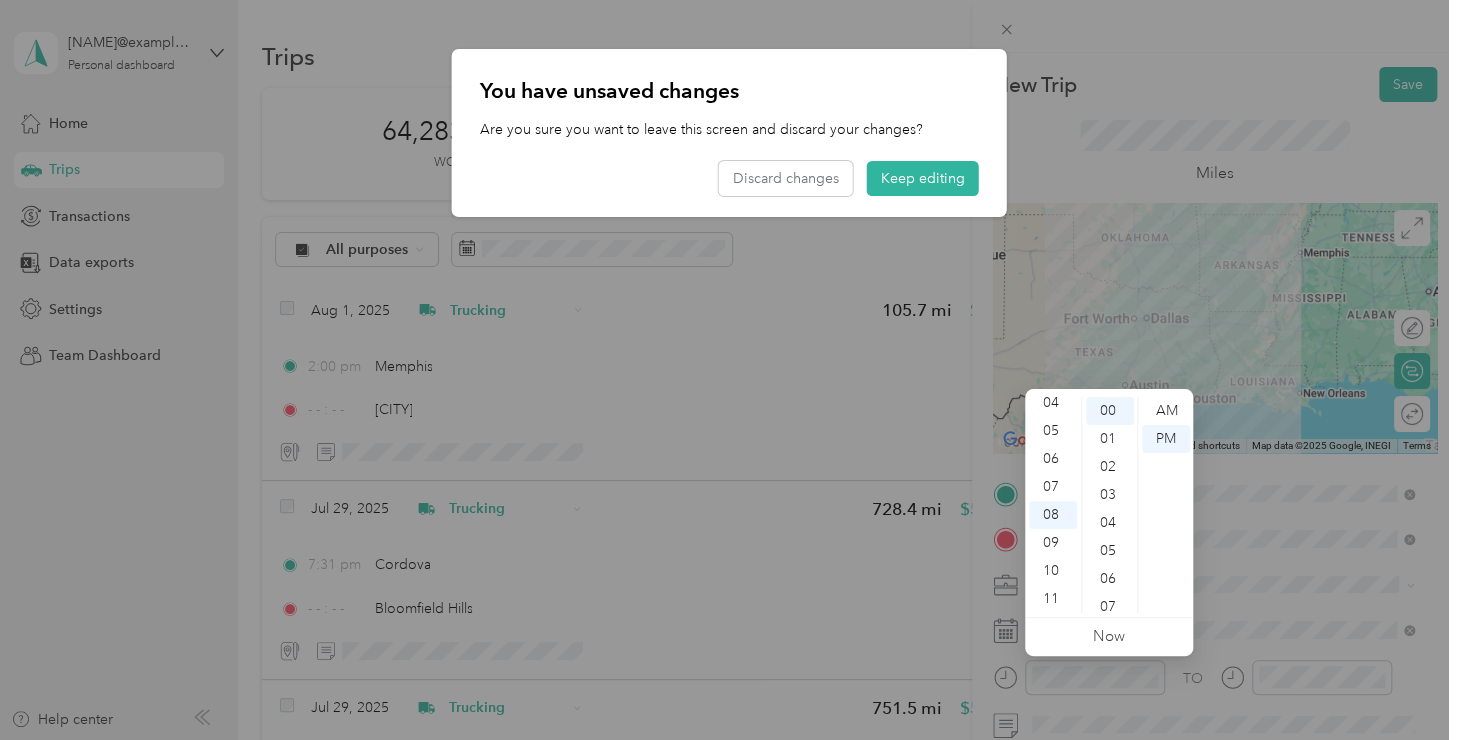 click on "AM" at bounding box center [1166, 411] 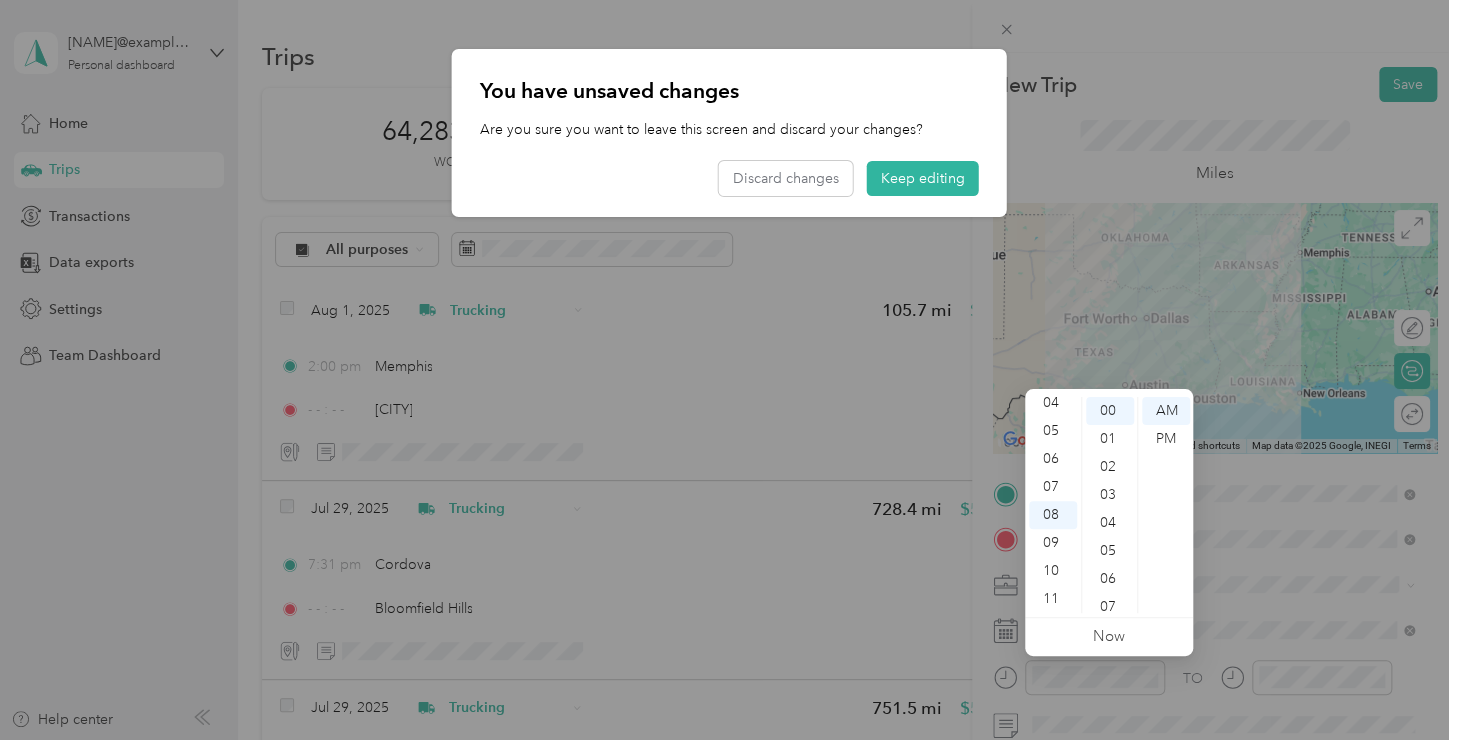 click on "00" at bounding box center [1110, 411] 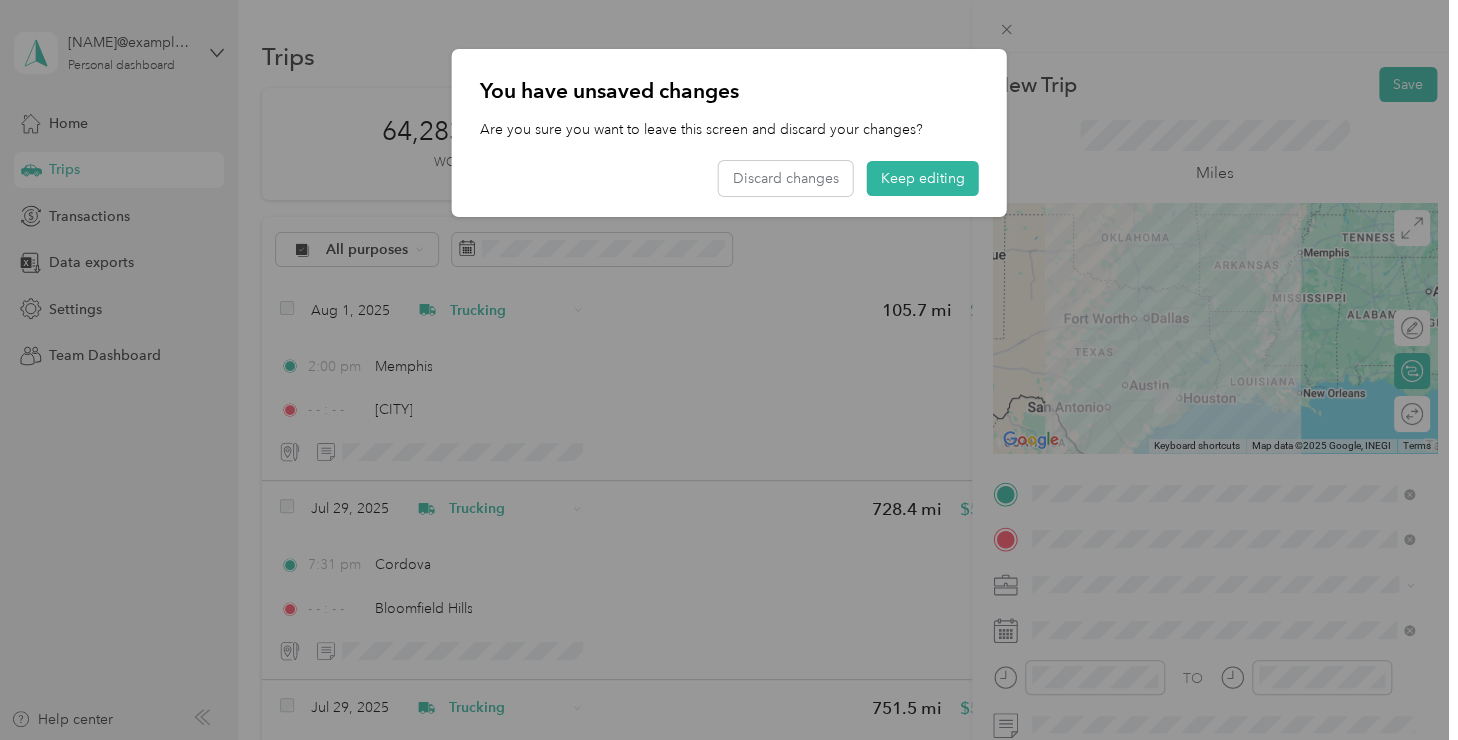 click on "Keep editing" at bounding box center [923, 178] 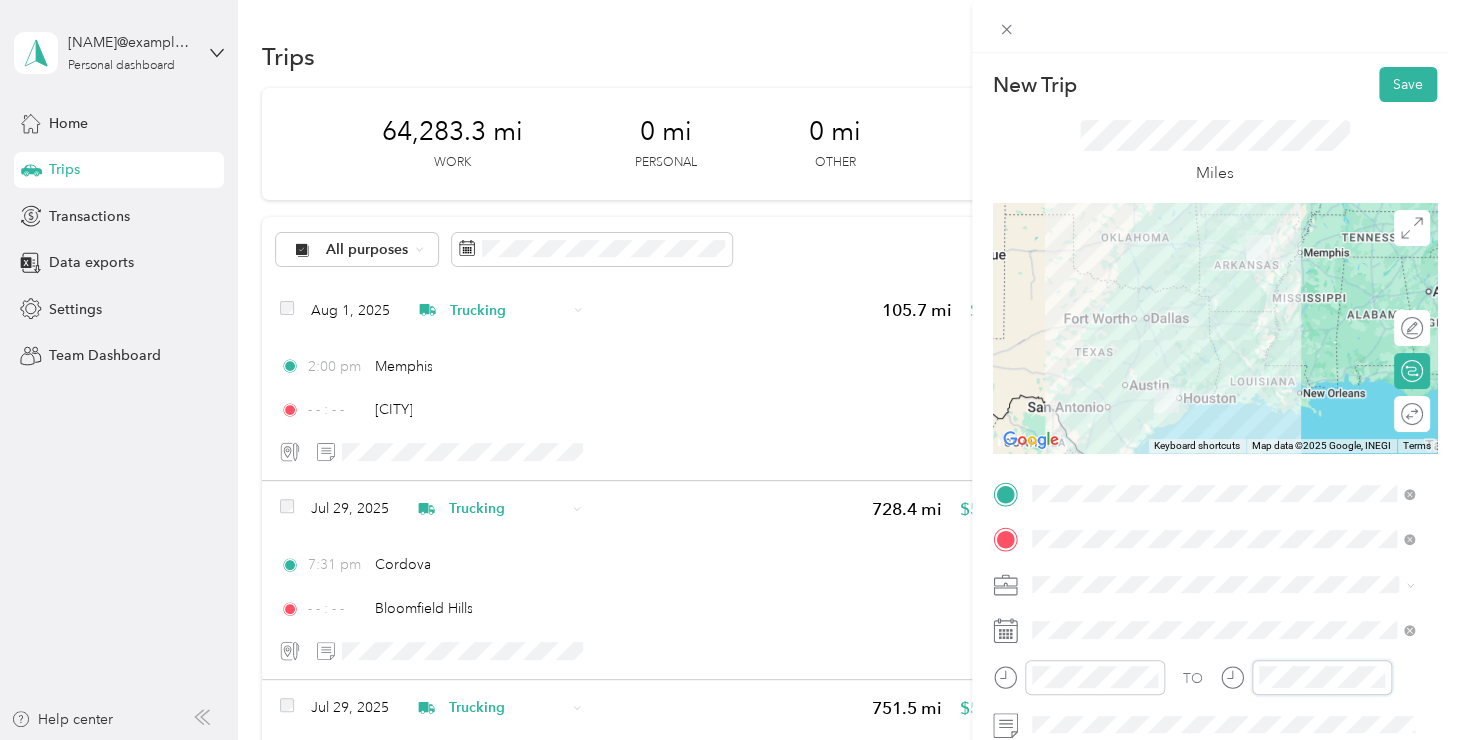 scroll, scrollTop: 120, scrollLeft: 0, axis: vertical 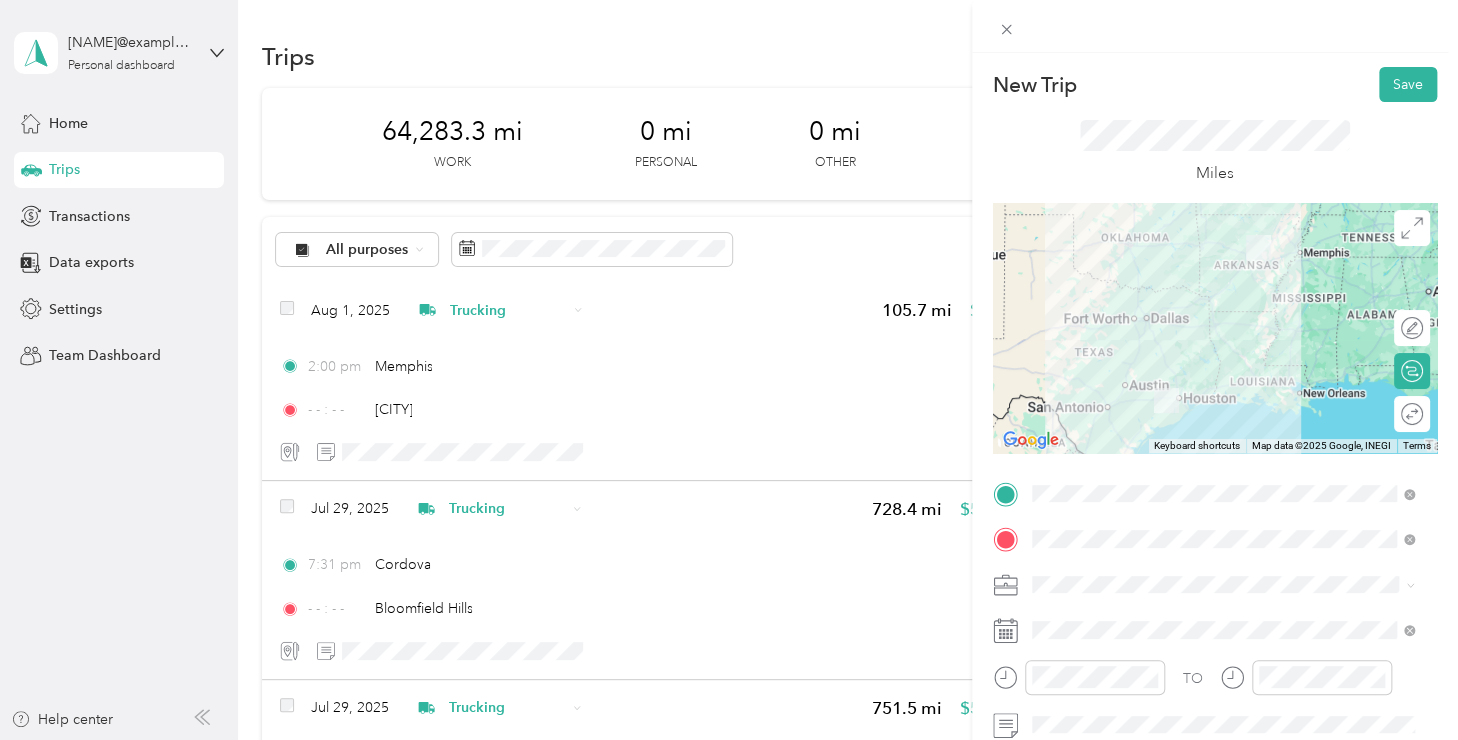 drag, startPoint x: 1440, startPoint y: 407, endPoint x: 1453, endPoint y: 564, distance: 157.5373 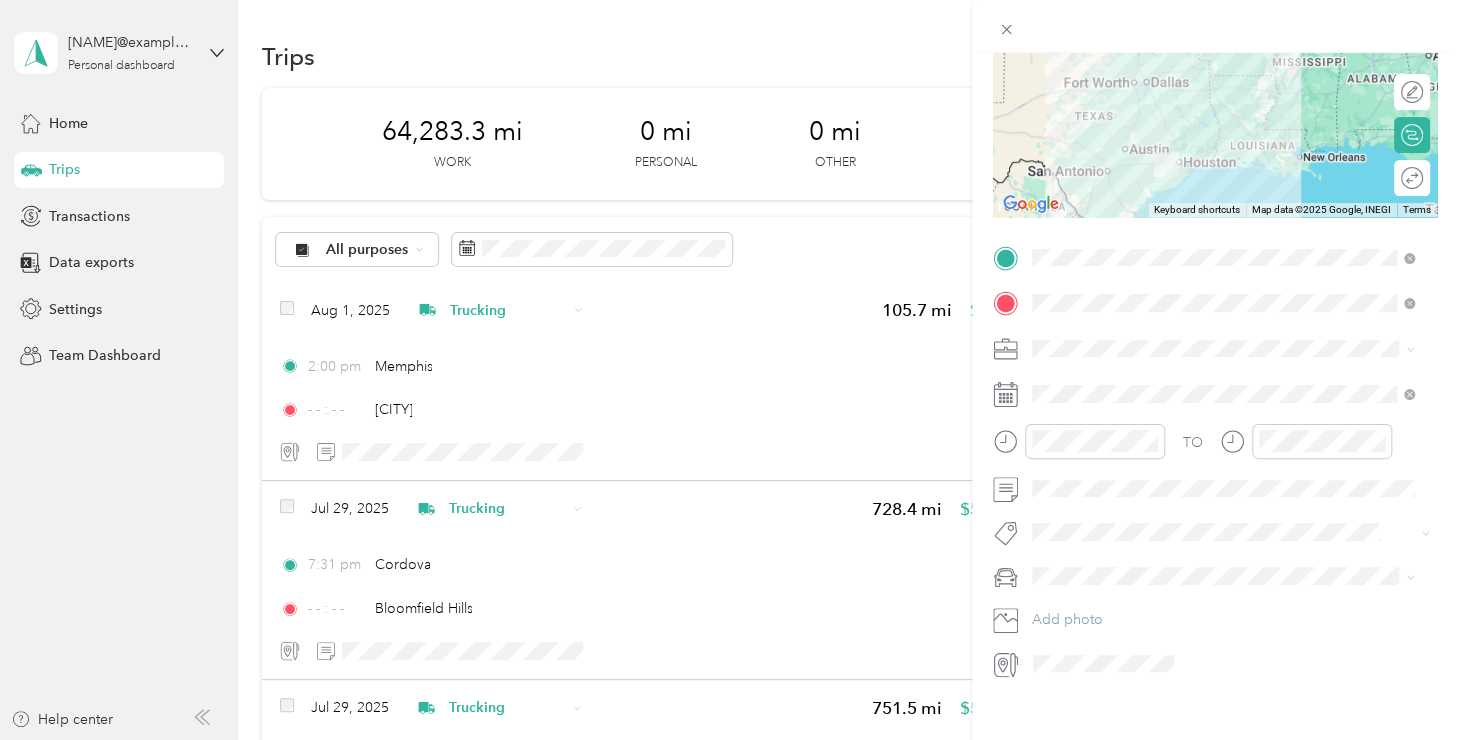 scroll, scrollTop: 263, scrollLeft: 0, axis: vertical 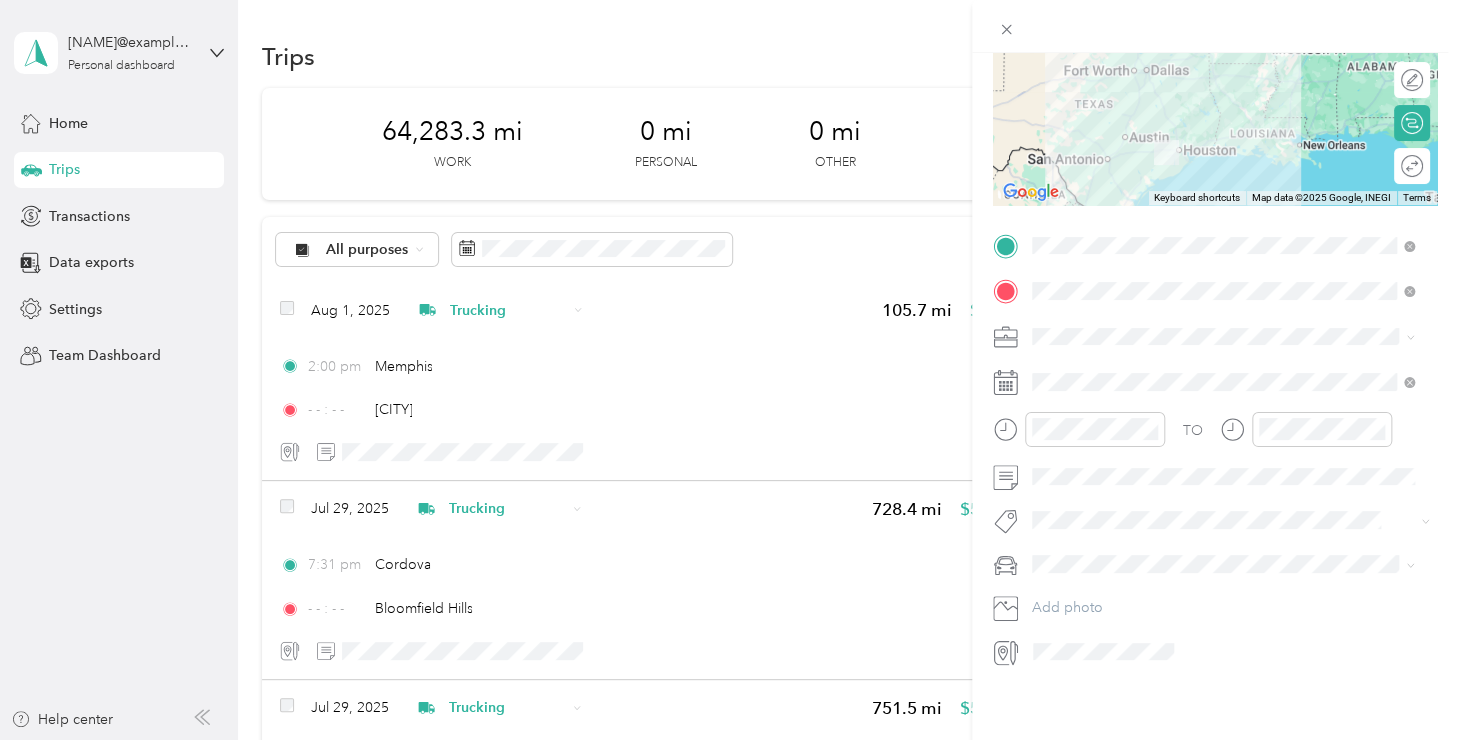 click 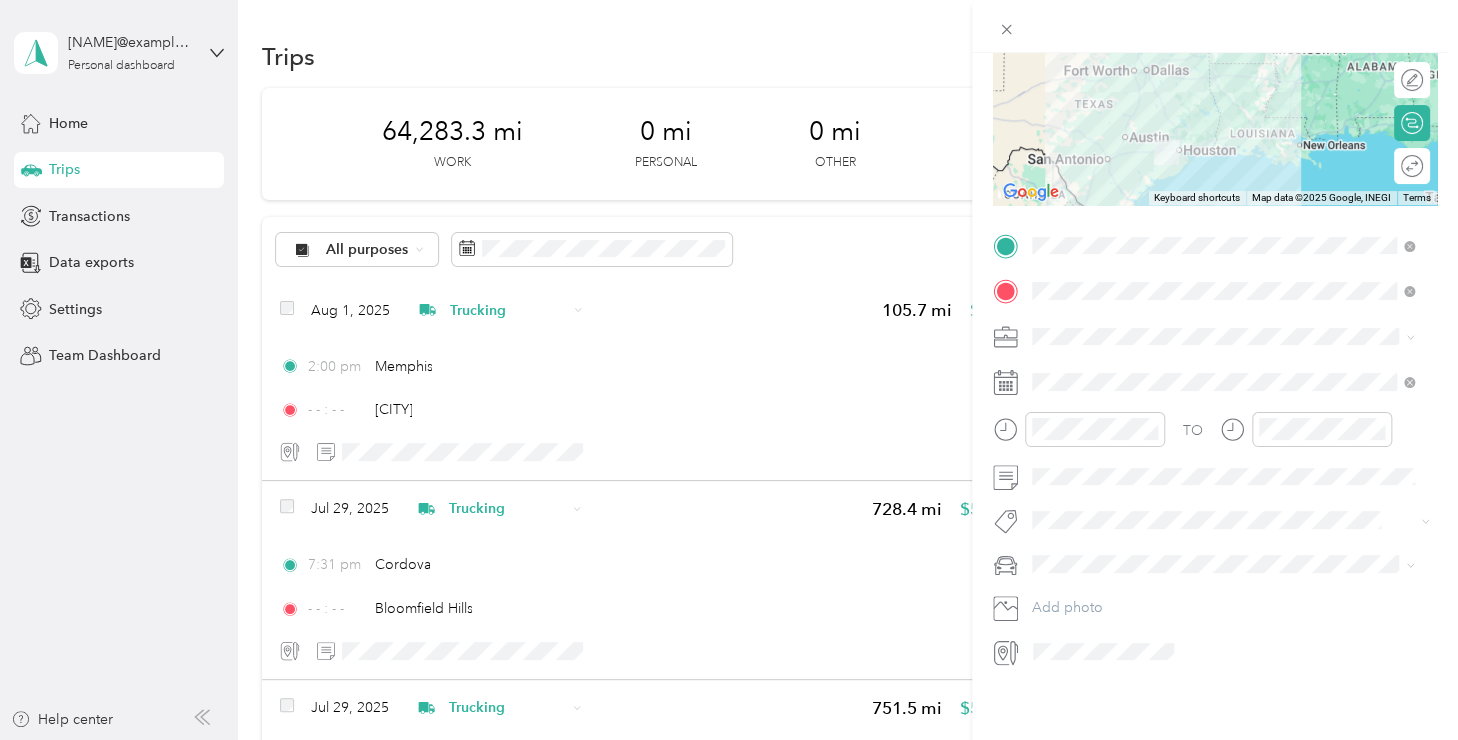 click at bounding box center (1231, 477) 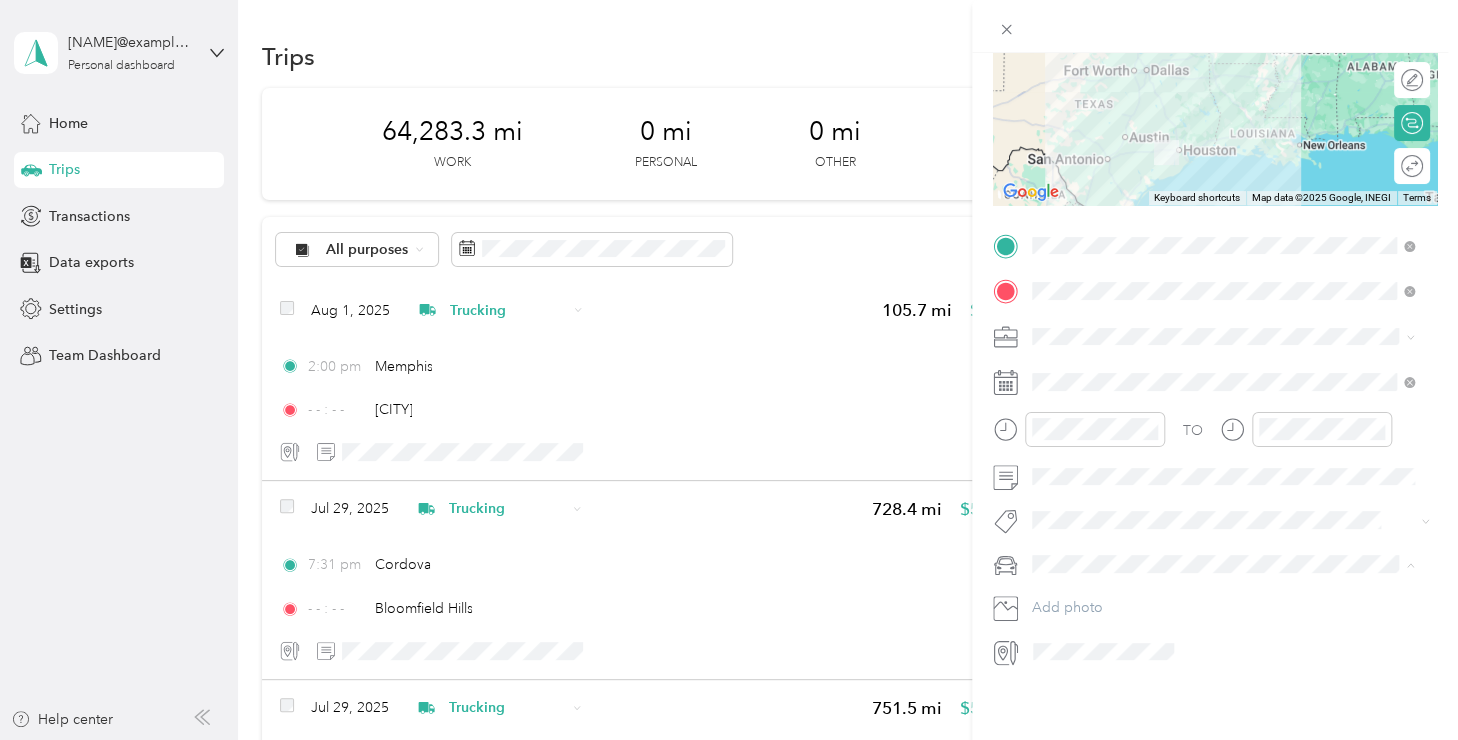 click on "Yellow2 Gray Horse Yellow1" at bounding box center (1223, 618) 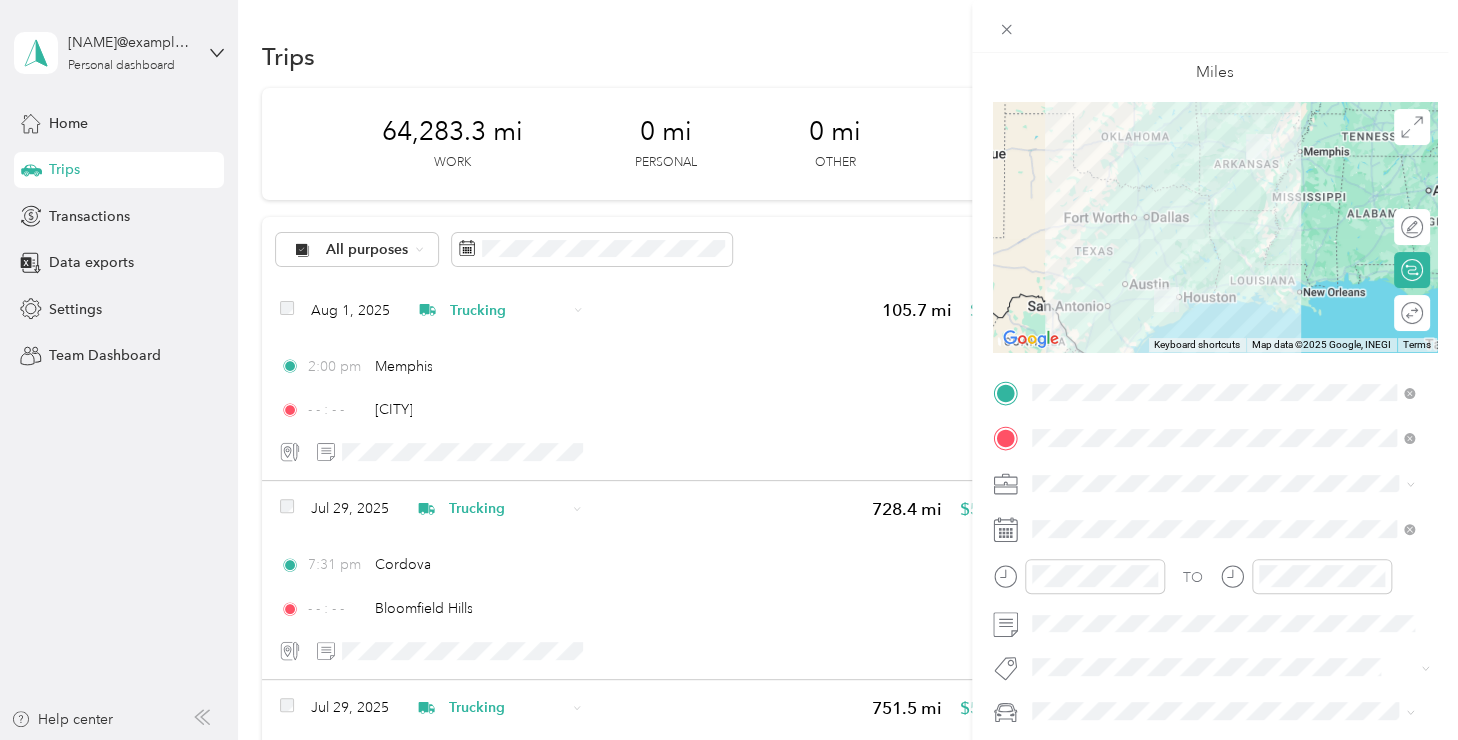 scroll, scrollTop: 0, scrollLeft: 0, axis: both 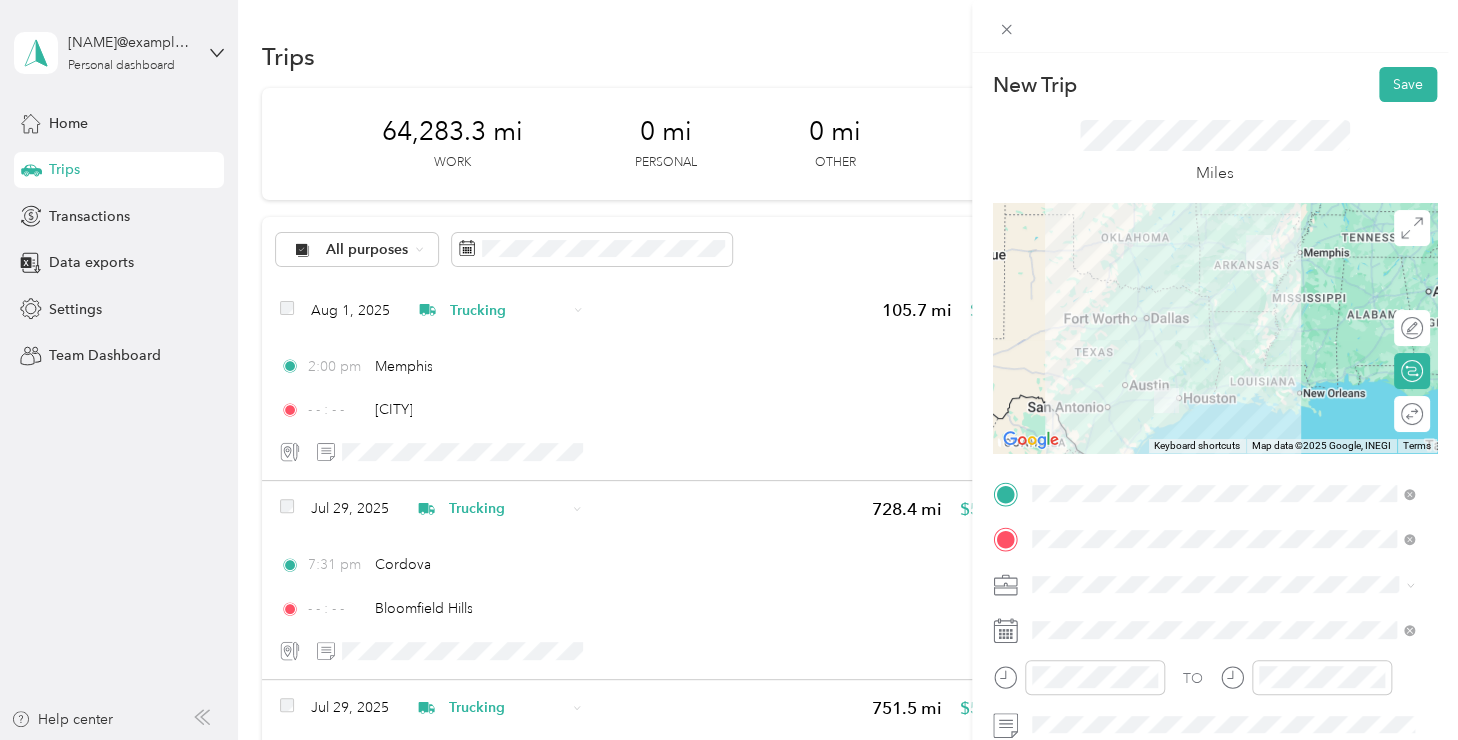 click on "Save" at bounding box center (1408, 84) 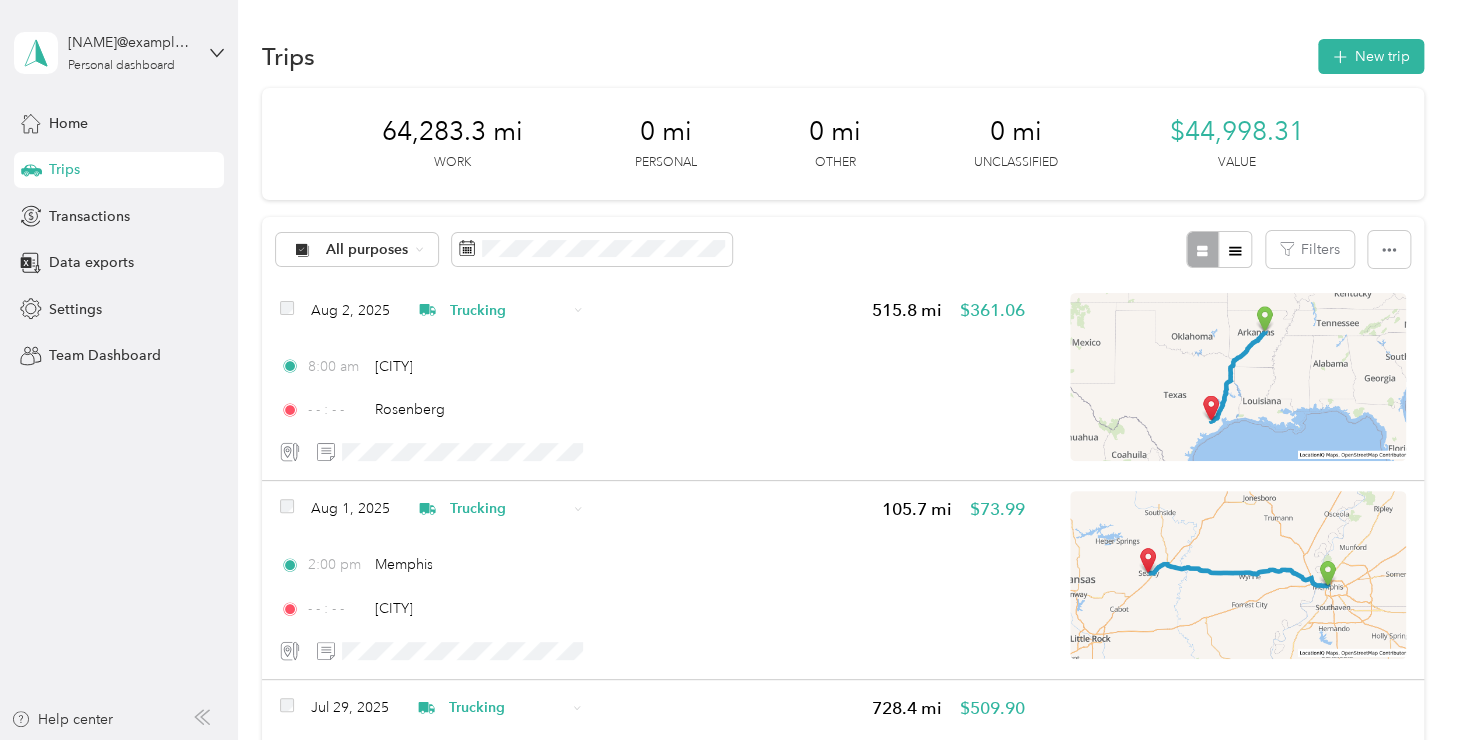 click on "New trip" at bounding box center [1371, 56] 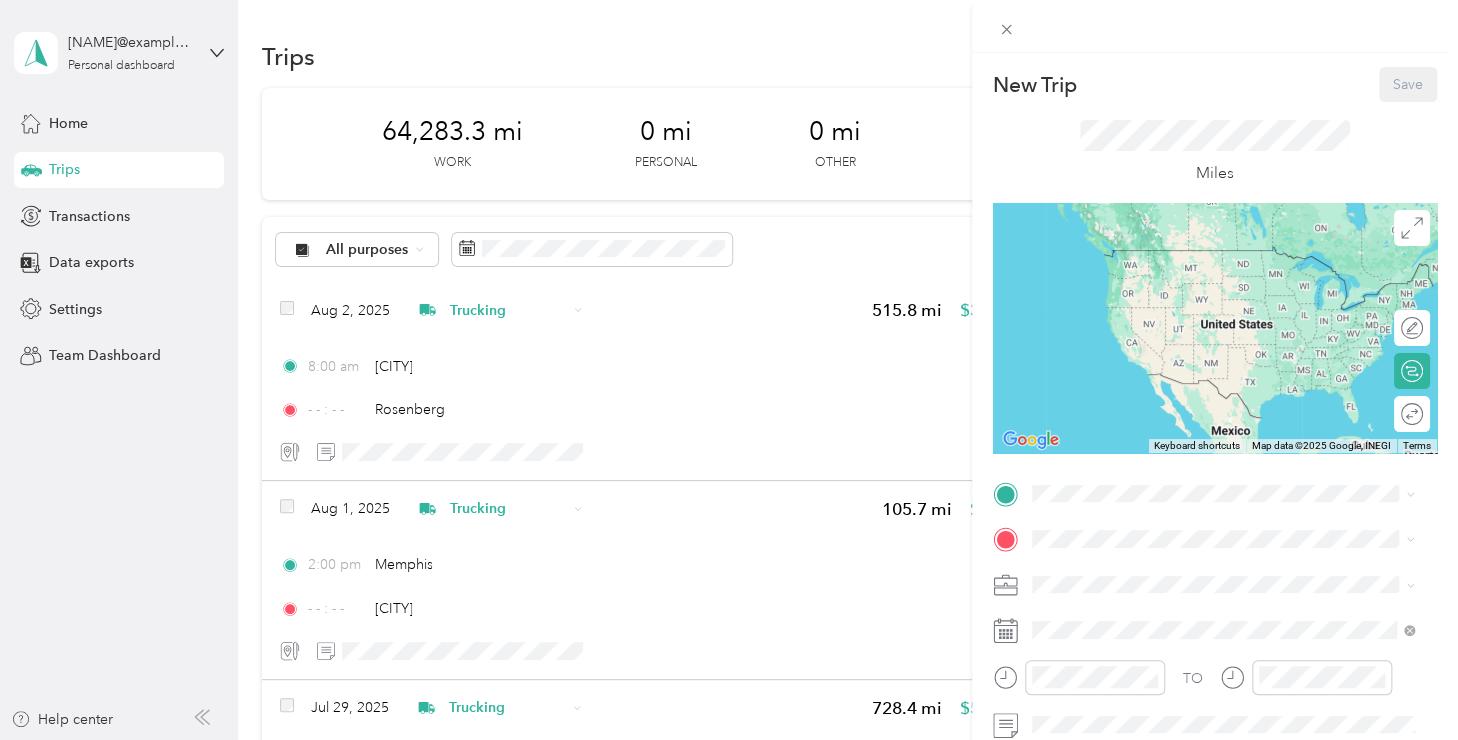 click at bounding box center (1231, 494) 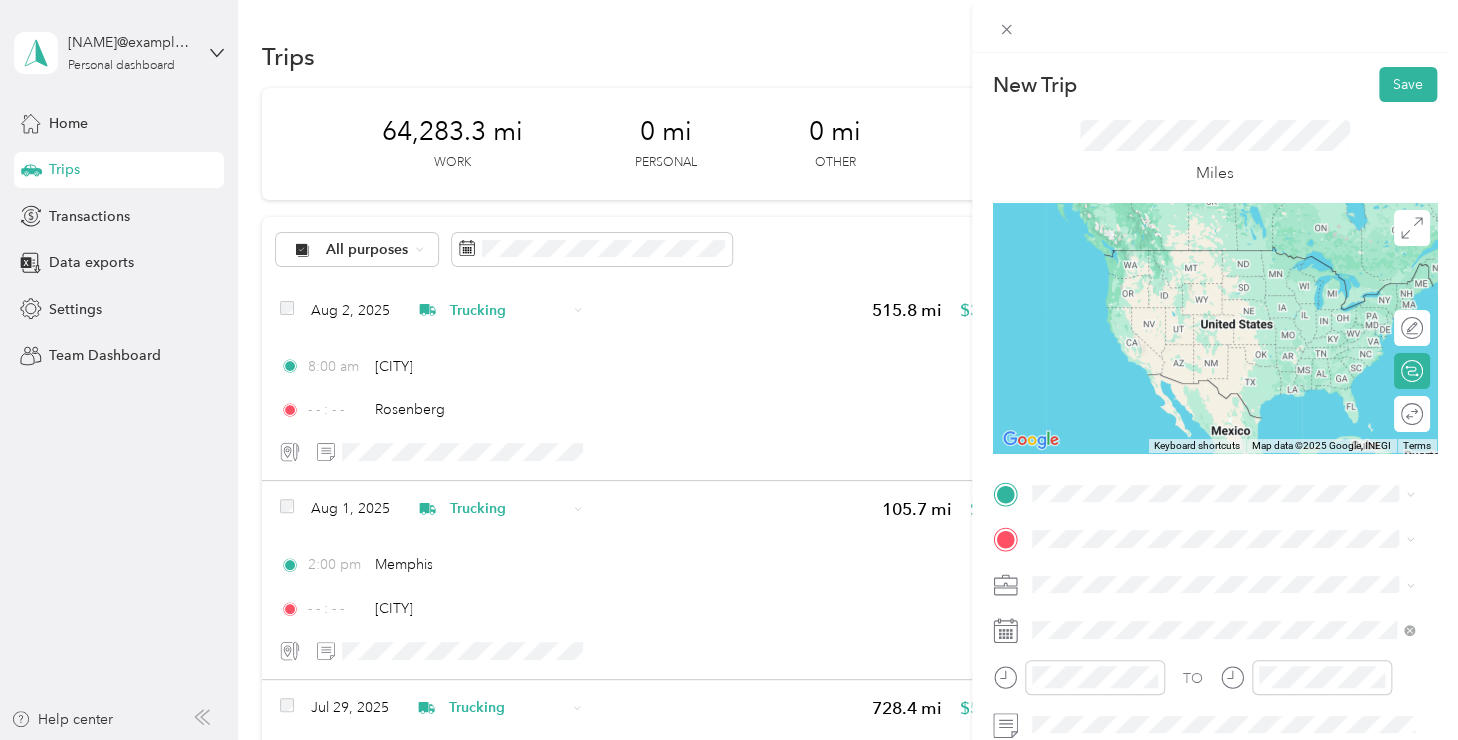 click on "[CITY]
[STATE], [COUNTRY]" at bounding box center (1134, 305) 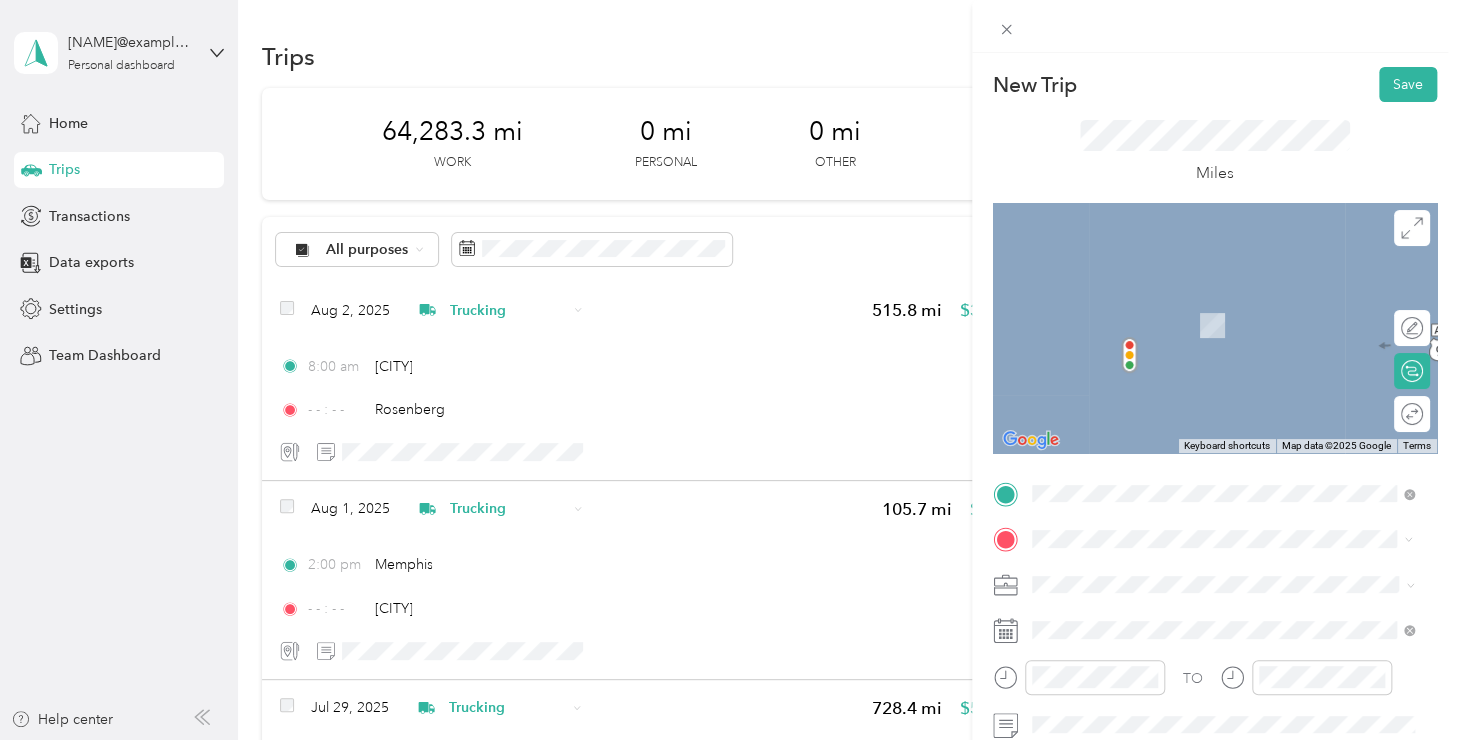 click on "[CITY]
[STATE], [COUNTRY]" at bounding box center (1134, 345) 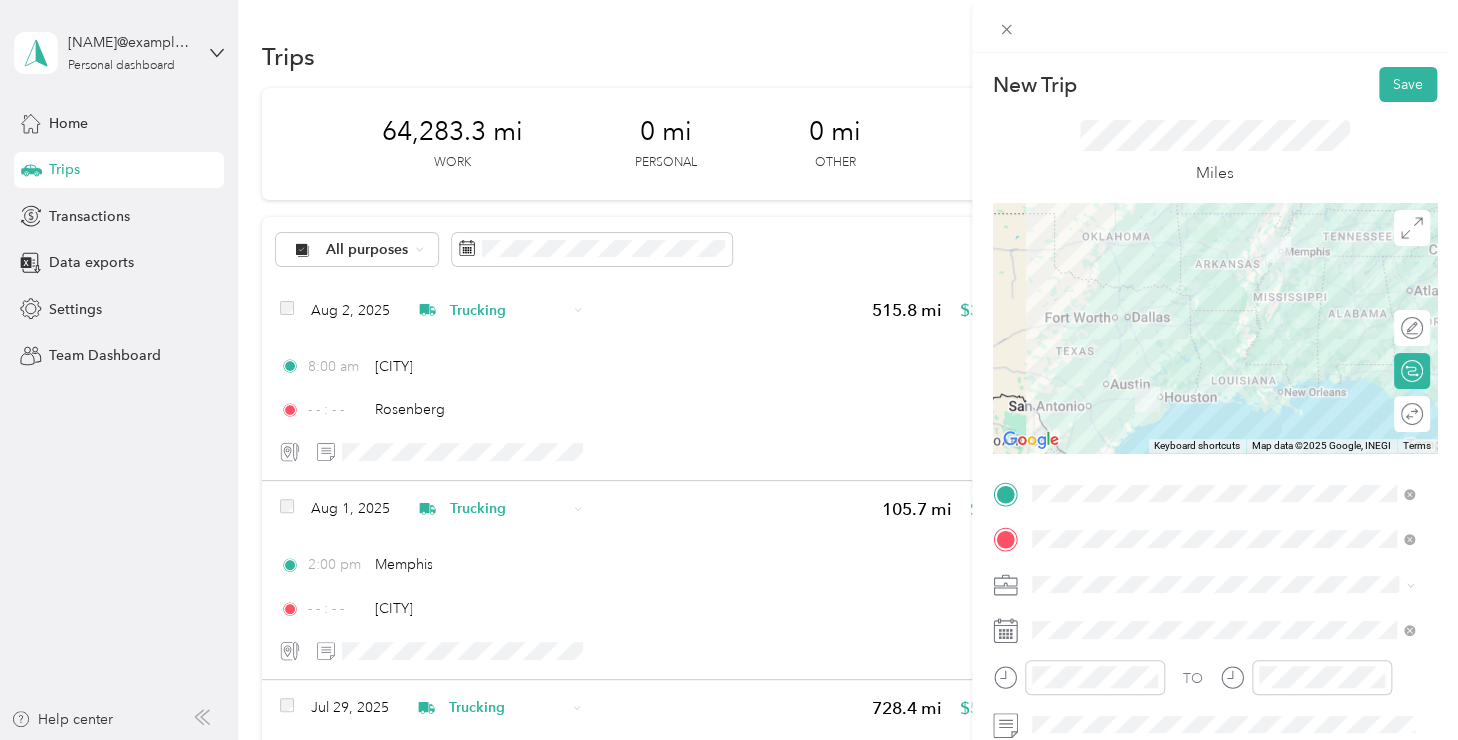 click on "Trucking" at bounding box center [1223, 364] 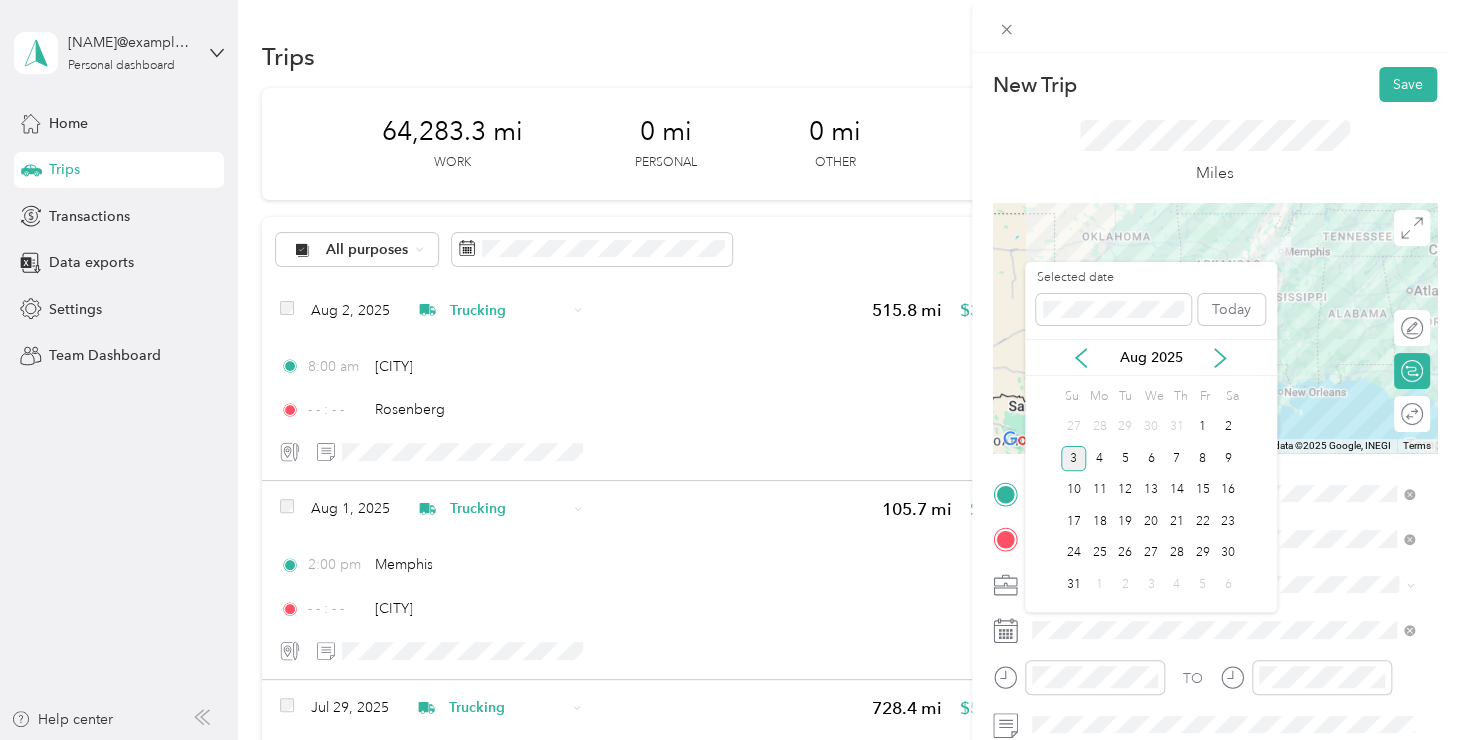 click on "2" at bounding box center [1228, 427] 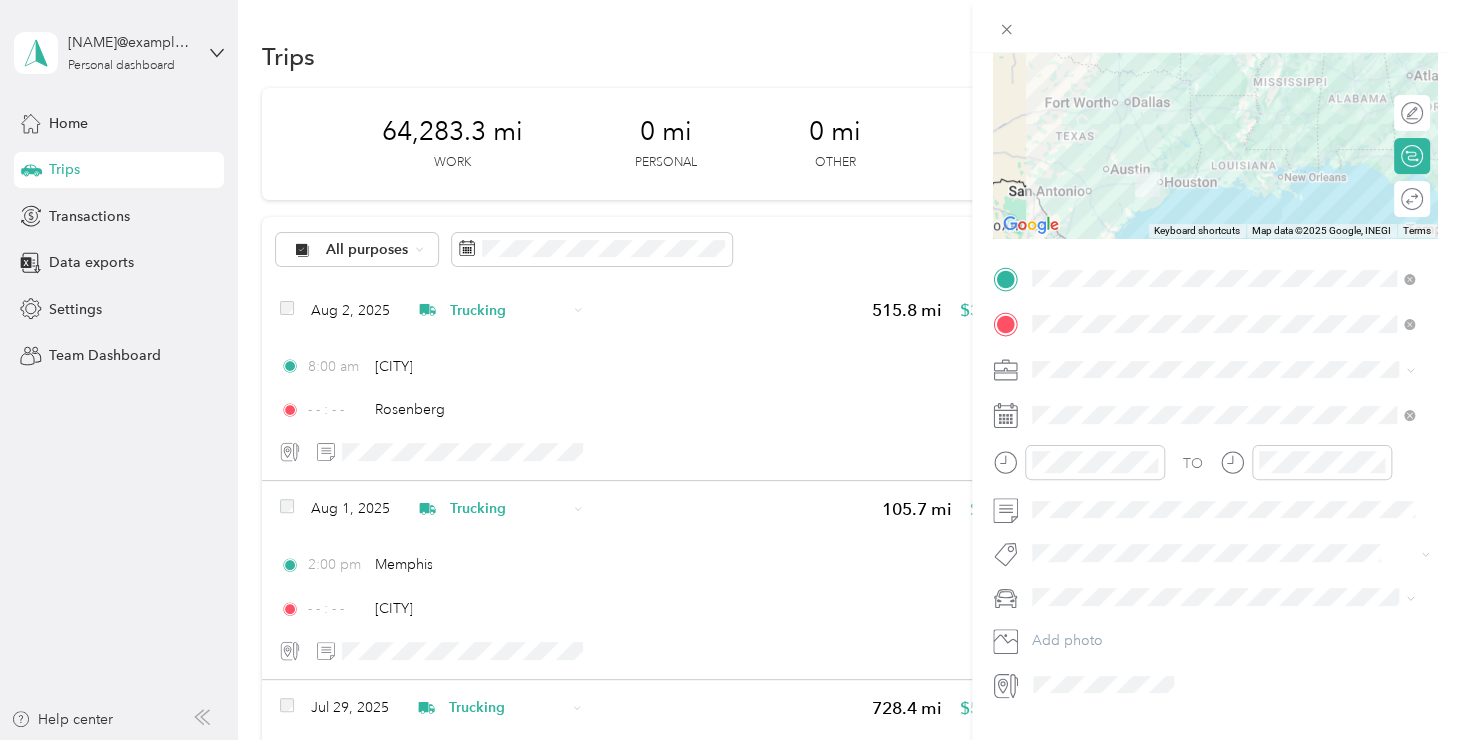 scroll, scrollTop: 263, scrollLeft: 0, axis: vertical 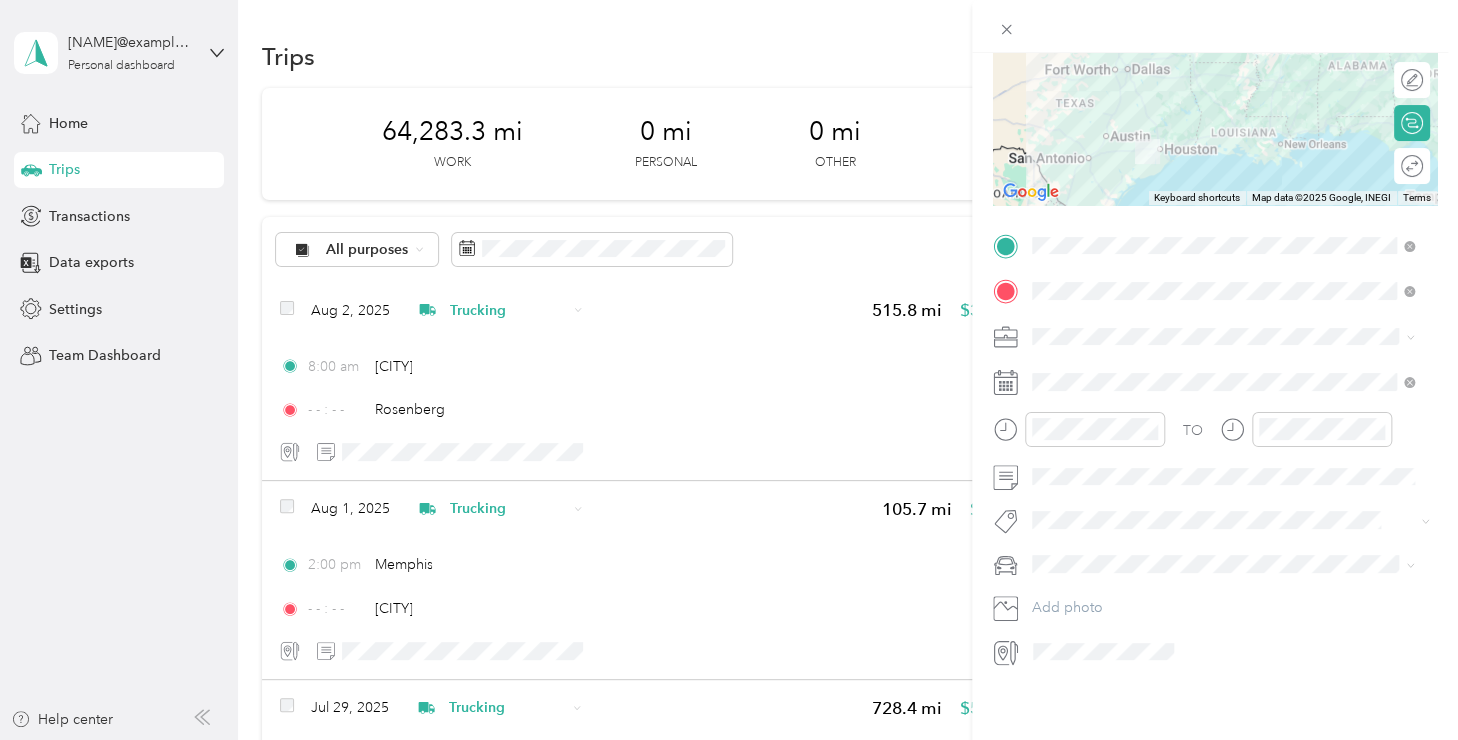 click on "Yellow2" at bounding box center (1223, 578) 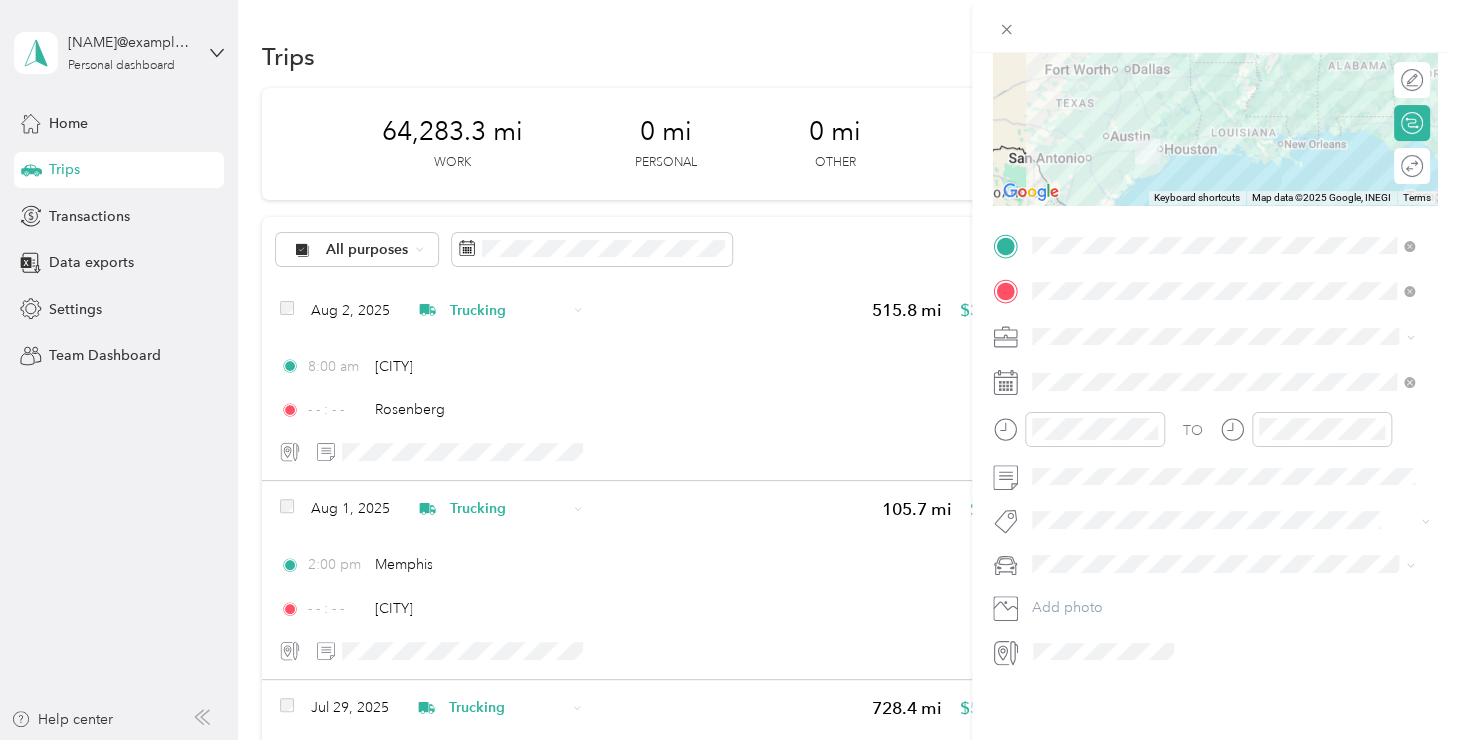 scroll, scrollTop: 0, scrollLeft: 0, axis: both 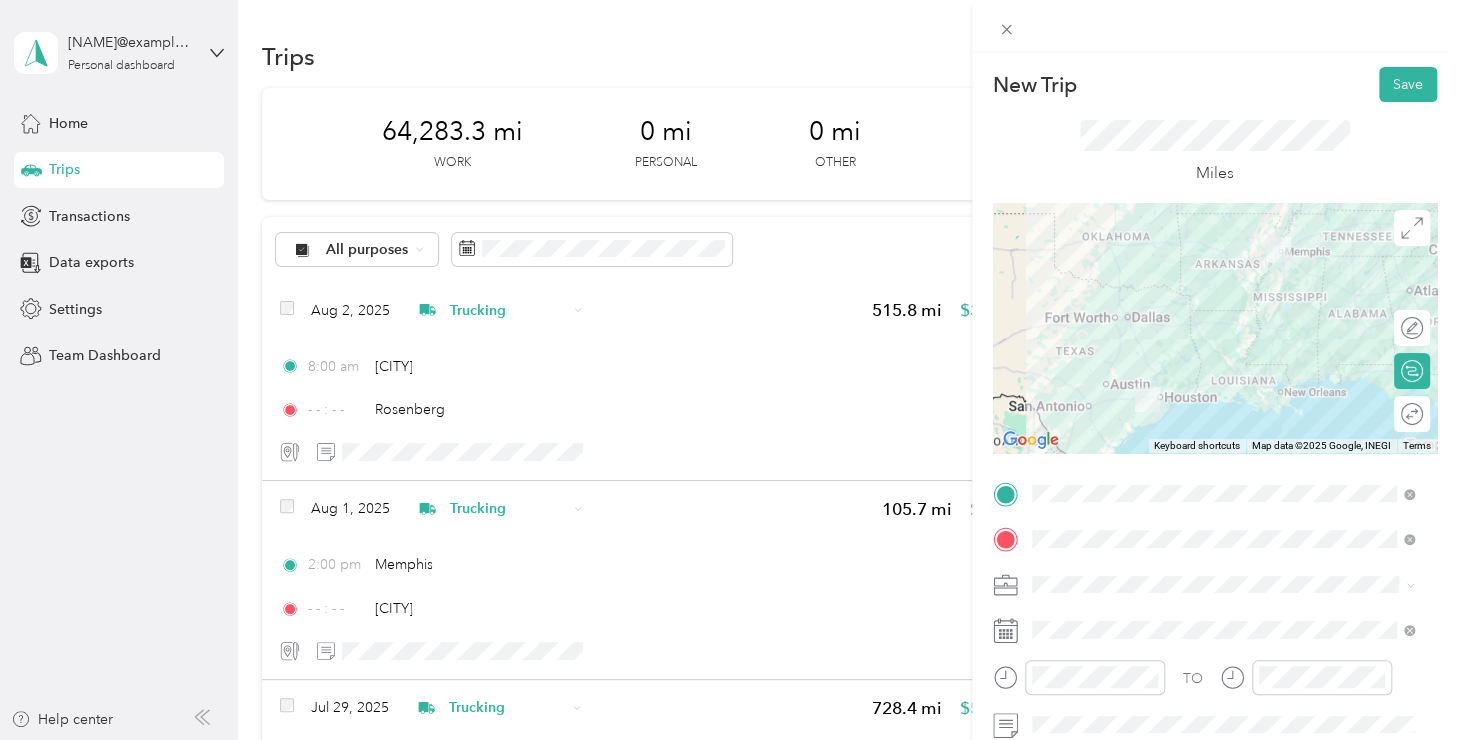 click on "Save" at bounding box center [1408, 84] 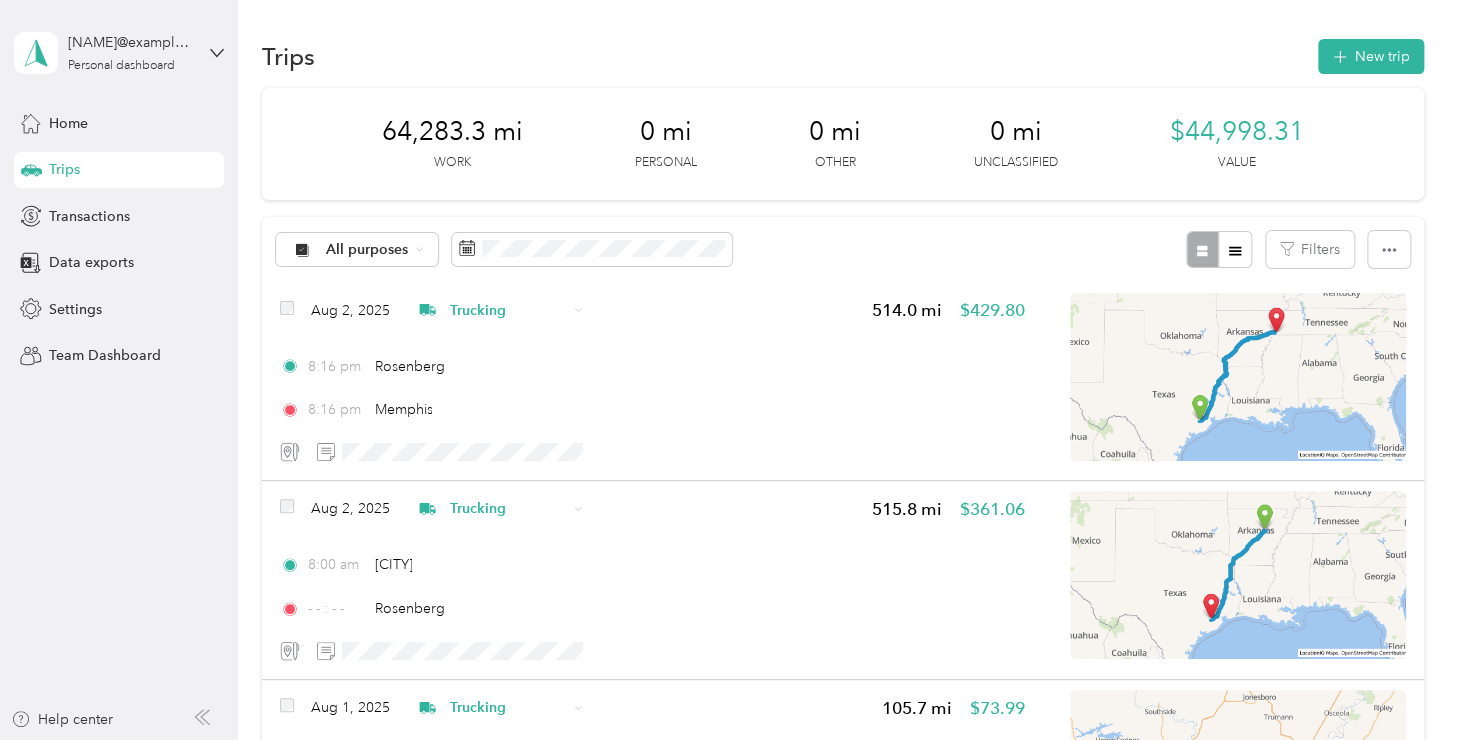 click on "New trip" at bounding box center (1371, 56) 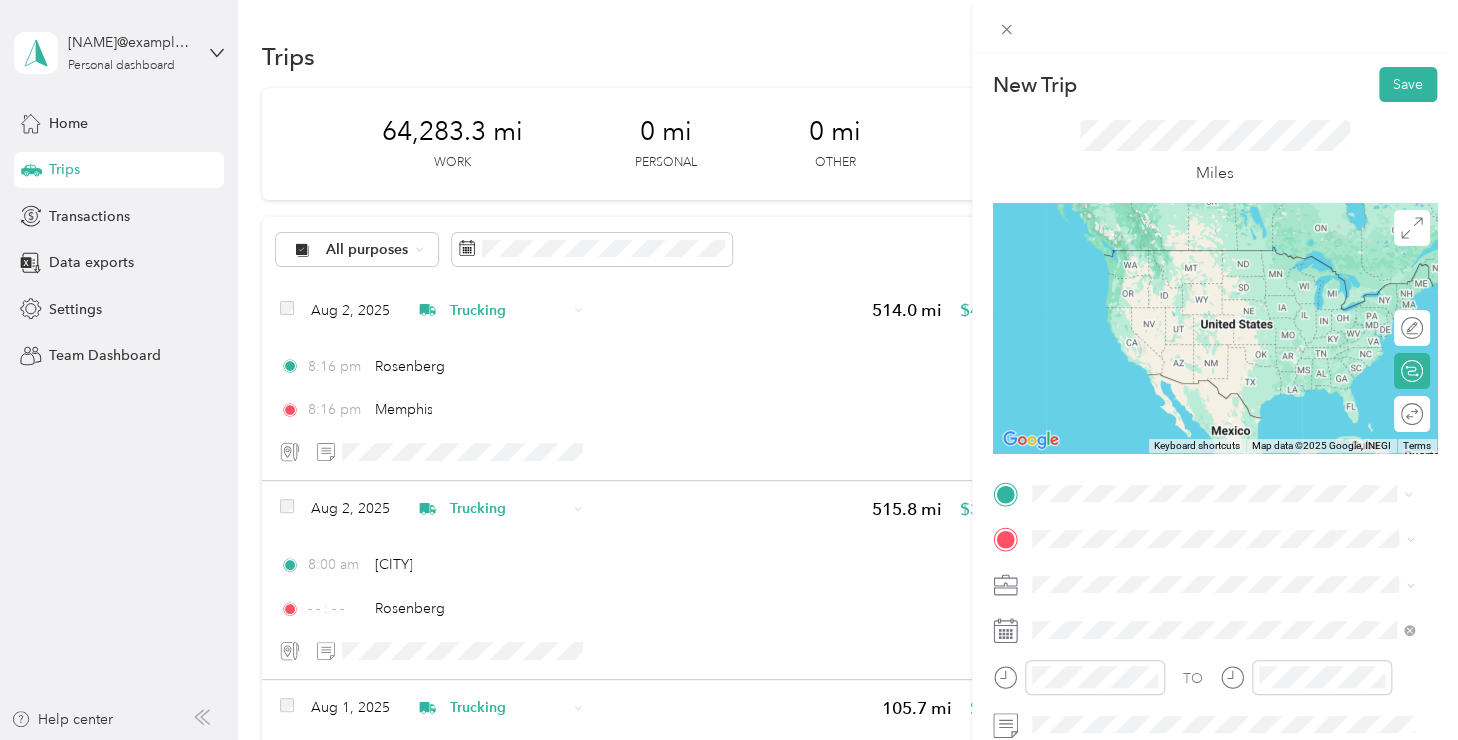 click on "From your Favorite places [CITY] , [STATE], [COUNTRY] From search results [CITY] [STATE], [COUNTRY] [STREET] [CITY], [STATE] [POSTAL_CODE], [COUNTRY] [STREET] [CITY], [STATE] [POSTAL_CODE], [COUNTRY] [CITY] [STATE], [COUNTRY] [CITY] [STATE], [COUNTRY]" at bounding box center [1223, 336] 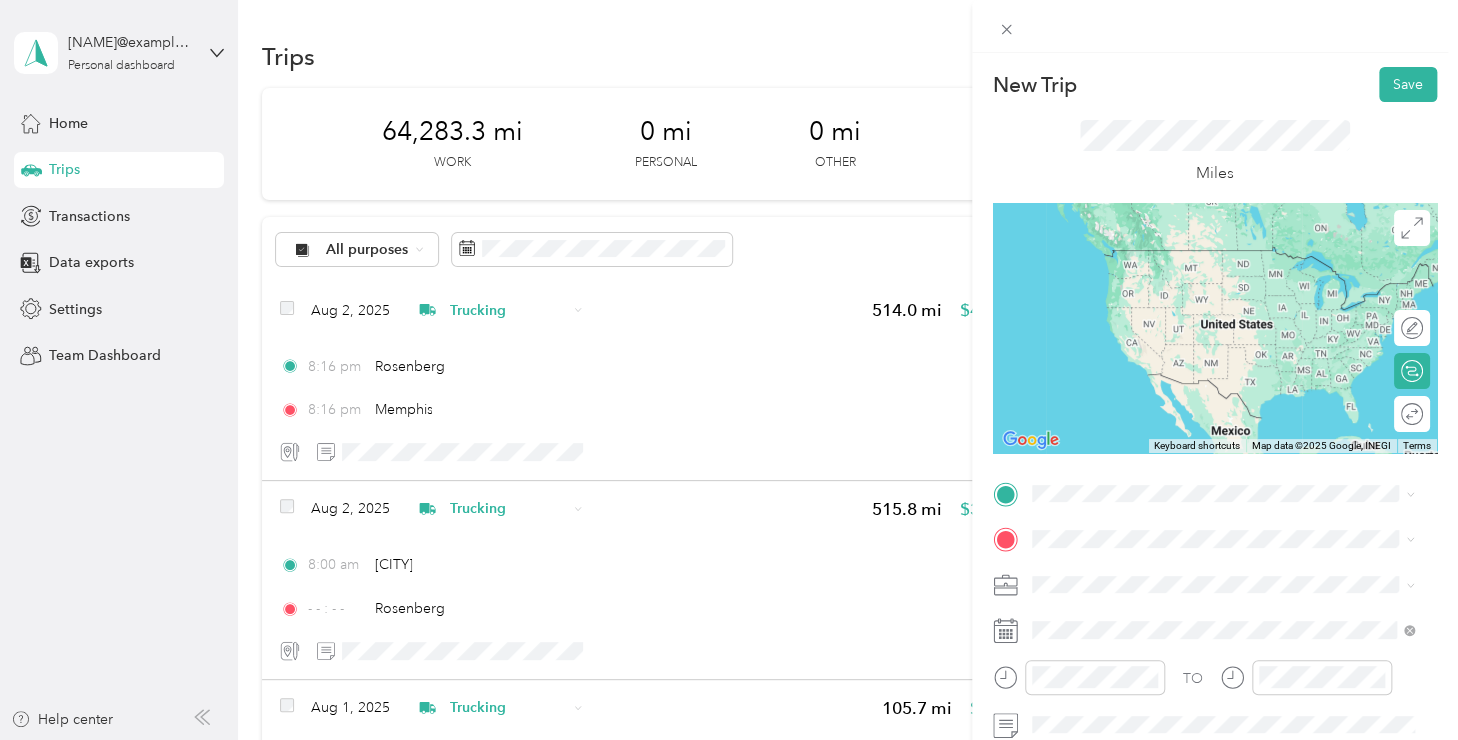 click on "[CITY]
[STATE], [COUNTRY]" at bounding box center [1134, 354] 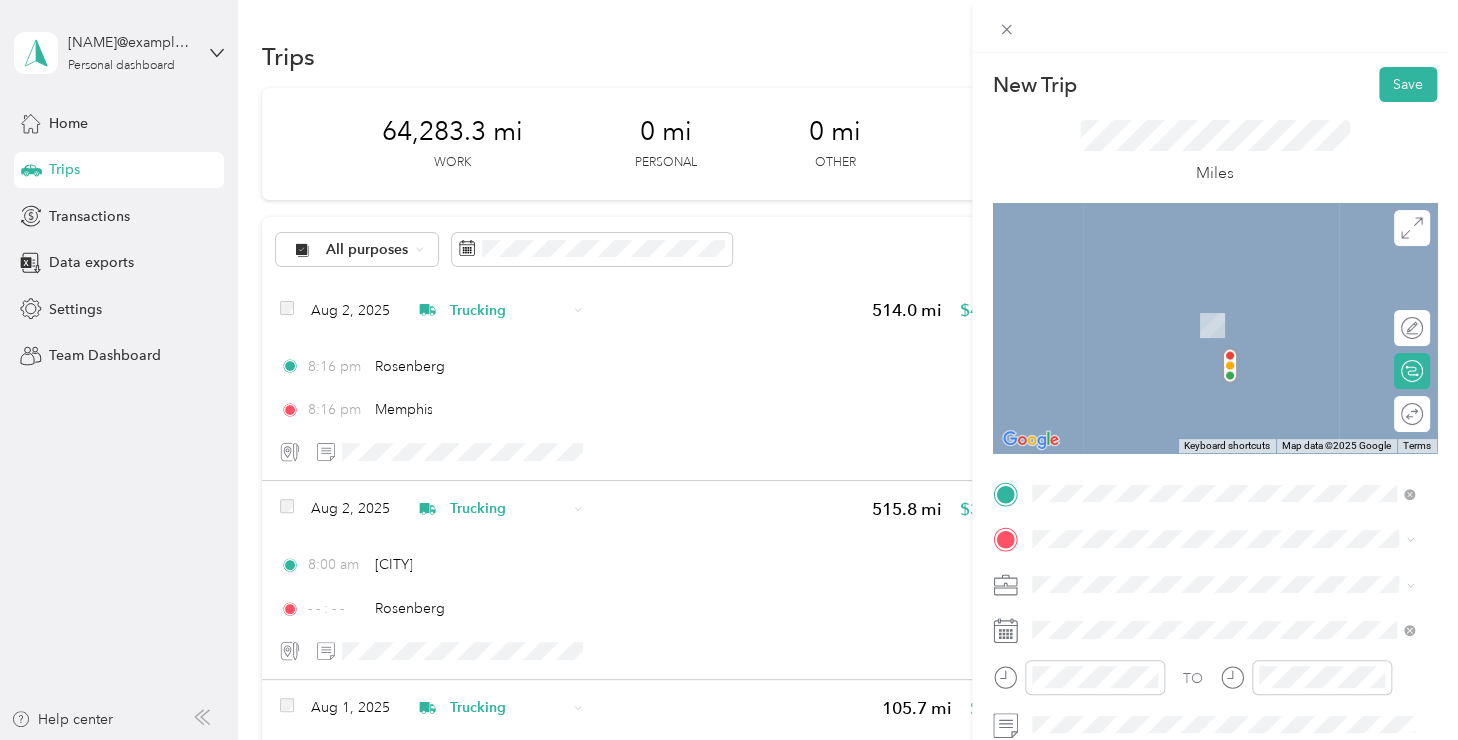 click on "[CITY]
[STATE], [COUNTRY]" at bounding box center [1134, 461] 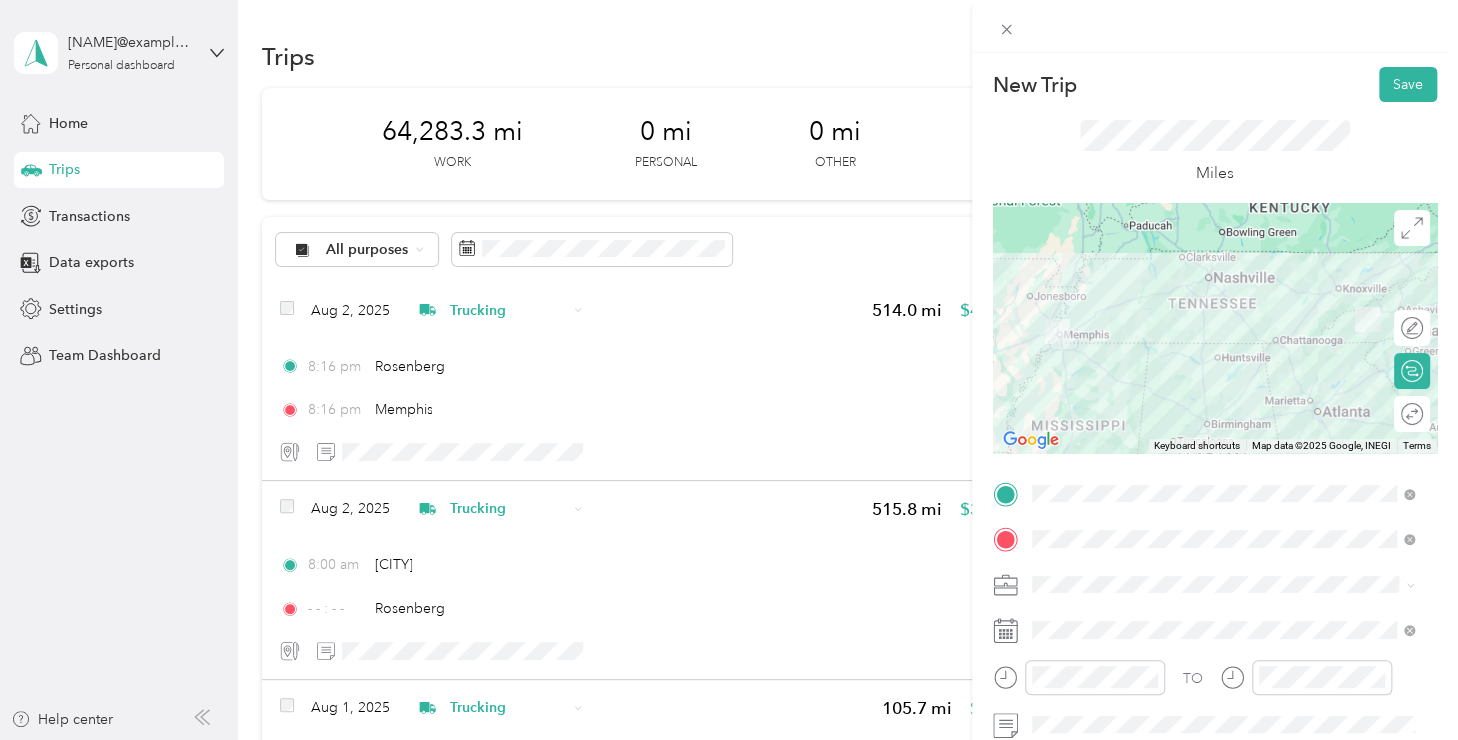 click on "Trucking" at bounding box center [1223, 363] 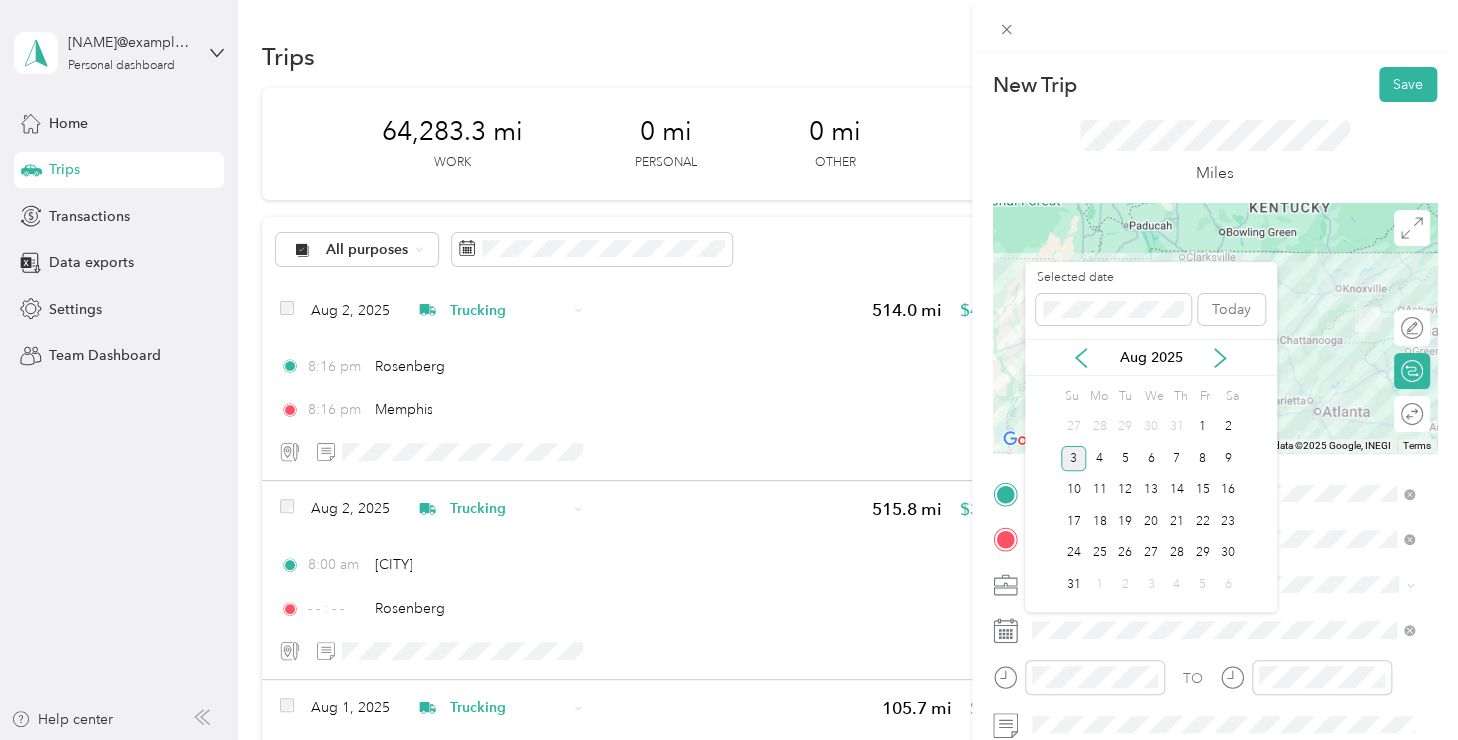 click on "30" at bounding box center [1151, 427] 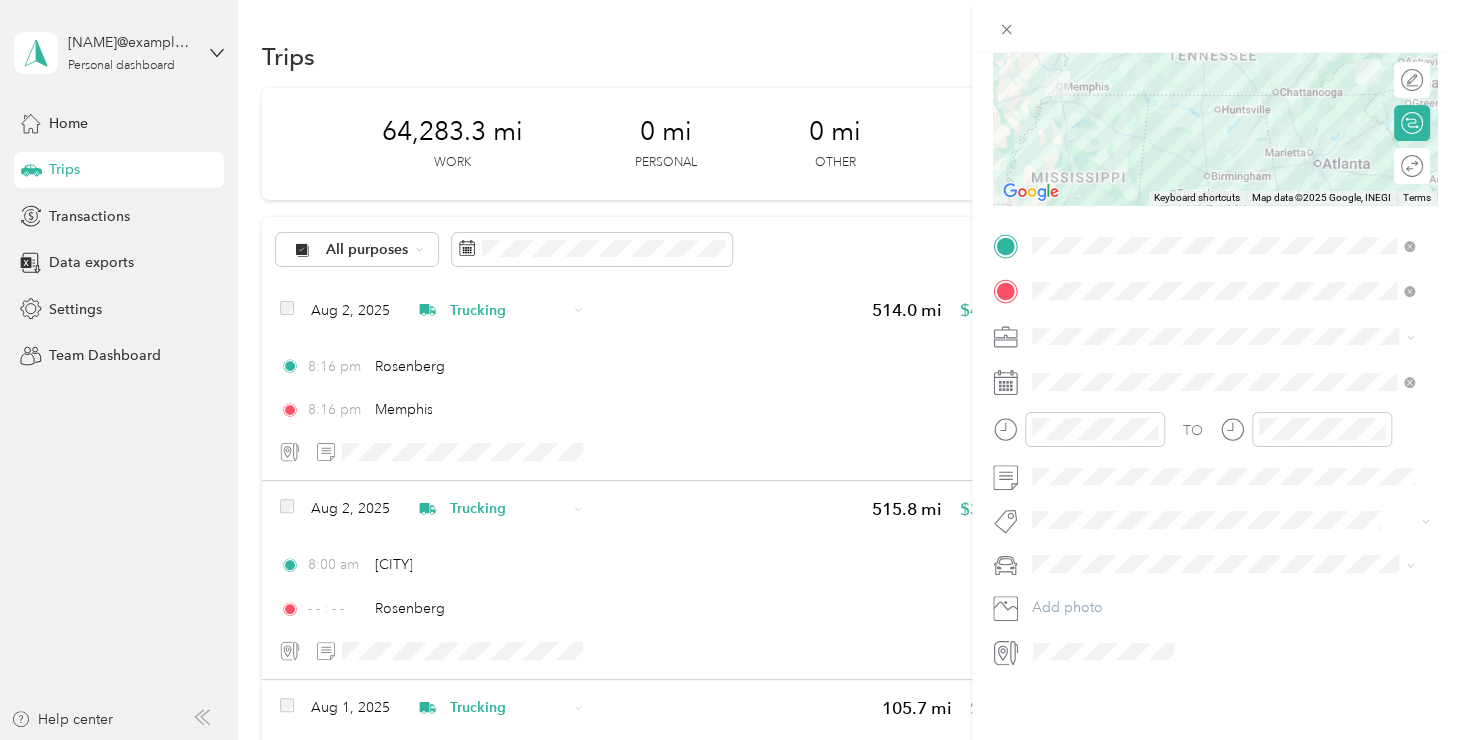 scroll, scrollTop: 260, scrollLeft: 0, axis: vertical 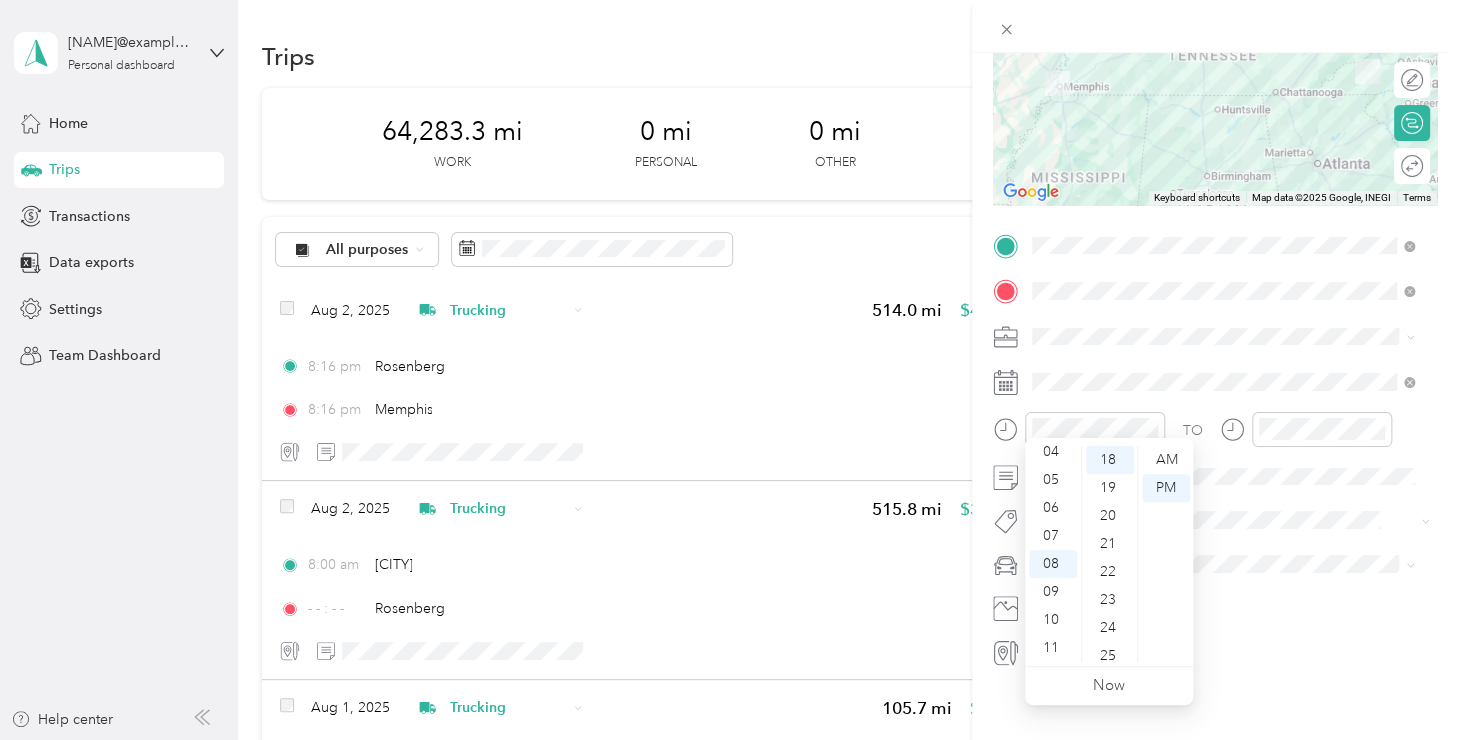 click on "05" at bounding box center [1053, 480] 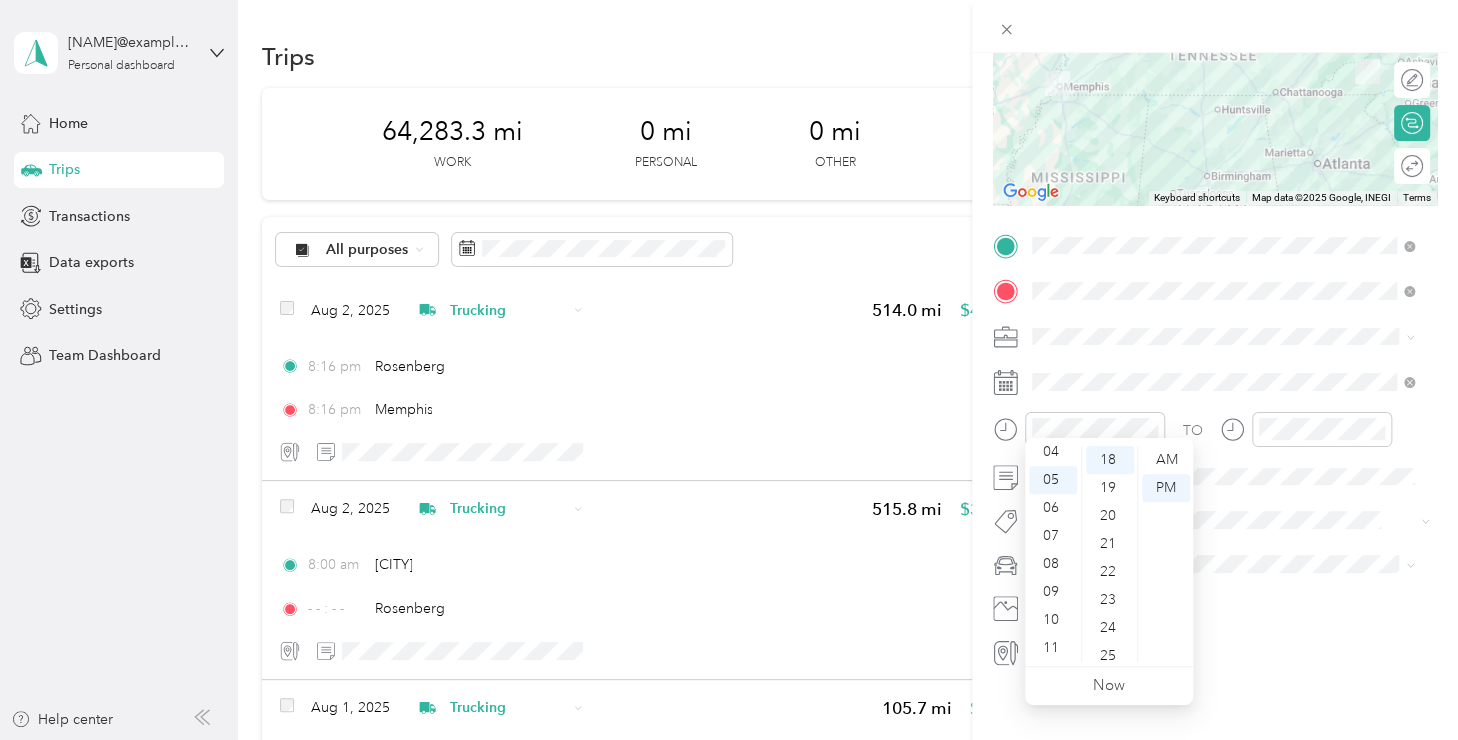 scroll, scrollTop: 0, scrollLeft: 0, axis: both 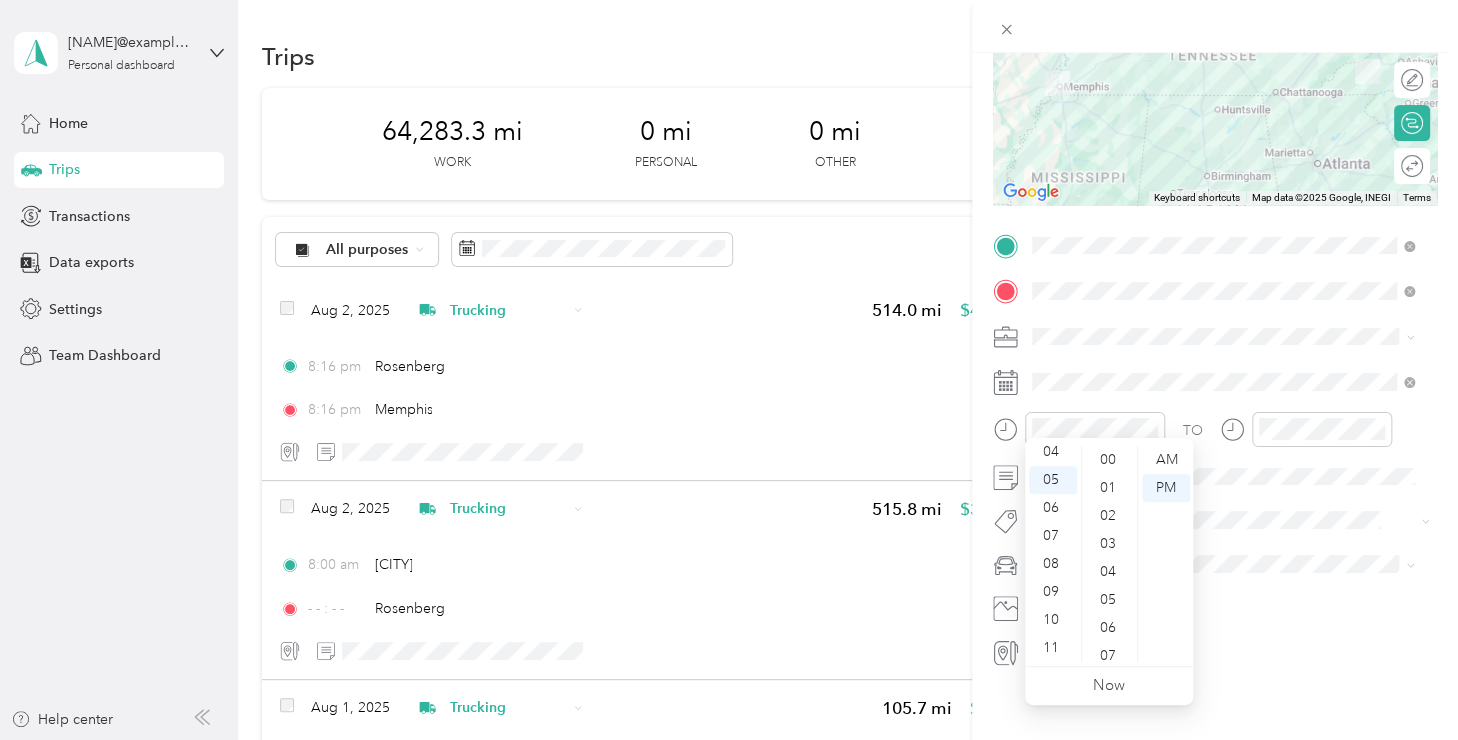 click on "00" at bounding box center (1110, 460) 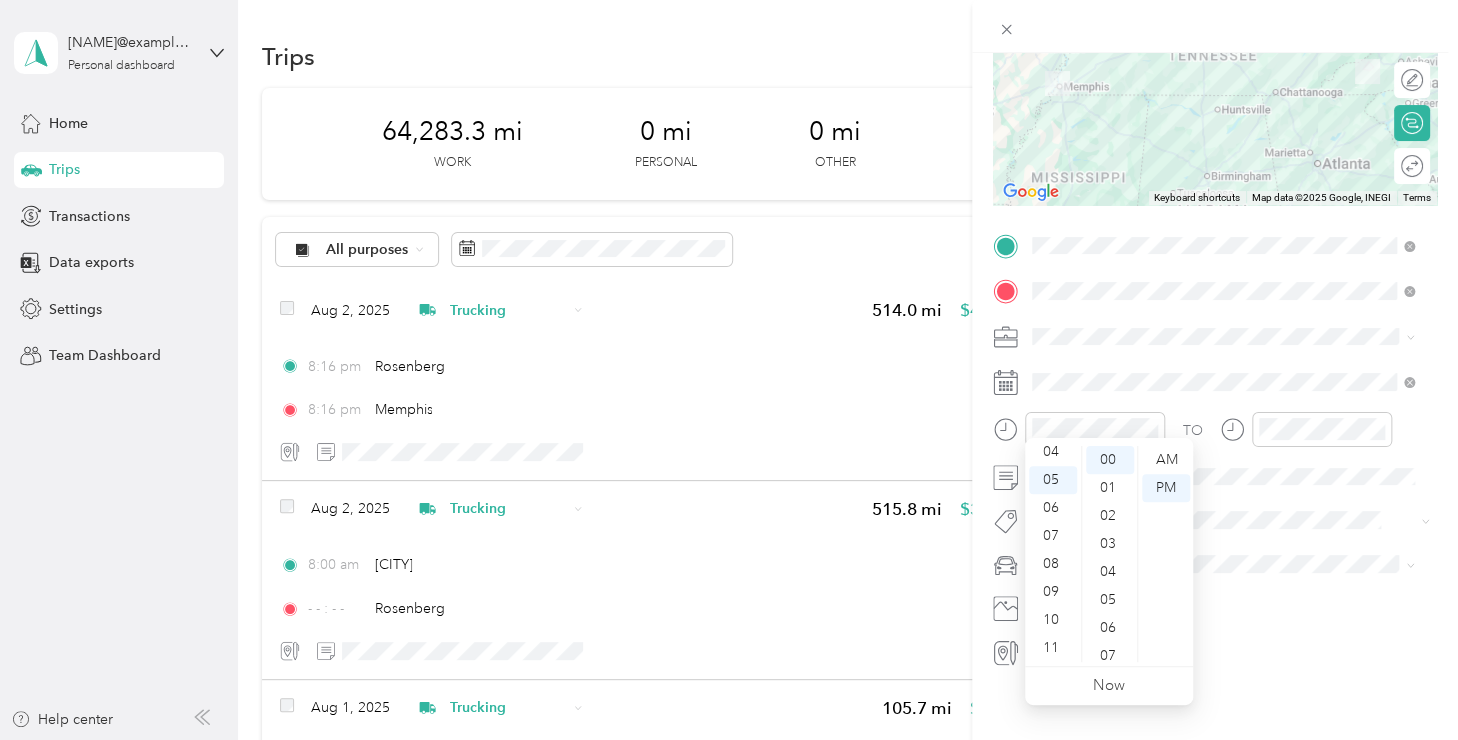click on "00" at bounding box center (1110, 460) 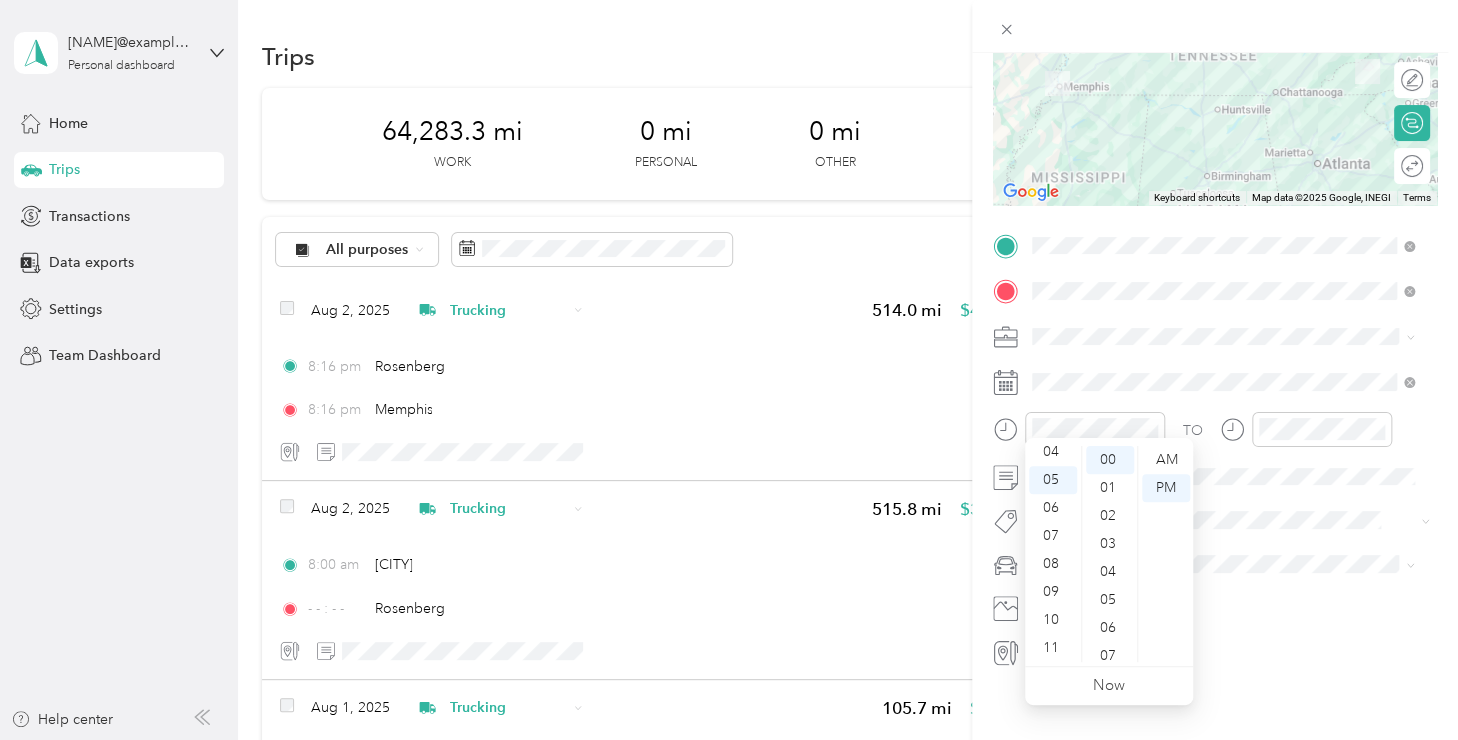 click on "00" at bounding box center [1110, 460] 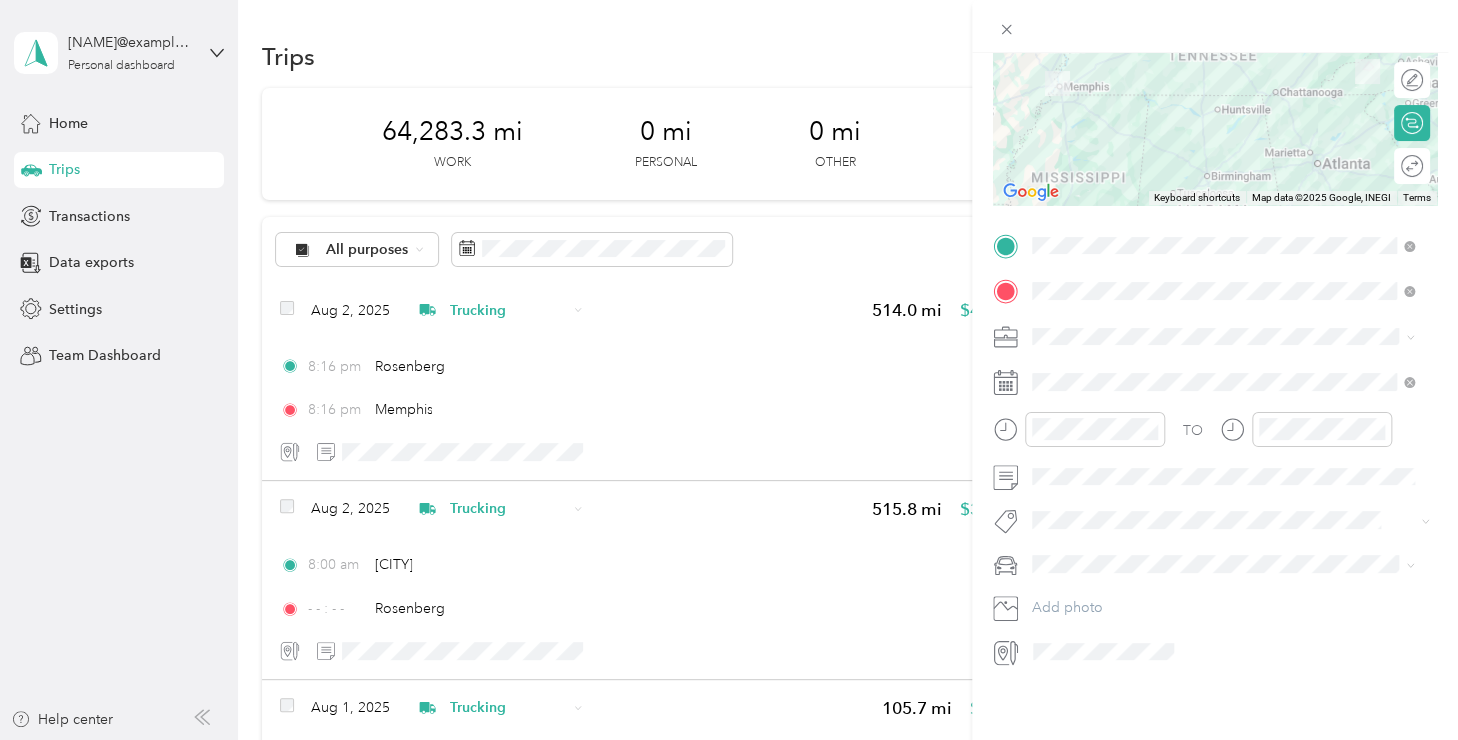 click on "Yellow2" at bounding box center [1063, 584] 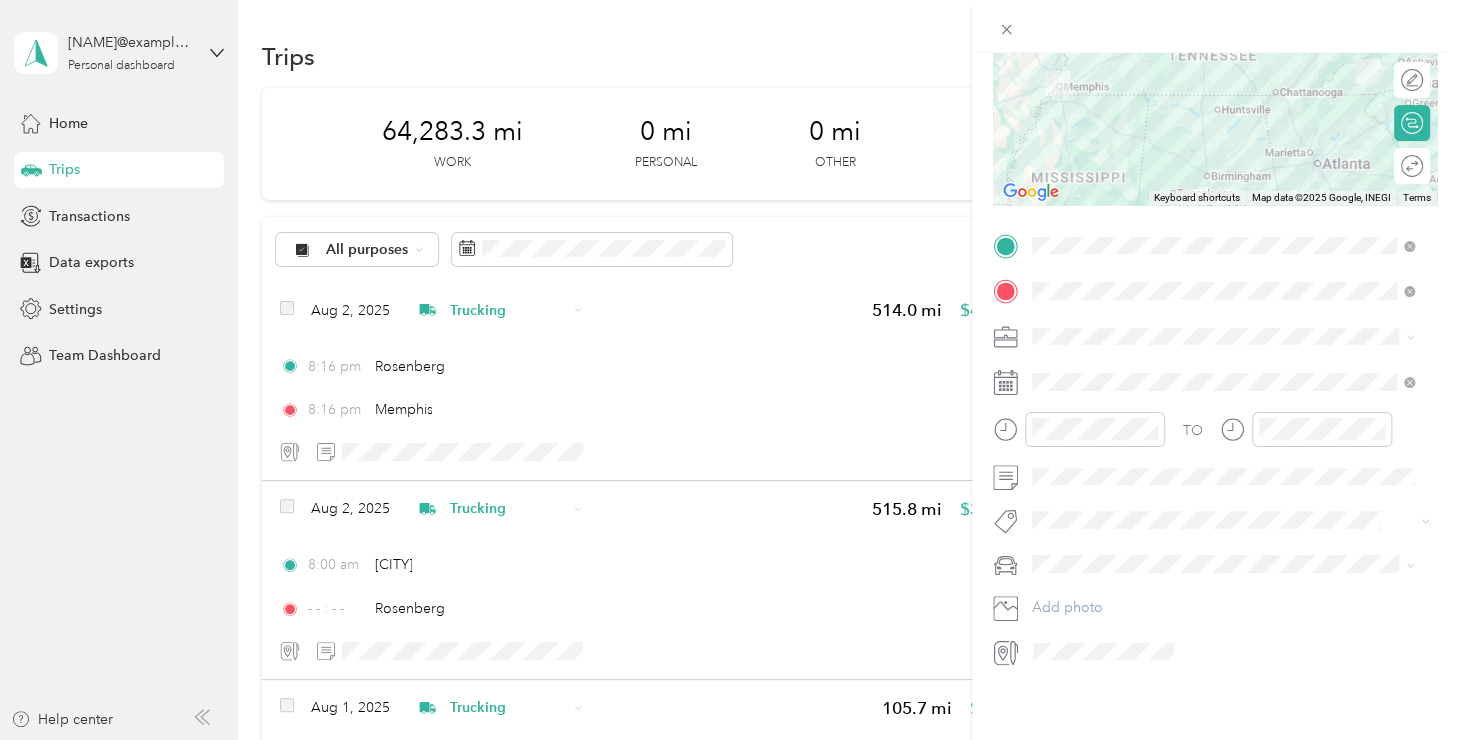 click 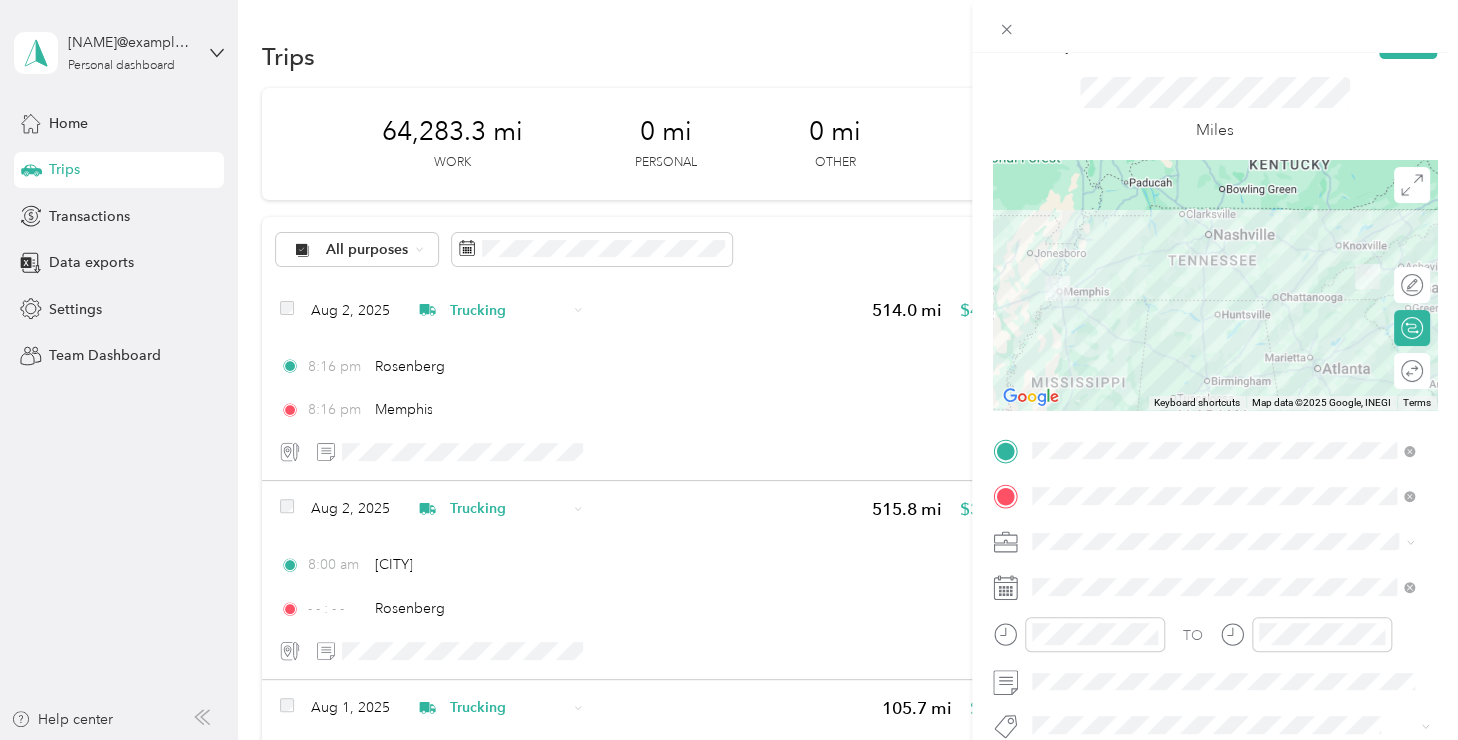 scroll, scrollTop: 0, scrollLeft: 0, axis: both 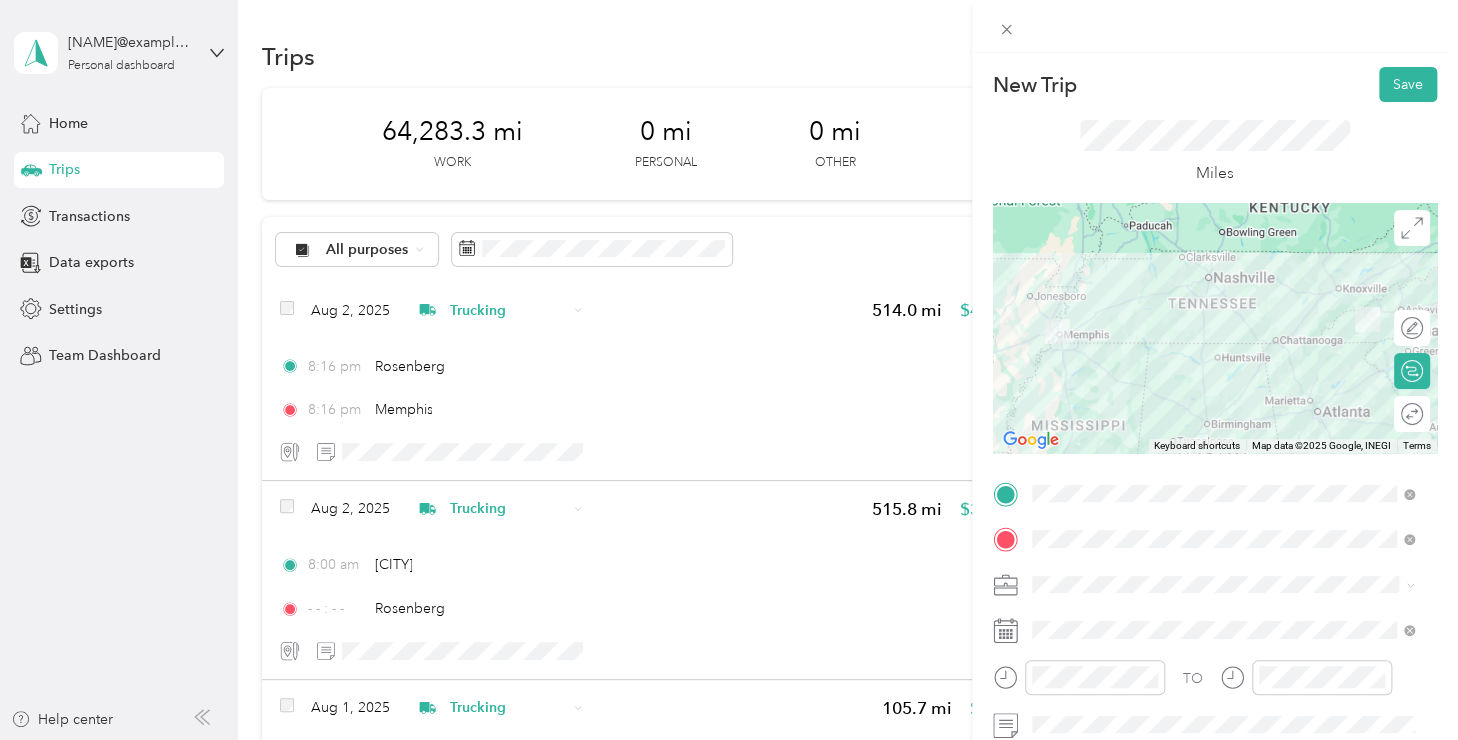 click on "Save" at bounding box center (1408, 84) 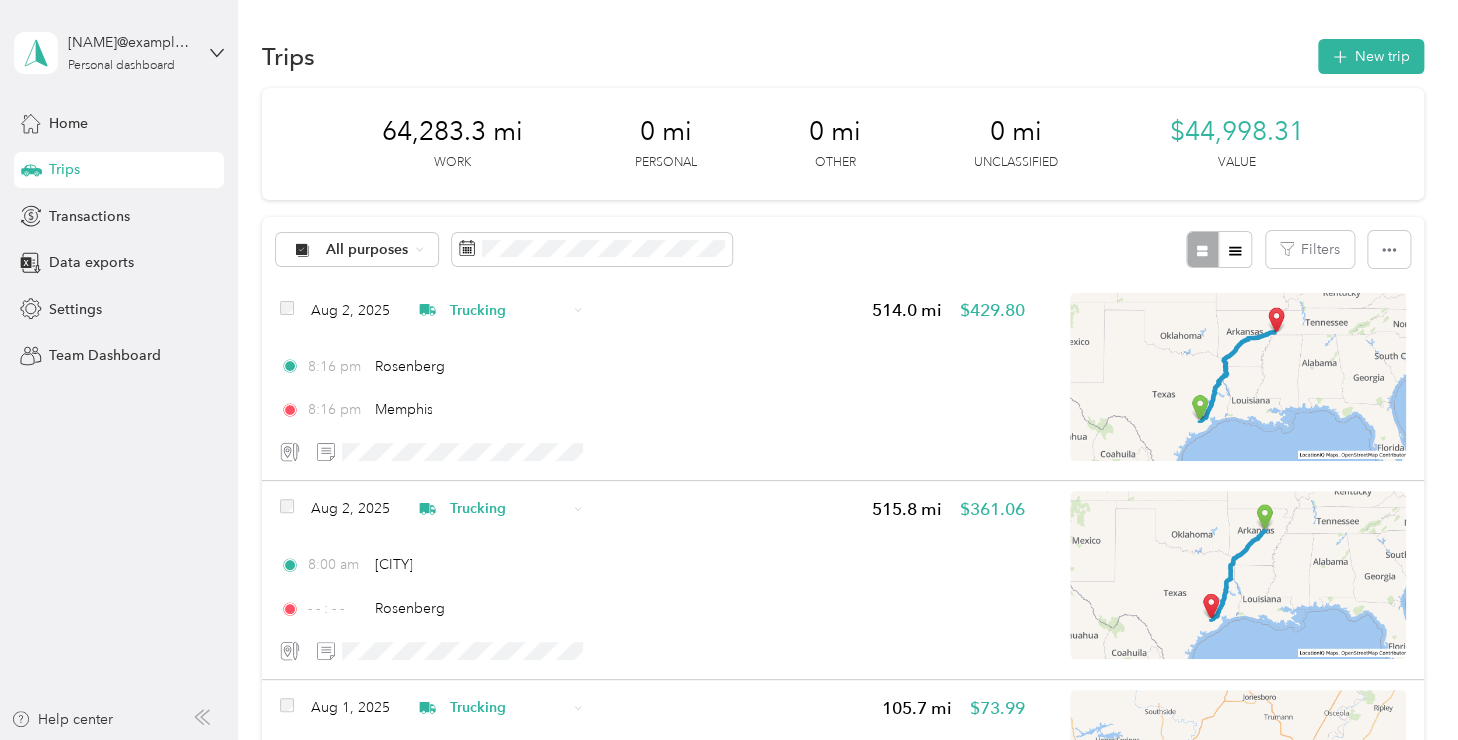 click on "New trip" at bounding box center [1371, 56] 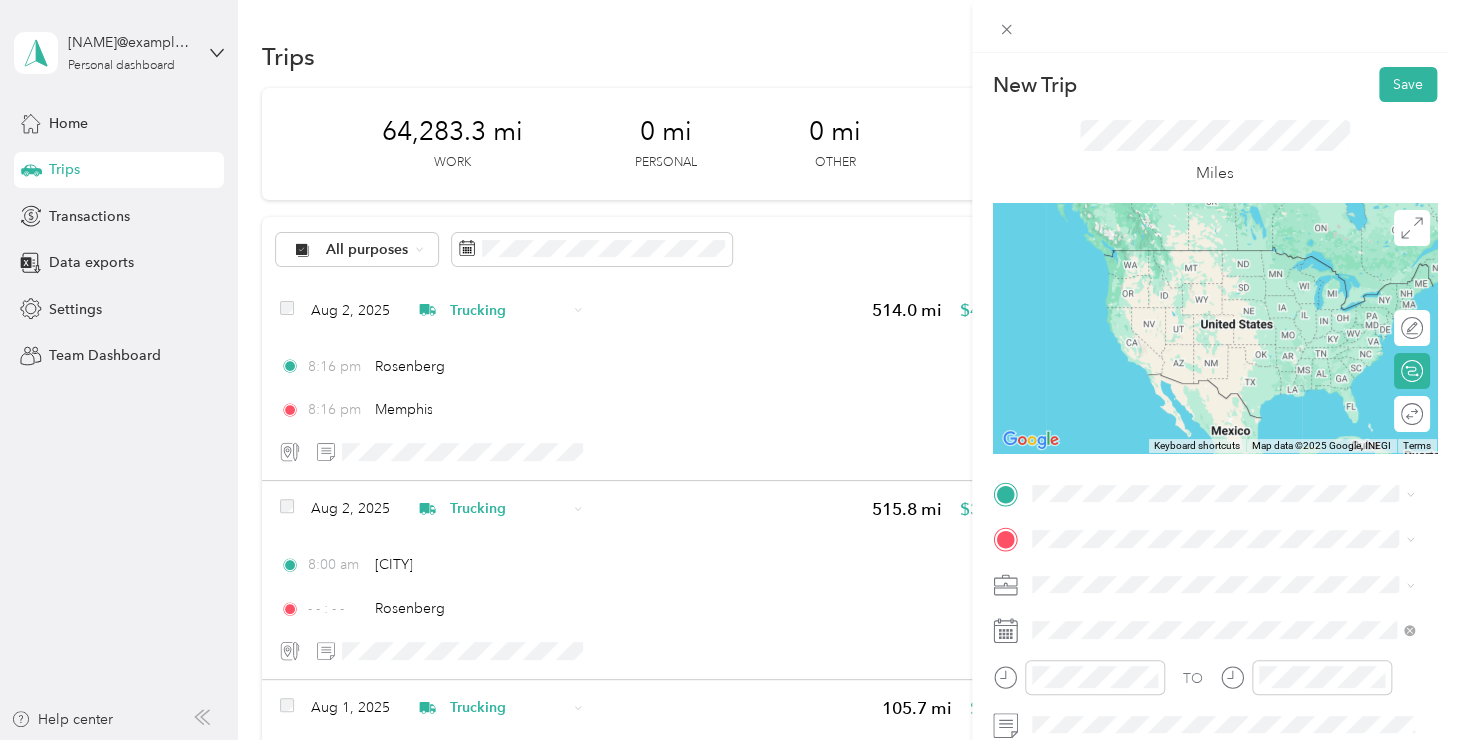 click on "[CITY]
[STATE], [COUNTRY]" at bounding box center [1223, 425] 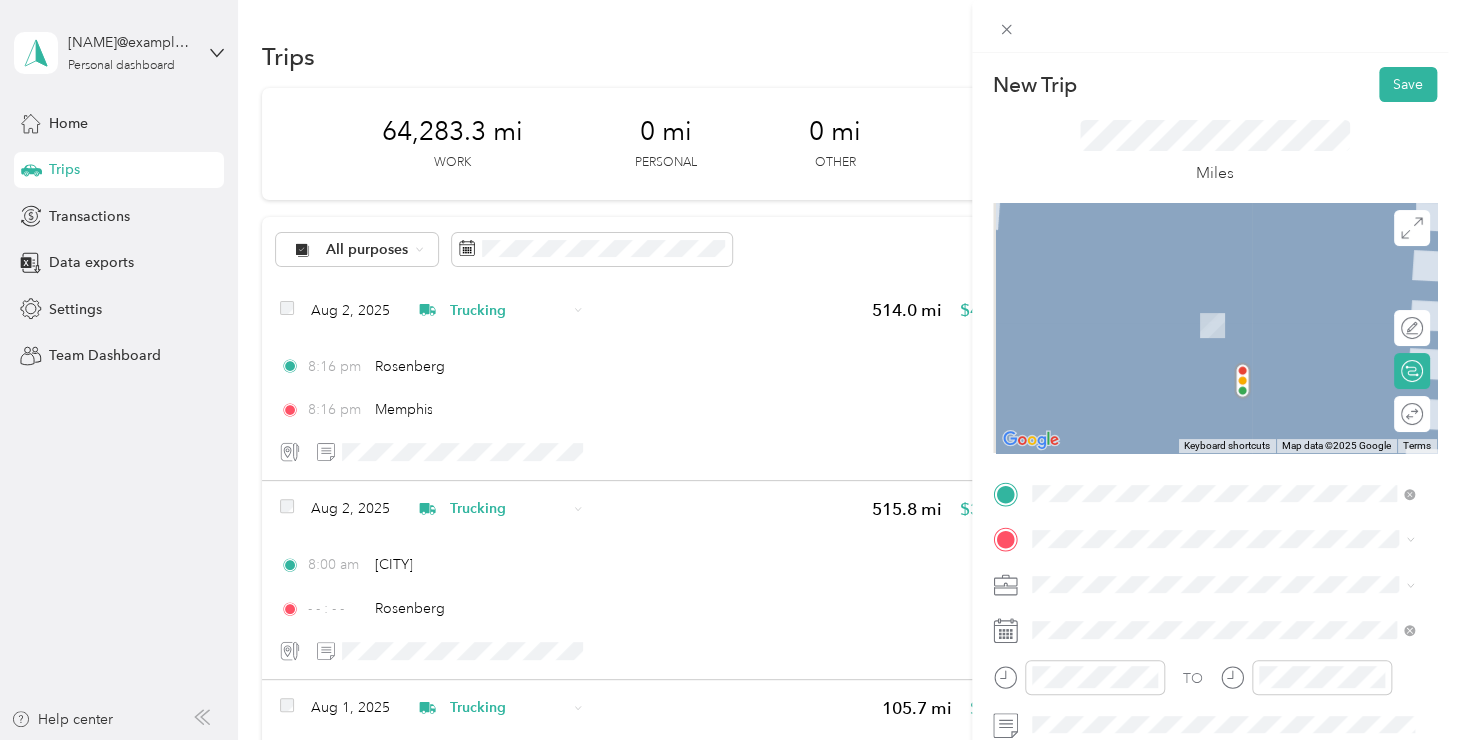 click on "[CITY]
[STATE], [COUNTRY]" at bounding box center (1134, 448) 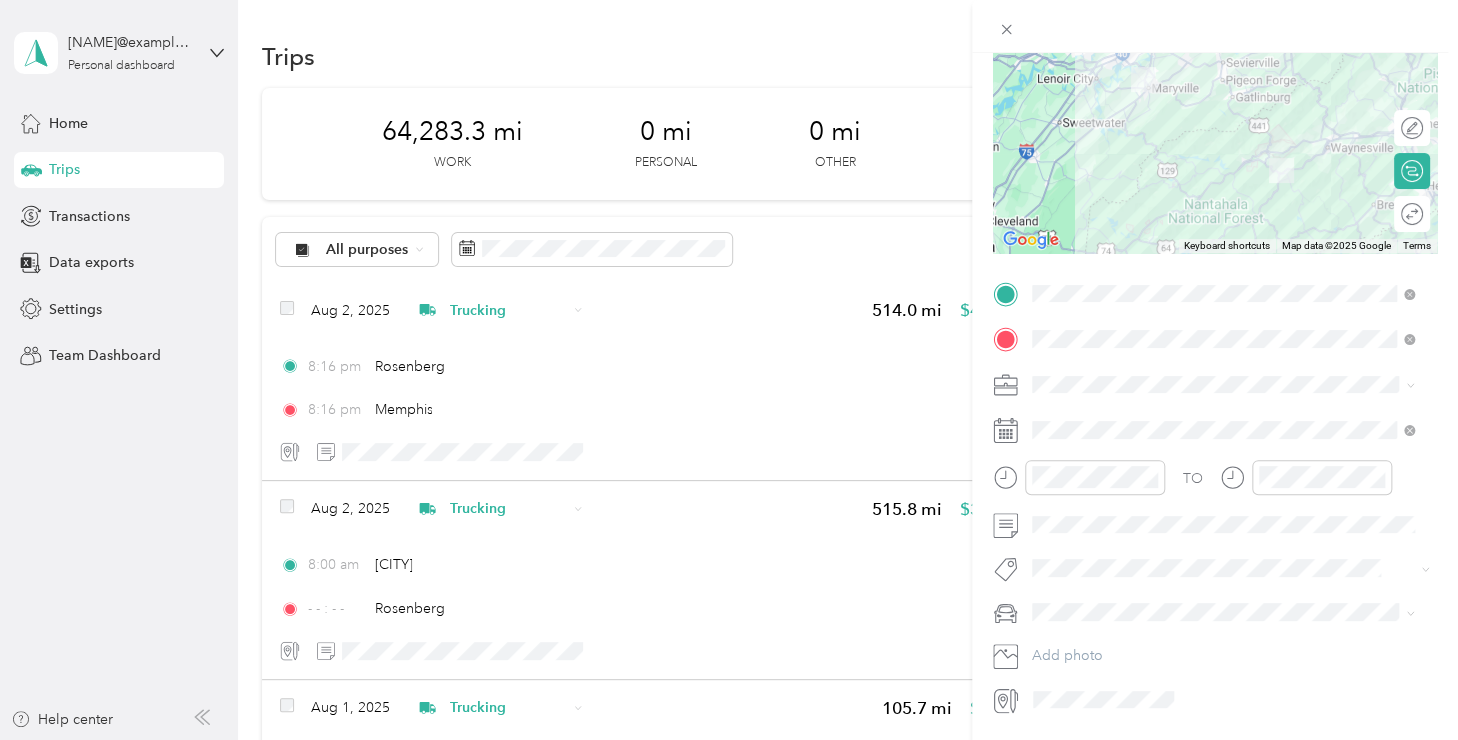 scroll, scrollTop: 259, scrollLeft: 0, axis: vertical 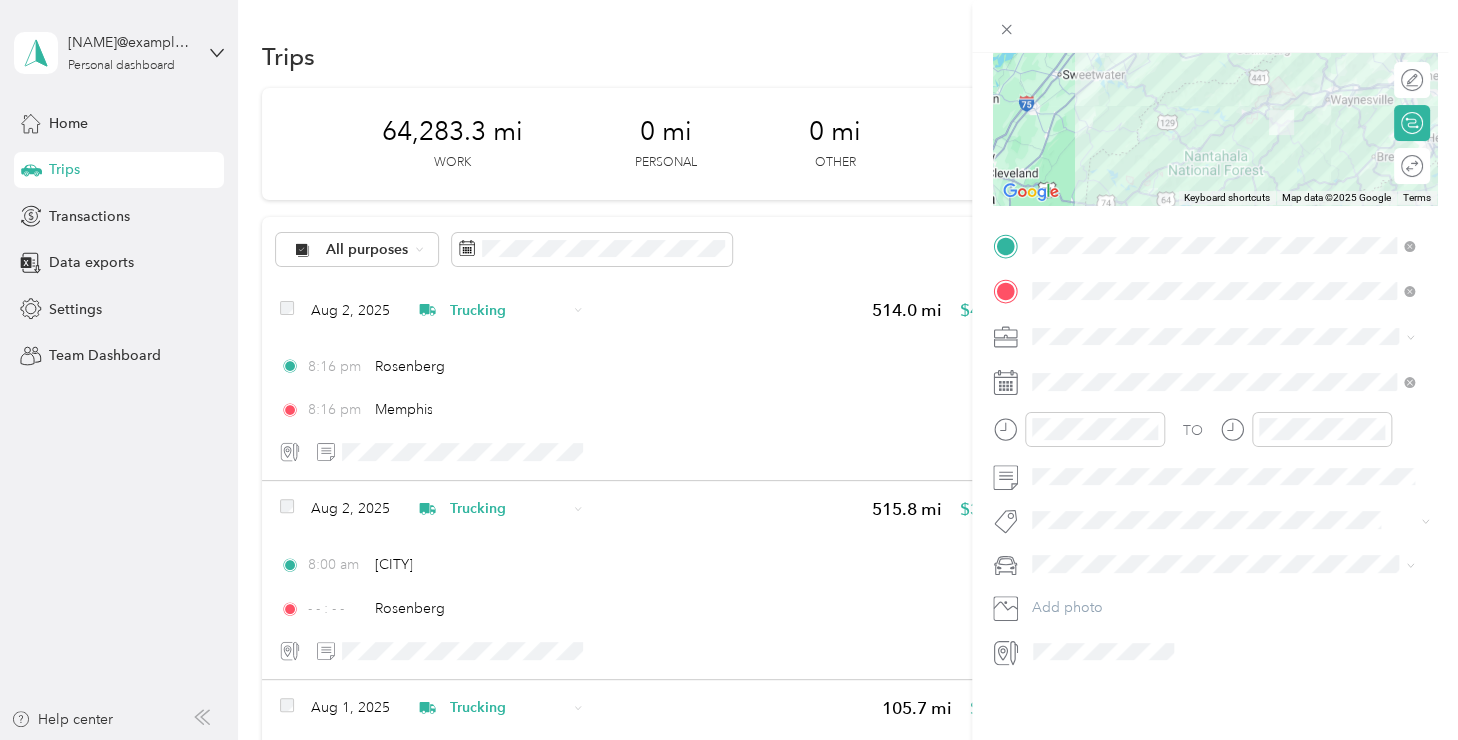 click on "Trucking" at bounding box center (1223, 419) 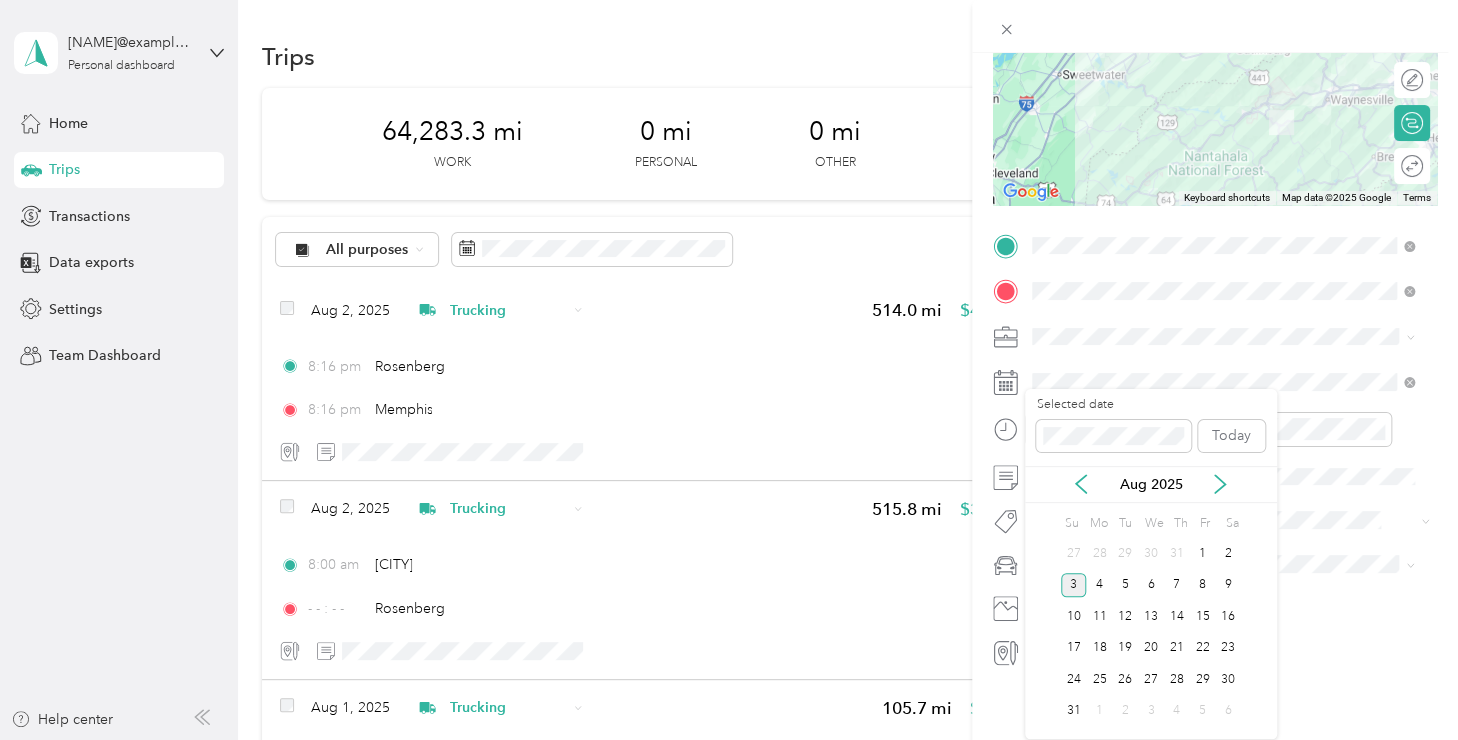 click on "31" at bounding box center [1177, 553] 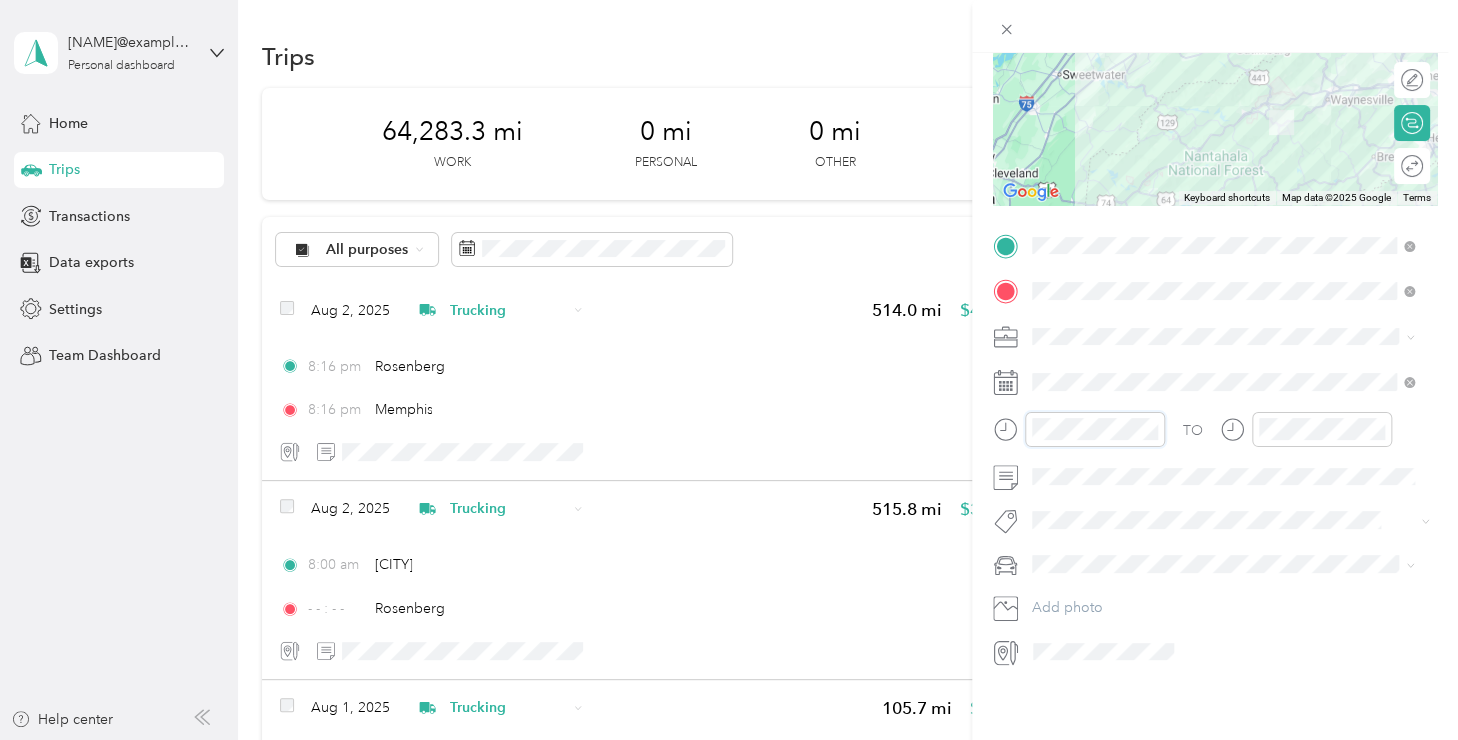 click on "New Trip Save This trip cannot be edited because it is either under review, approved, or paid. Contact your Team Manager to edit it. Miles To navigate the map with touch gestures double-tap and hold your finger on the map, then drag the map. ← Move left → Move right ↑ Move up ↓ Move down + Zoom in - Zoom out Home Jump left by 75% End Jump right by 75% Page Up Jump up by 75% Page Down Jump down by 75% Keyboard shortcuts Map Data Map data ©2025 Google Map data ©2025 Google 20 km  Click to toggle between metric and imperial units Terms Report a map error Edit route Calculate route Round trip TO Add photo" at bounding box center [729, 370] 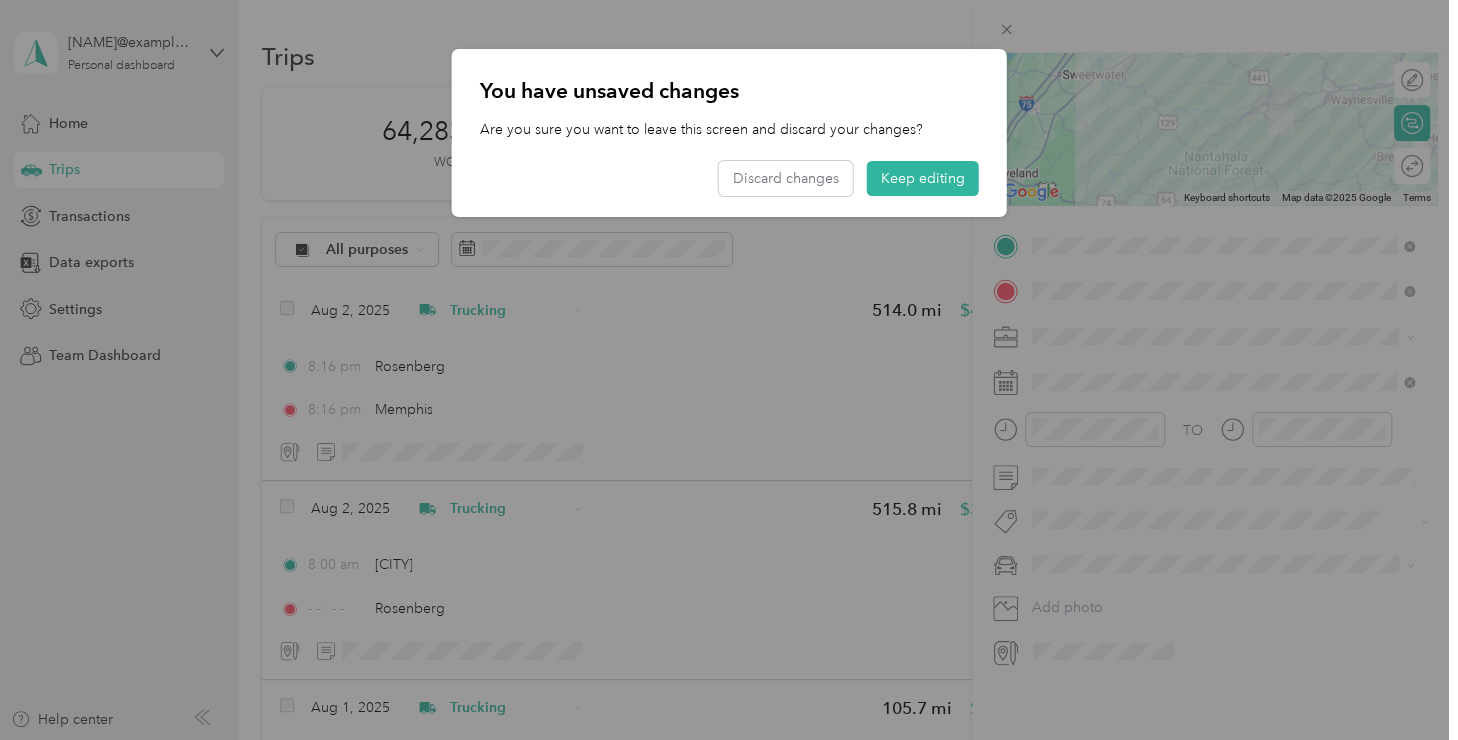 click on "Keep editing" at bounding box center [923, 178] 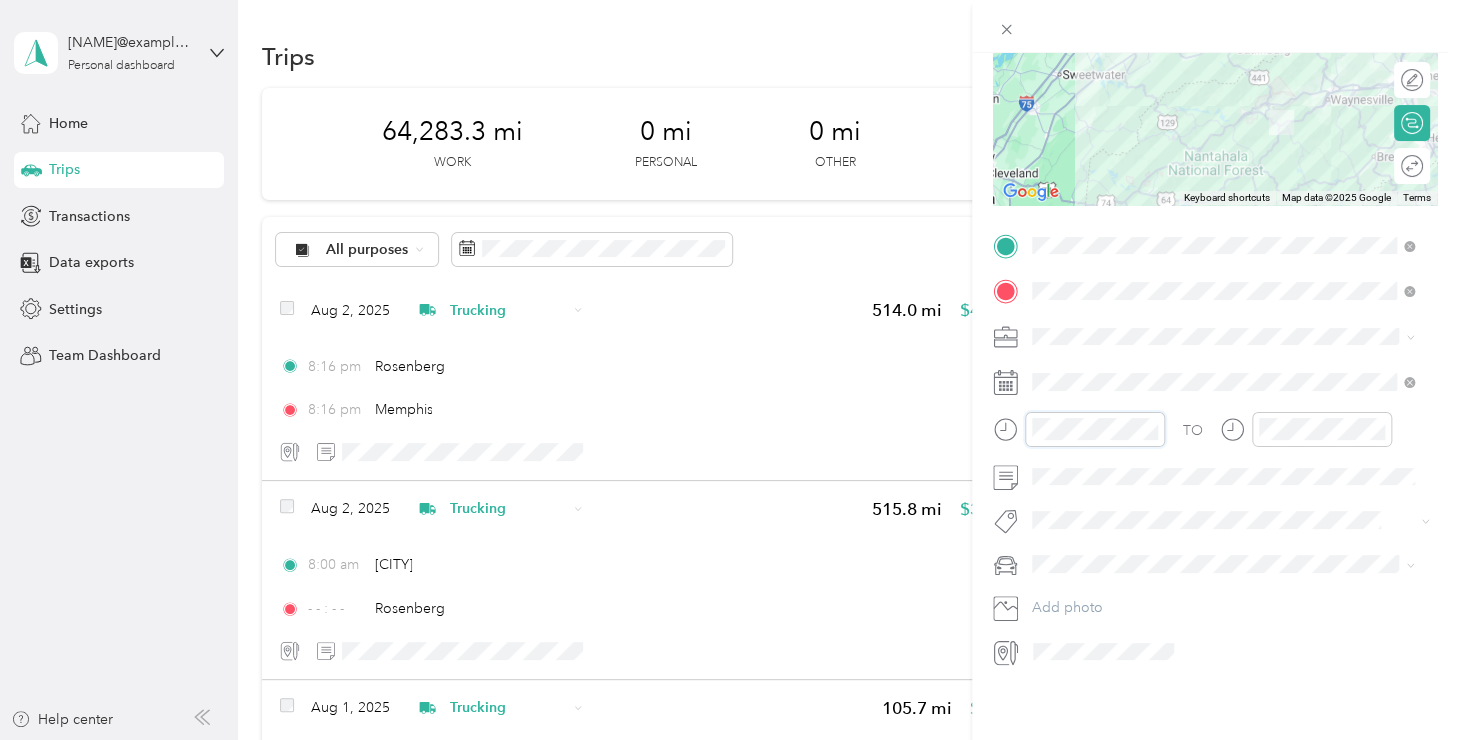 scroll, scrollTop: 120, scrollLeft: 0, axis: vertical 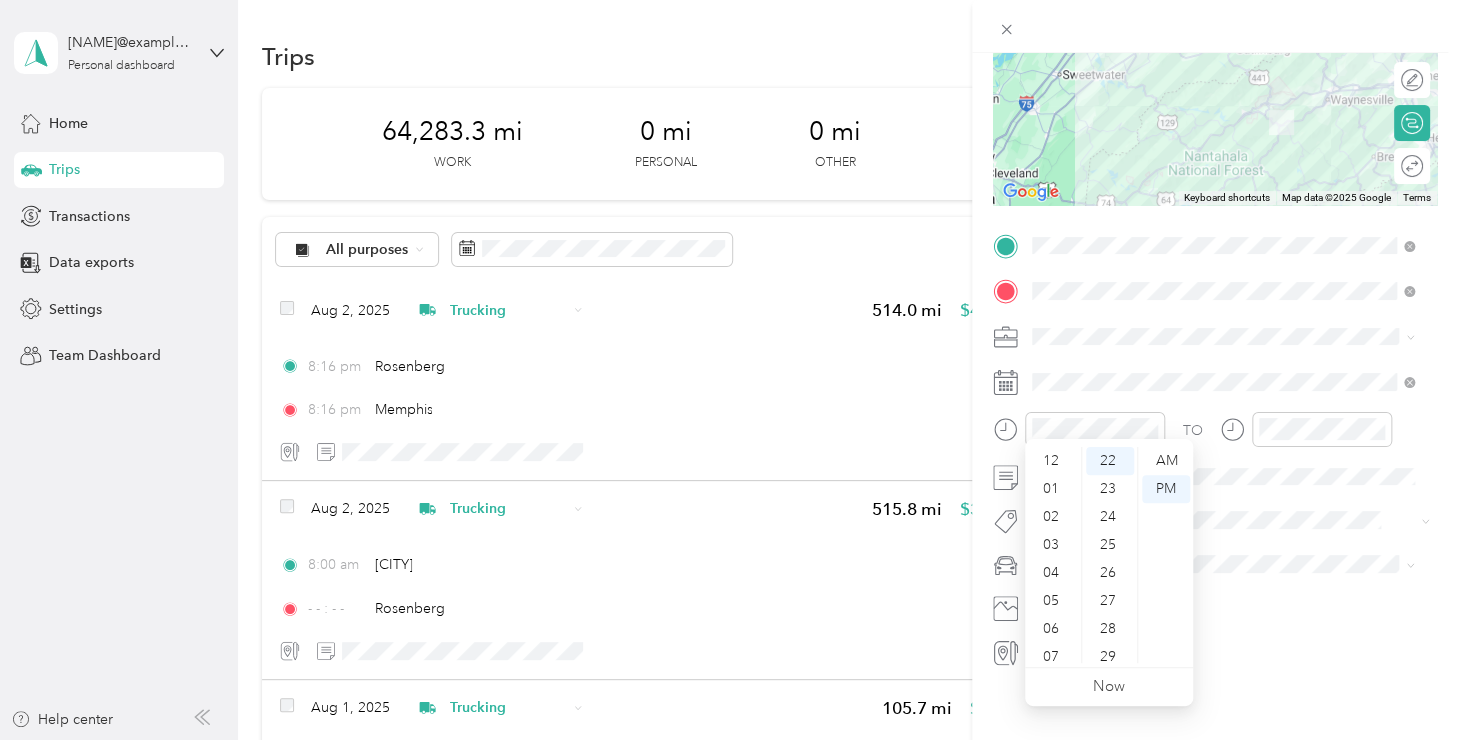 click on "12" at bounding box center (1053, 461) 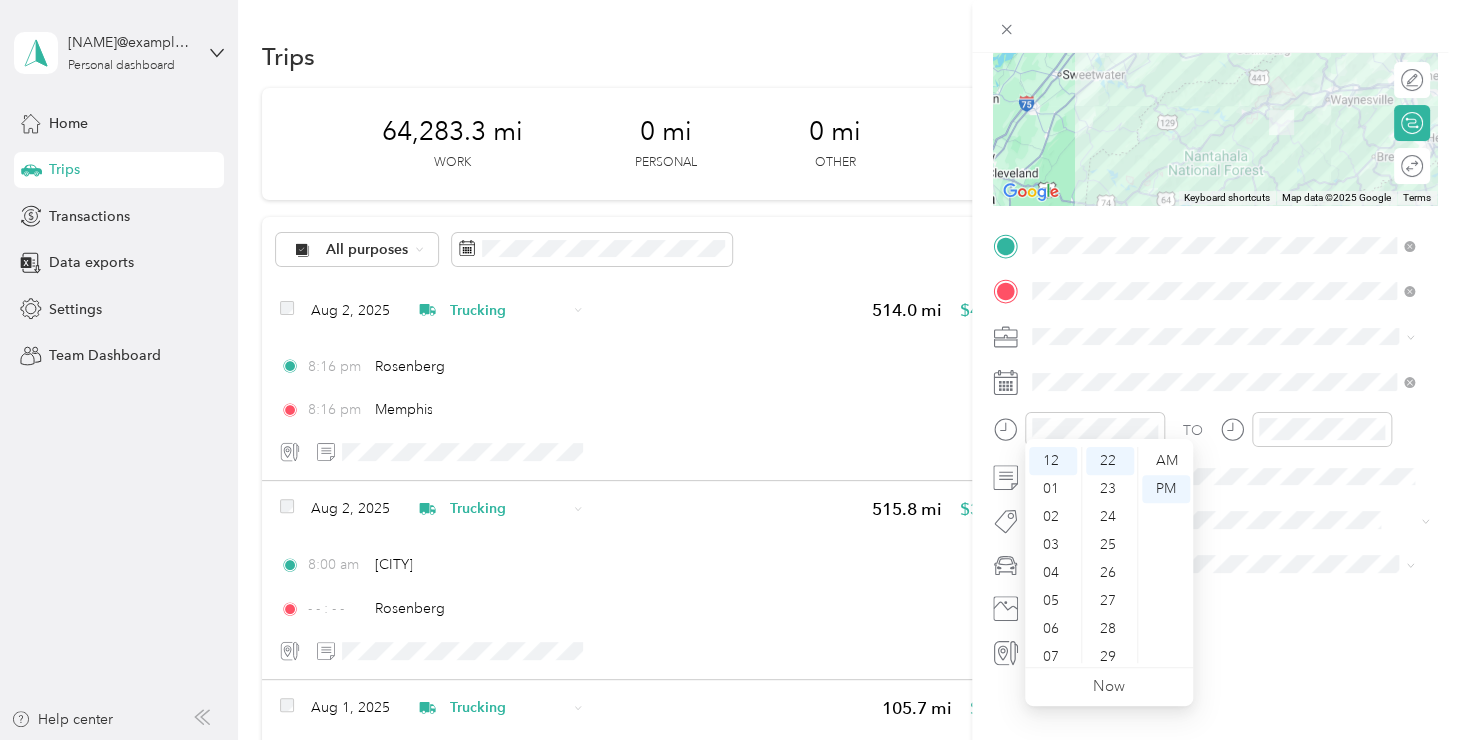 scroll, scrollTop: 0, scrollLeft: 0, axis: both 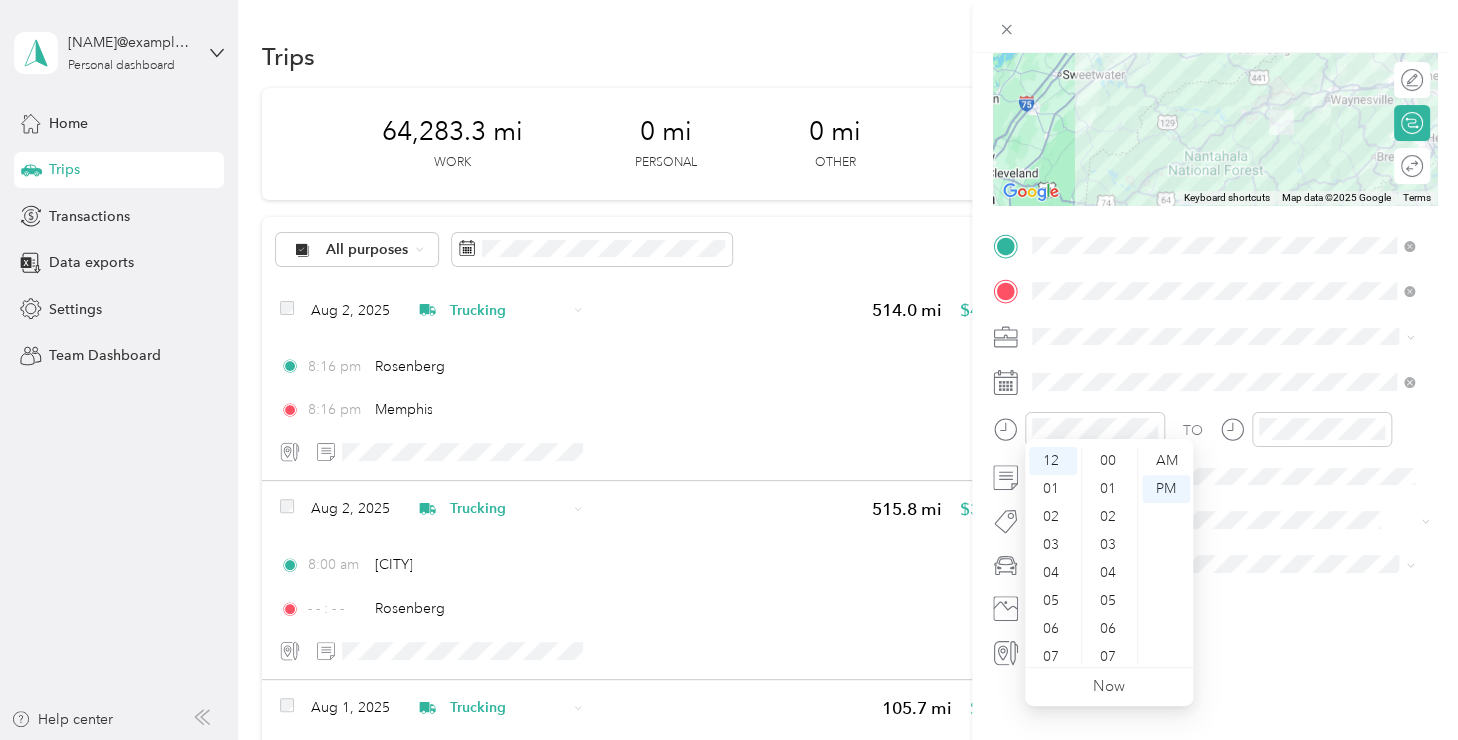 click on "00" at bounding box center [1110, 461] 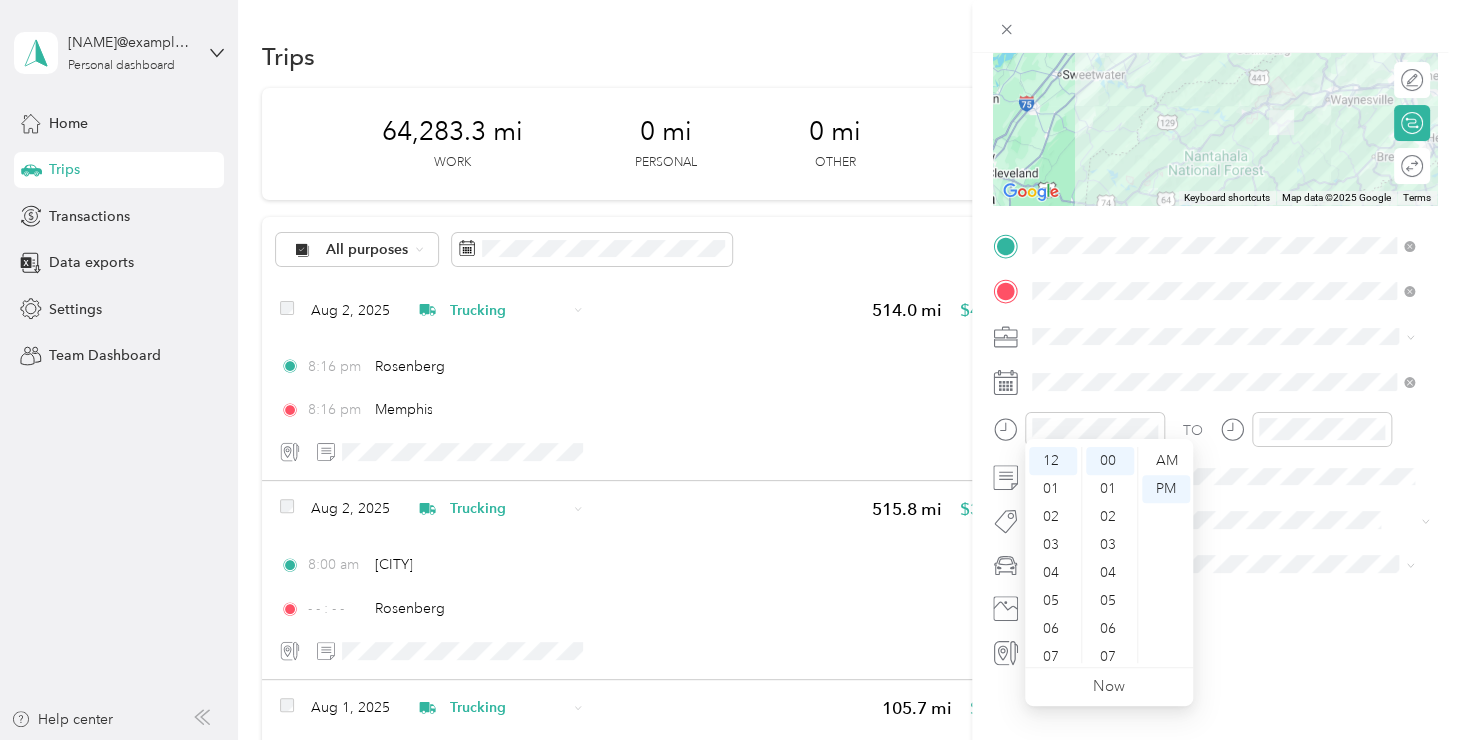 click 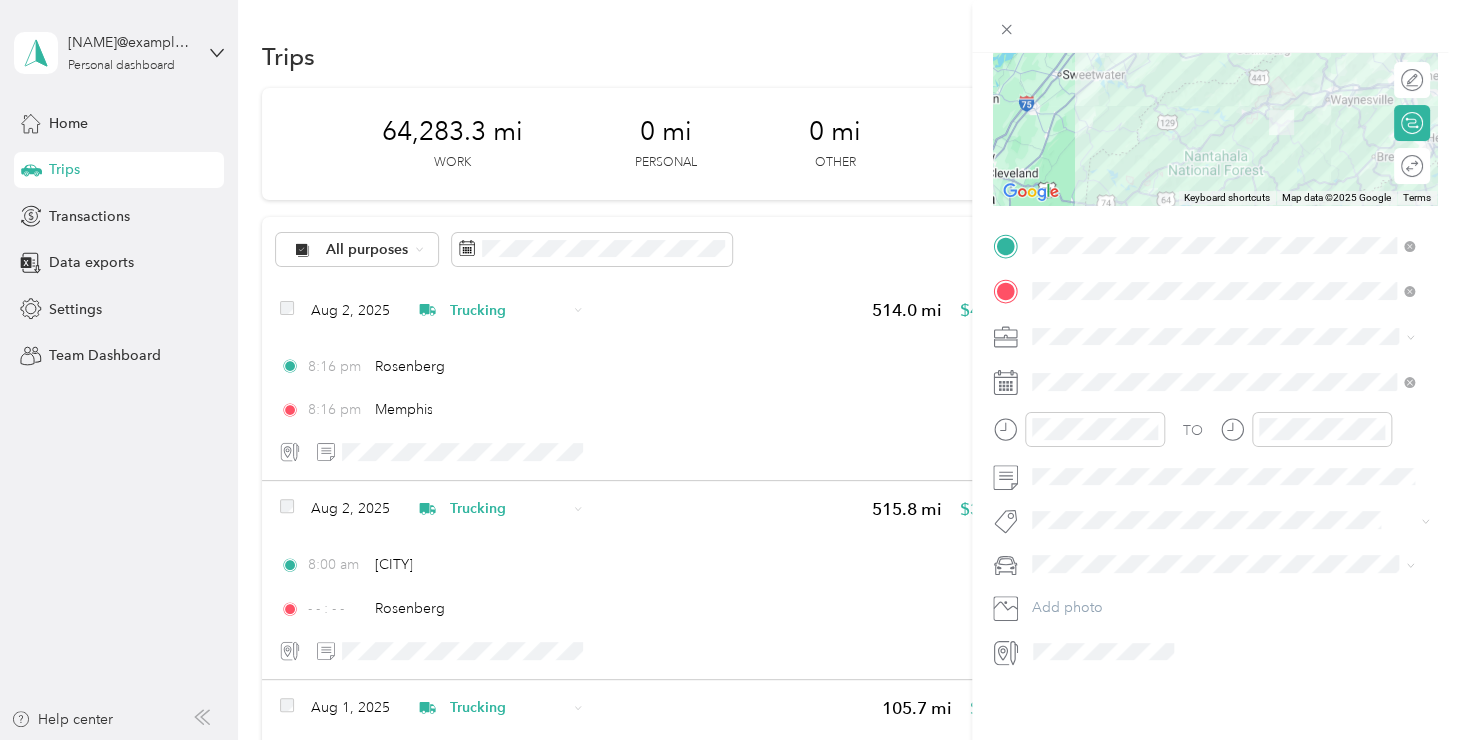 click on "Yellow2" at bounding box center (1223, 587) 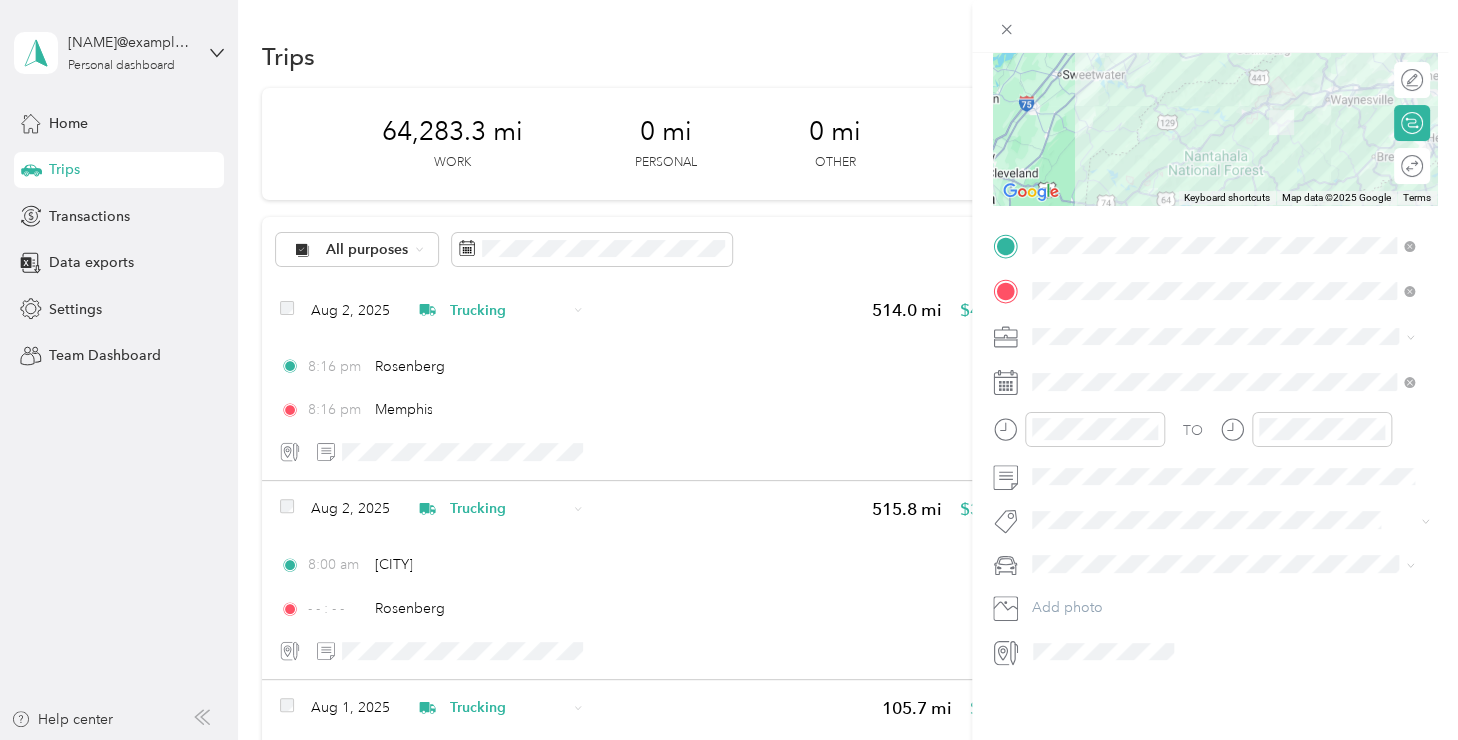 scroll, scrollTop: 0, scrollLeft: 0, axis: both 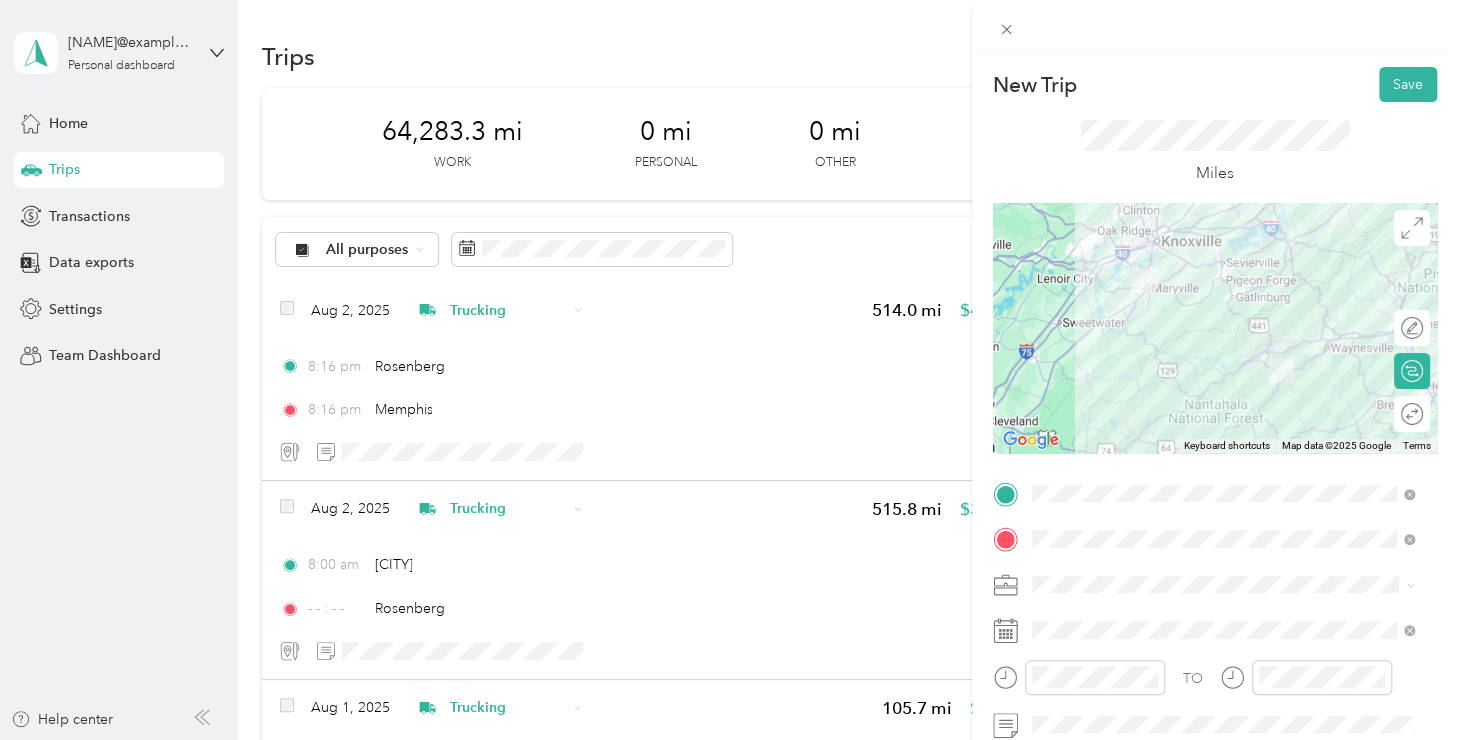 click on "Save" at bounding box center [1408, 84] 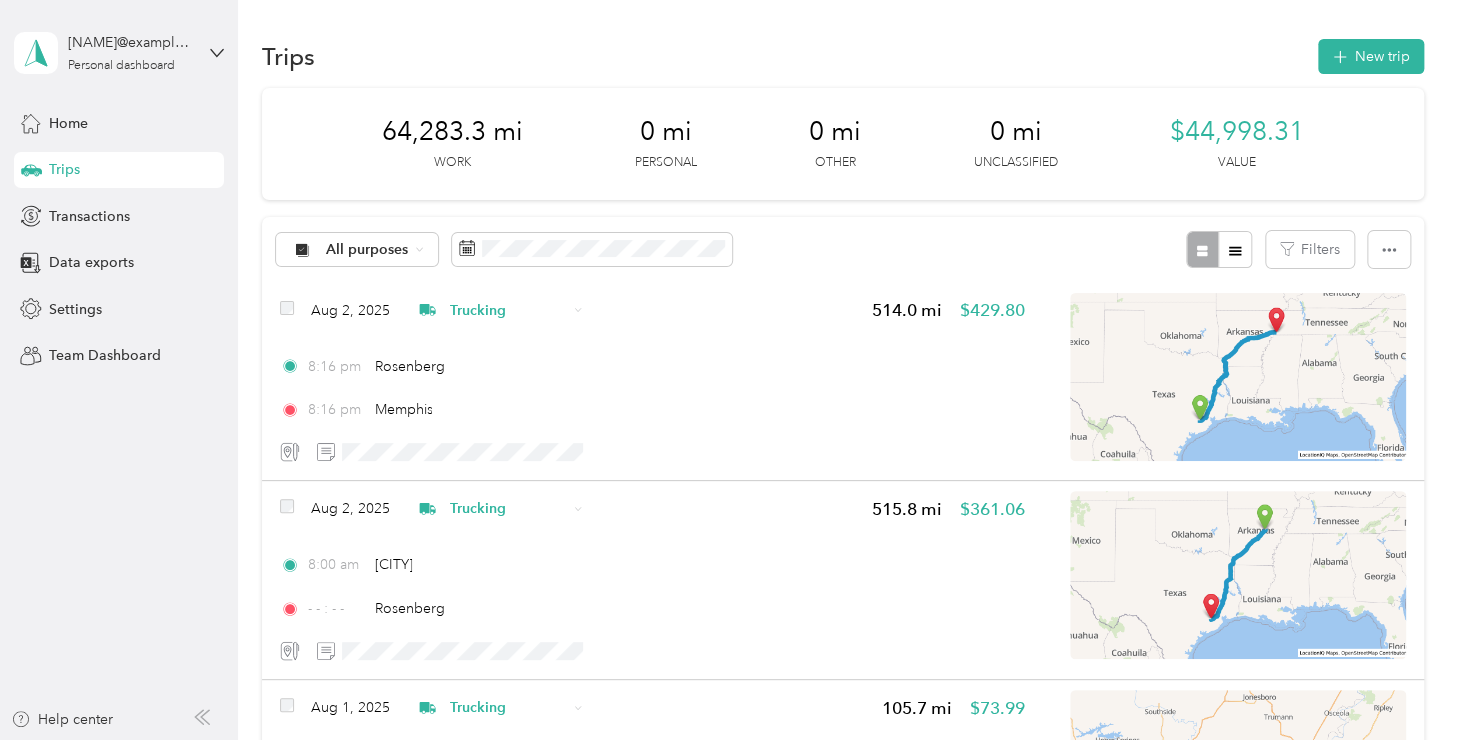 click on "New trip" at bounding box center [1371, 56] 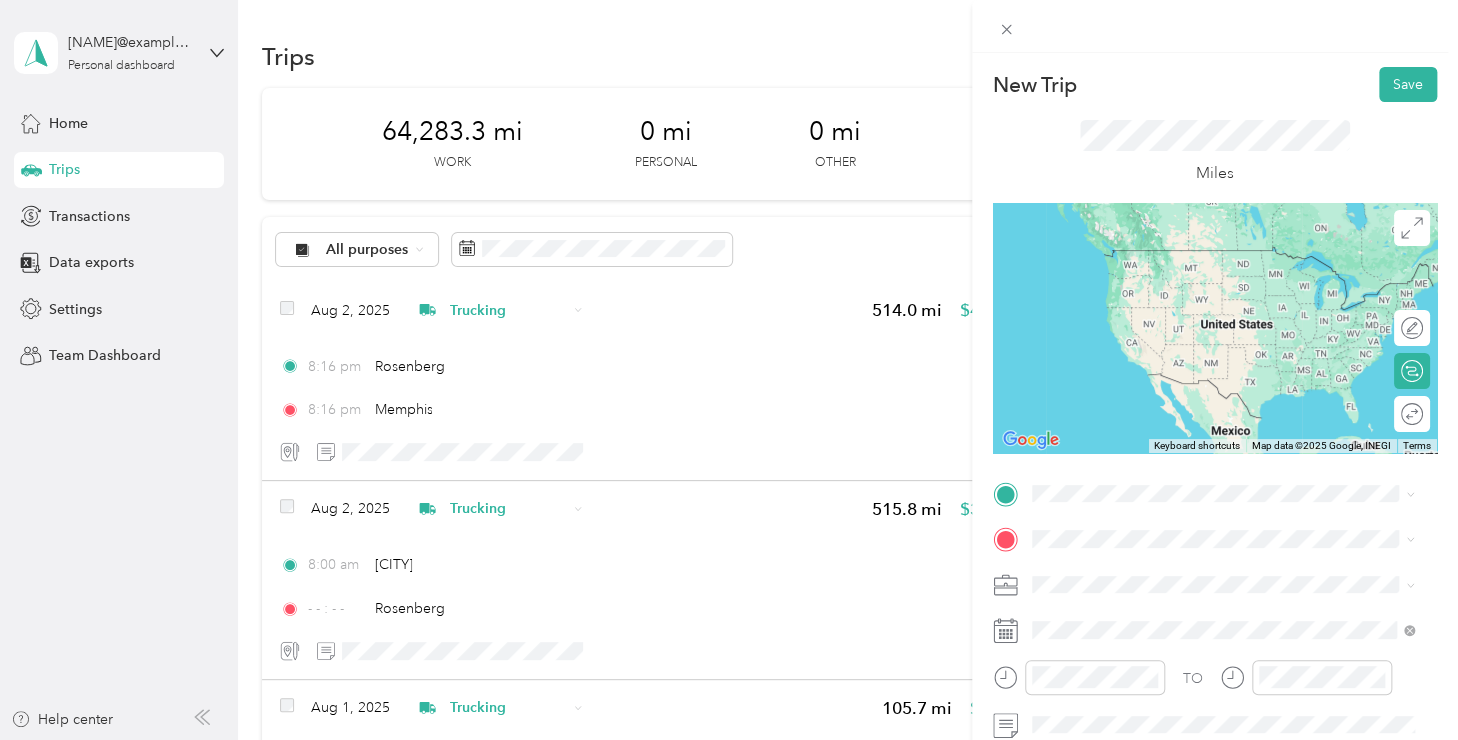 click on "[CITY]
[STATE], [COUNTRY]" at bounding box center [1134, 248] 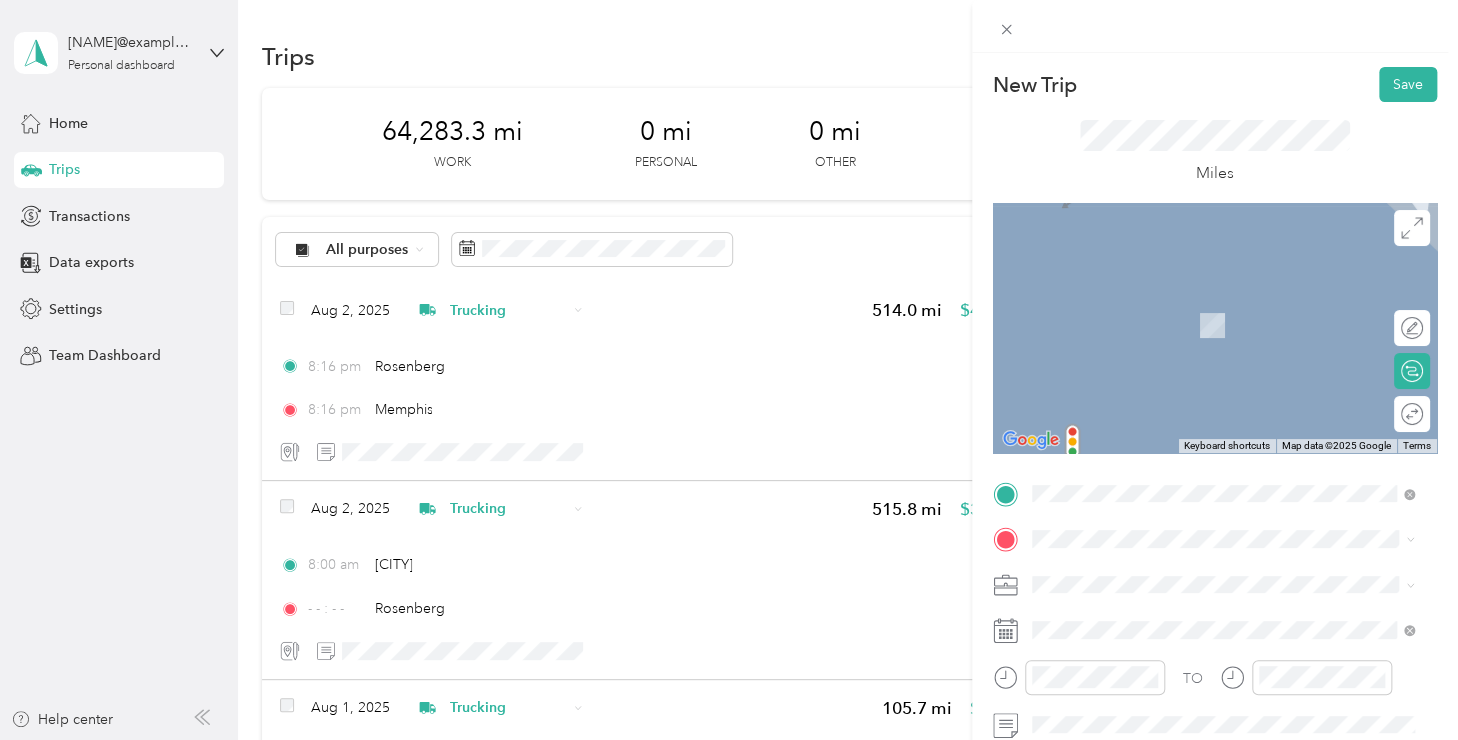 click on "[CITY]
[STATE], [COUNTRY]" at bounding box center (1223, 399) 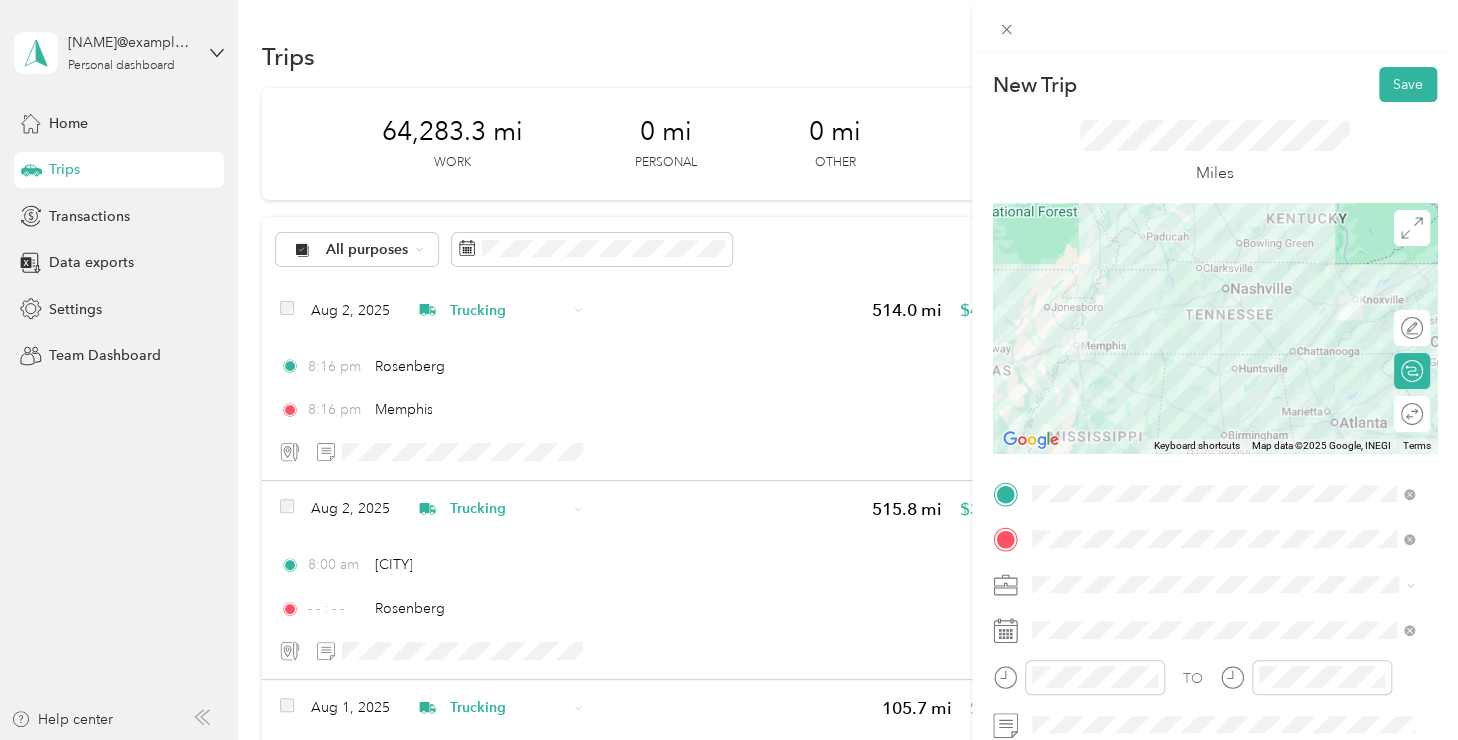 click on "Work Personal Trucking Other Charity Medical Moving Commute" at bounding box center [1223, 416] 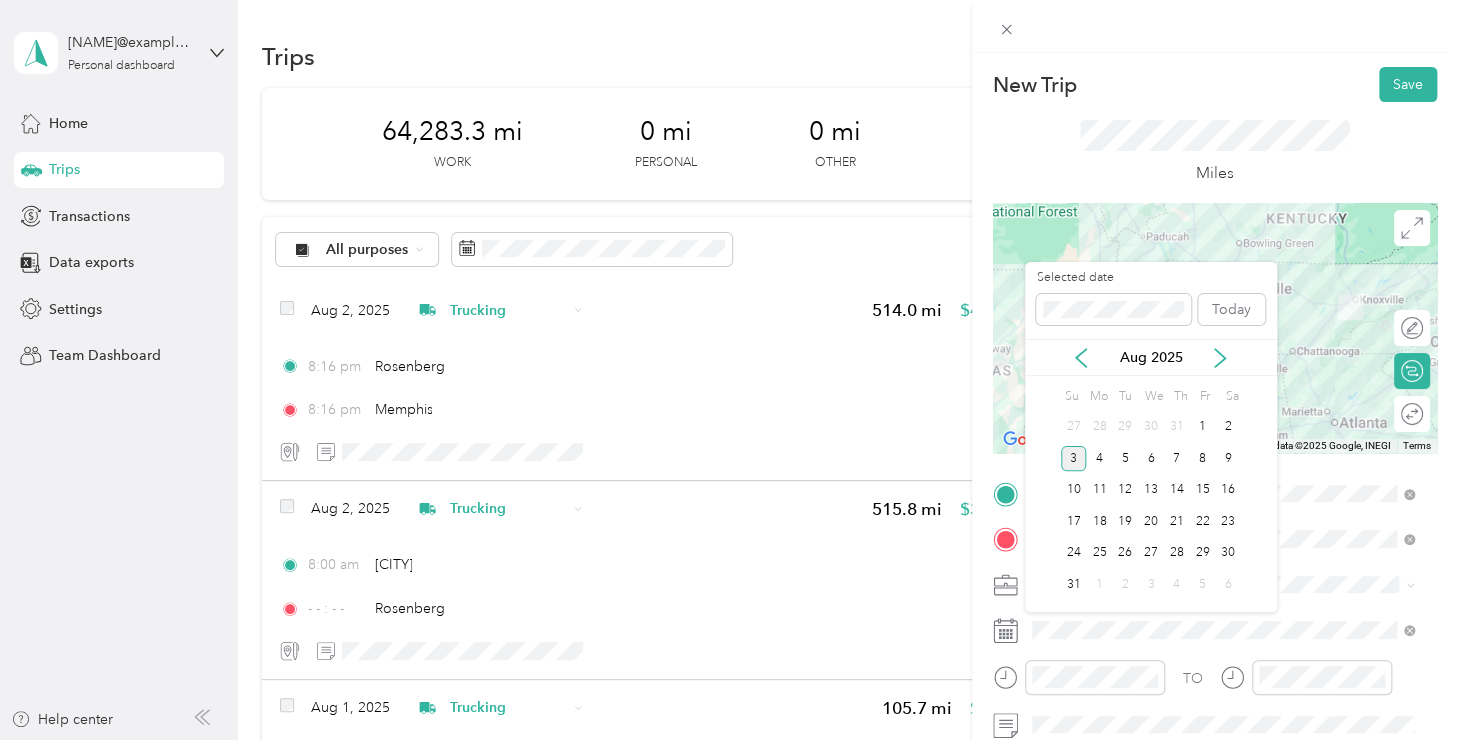 click on "31" at bounding box center (1177, 427) 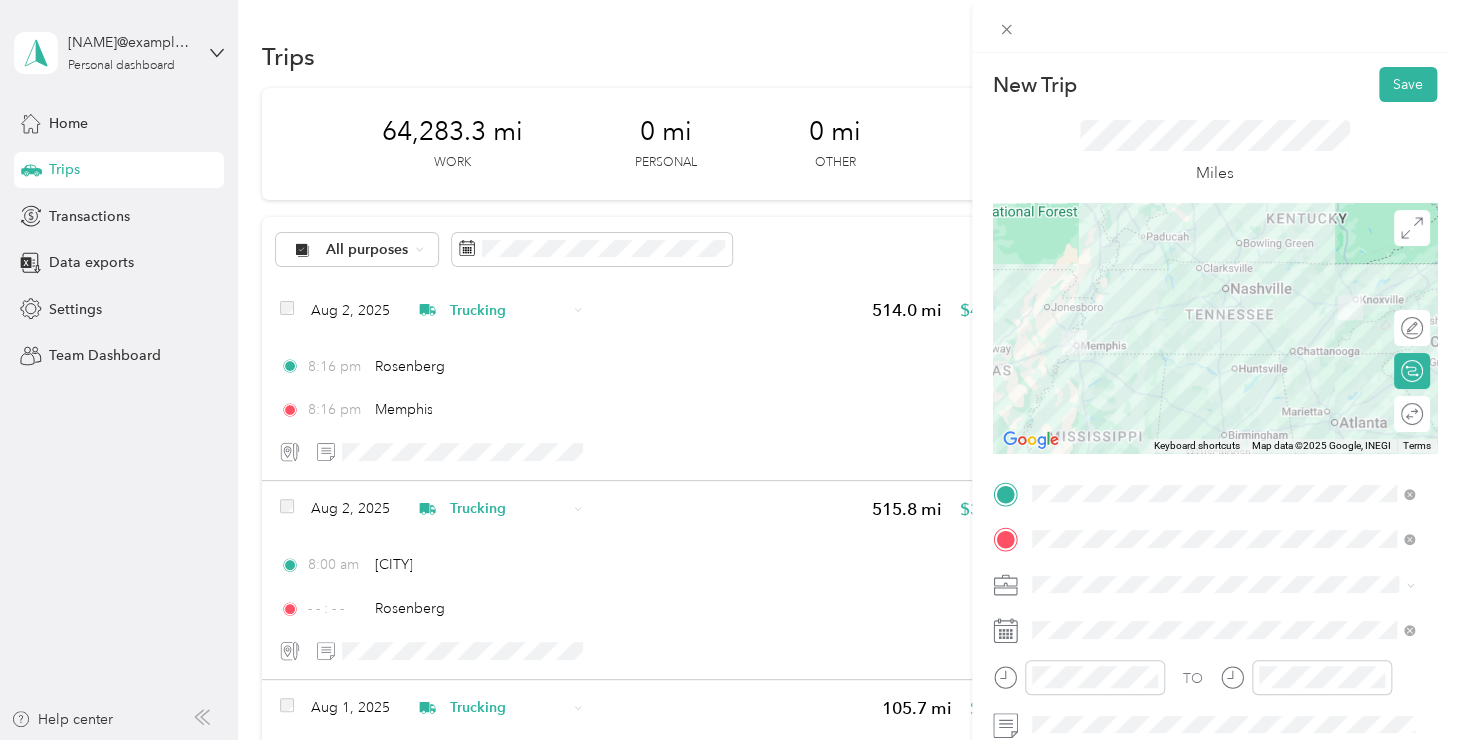 click on "Work Personal Trucking Other Charity Medical Moving Commute" at bounding box center [1223, 427] 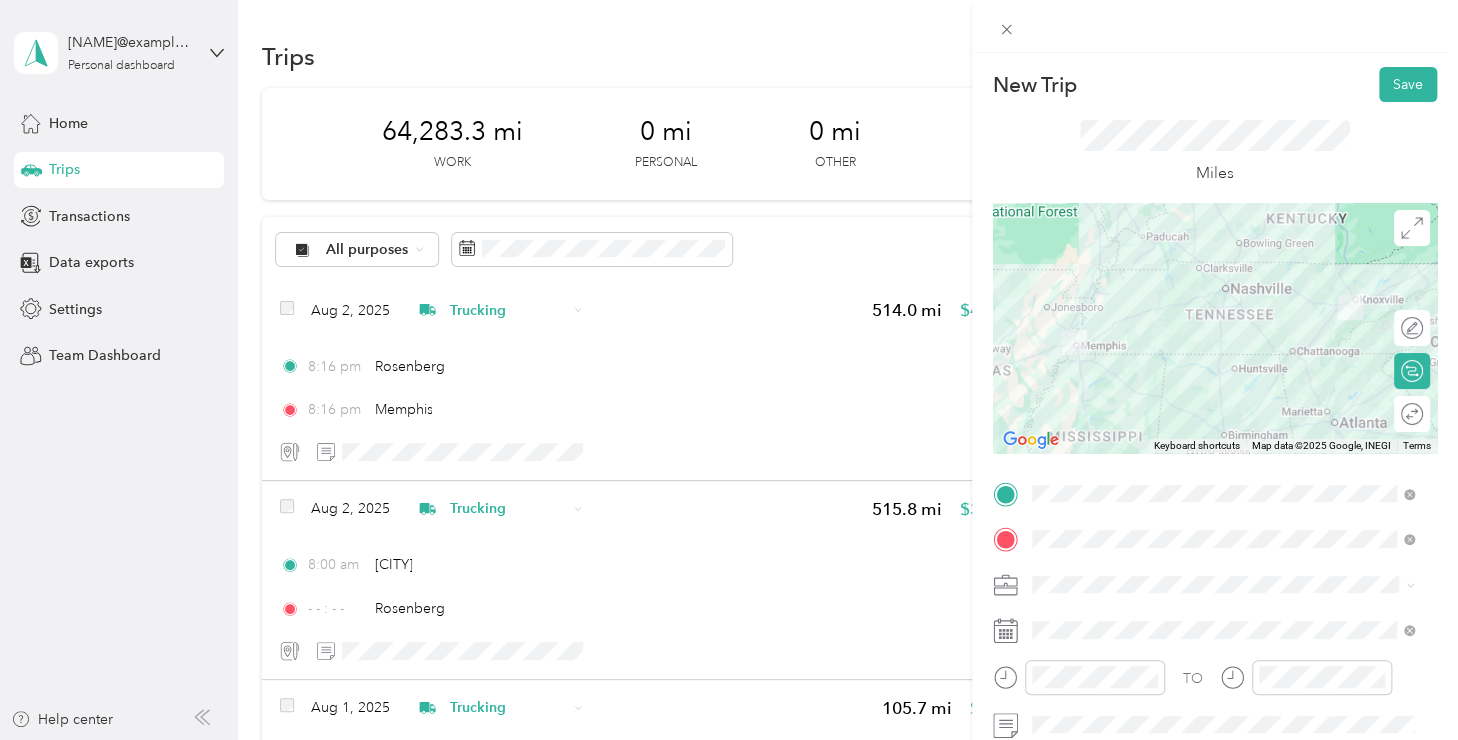 scroll, scrollTop: 263, scrollLeft: 0, axis: vertical 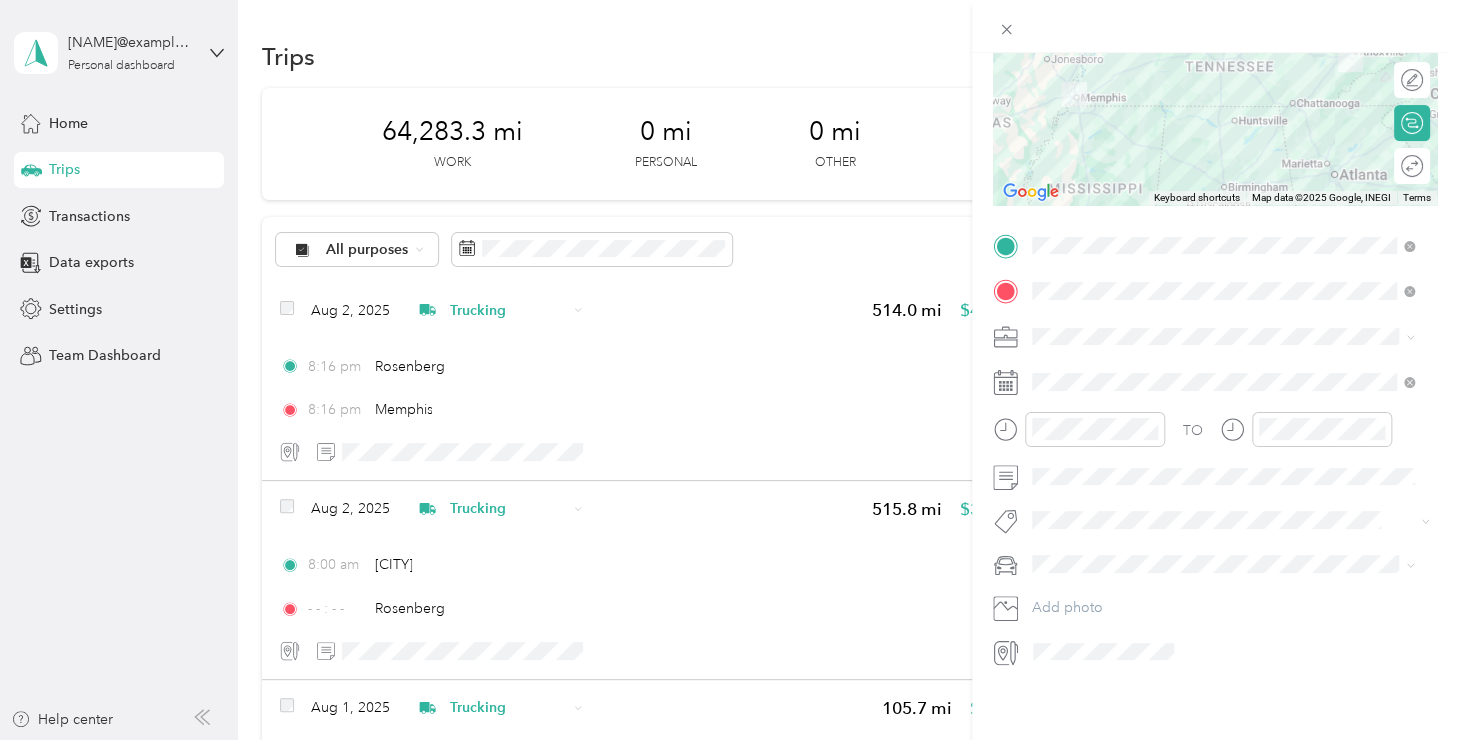 click on "Yellow2" at bounding box center (1063, 573) 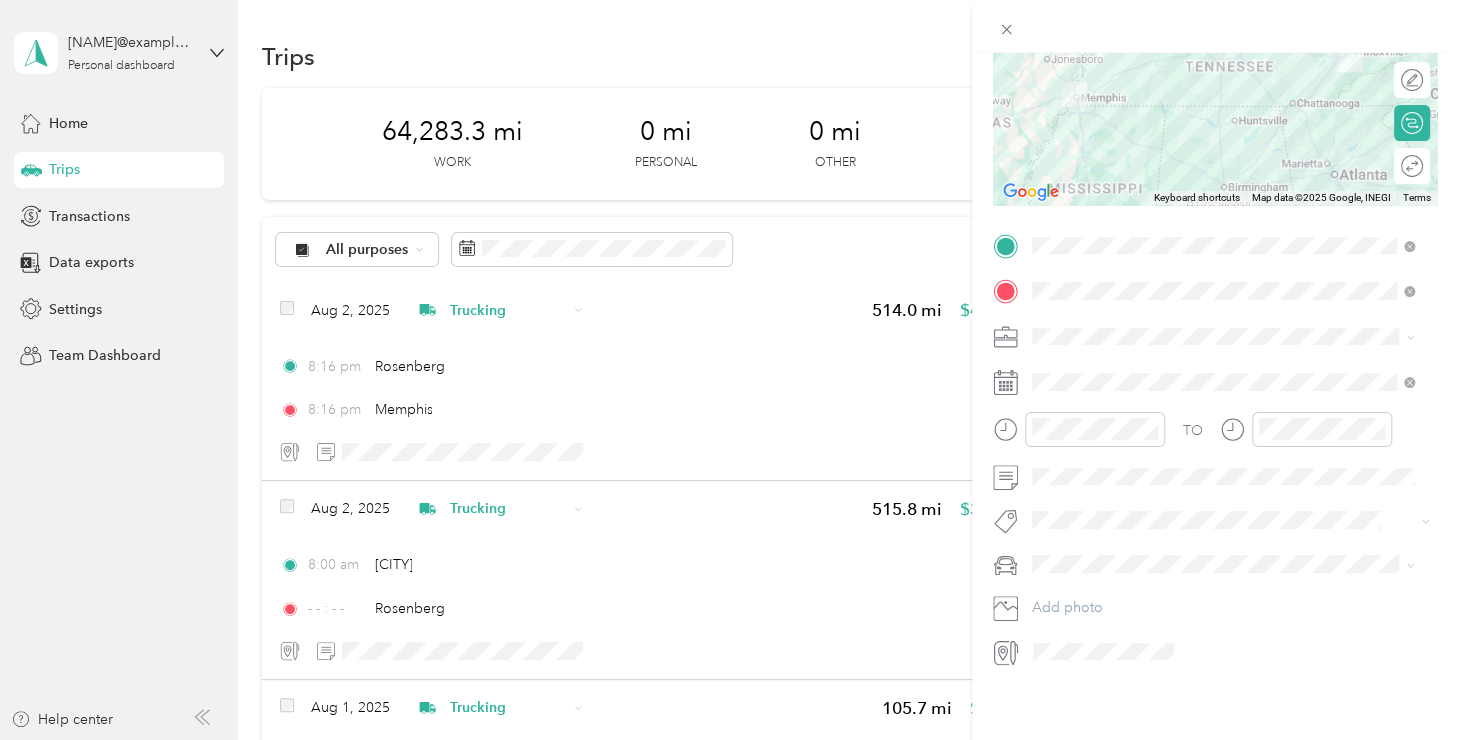 scroll, scrollTop: 0, scrollLeft: 0, axis: both 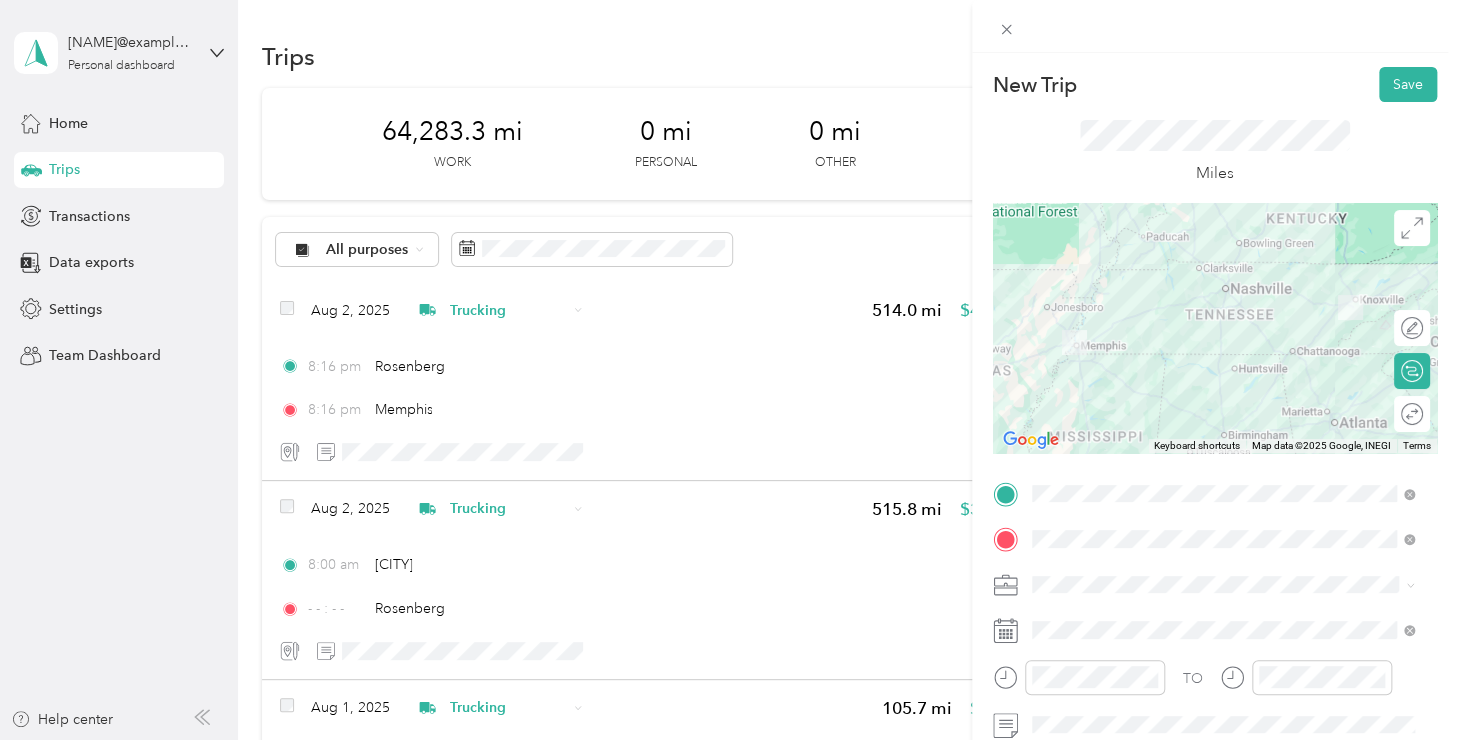 click on "Save" at bounding box center (1408, 84) 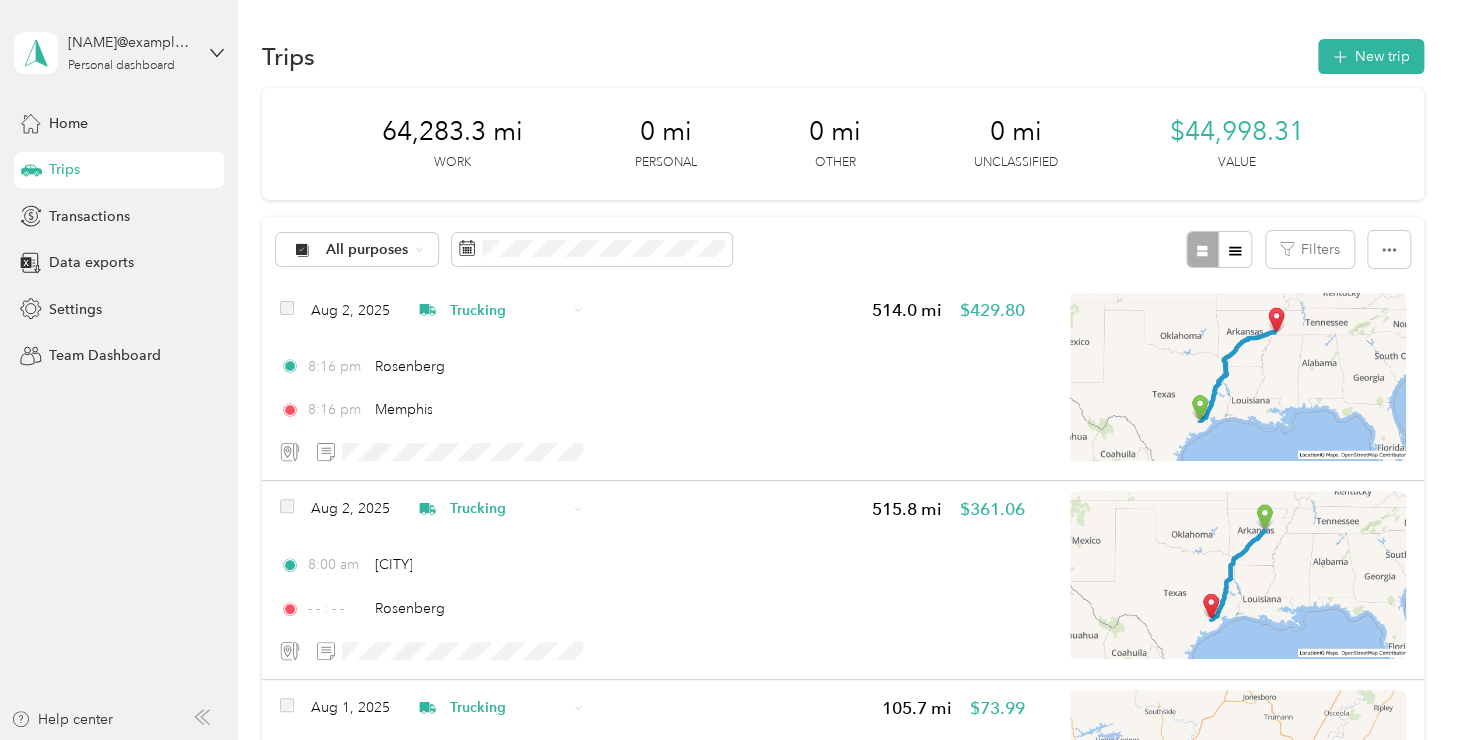 click on "New trip" at bounding box center (1371, 56) 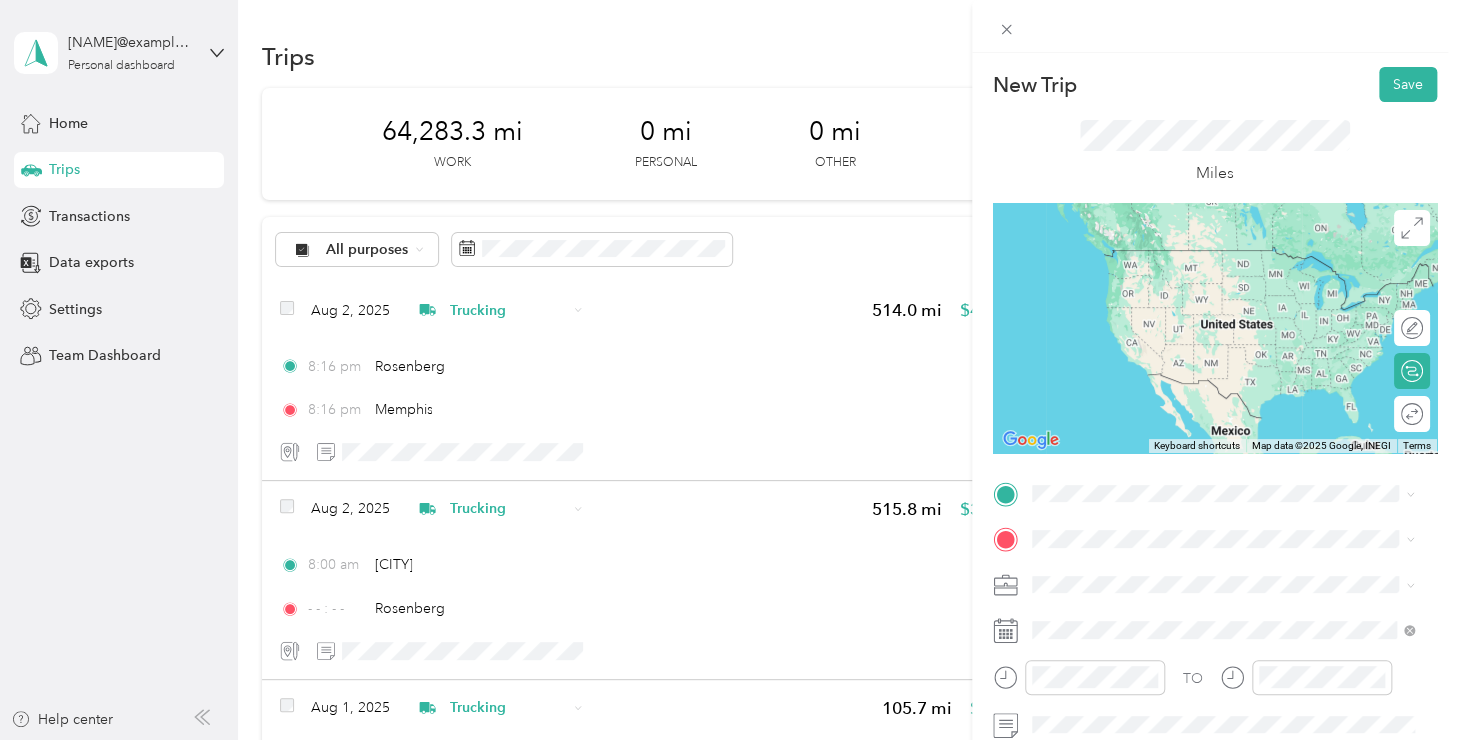 click on "[CITY]
[STATE], [COUNTRY]" at bounding box center (1134, 357) 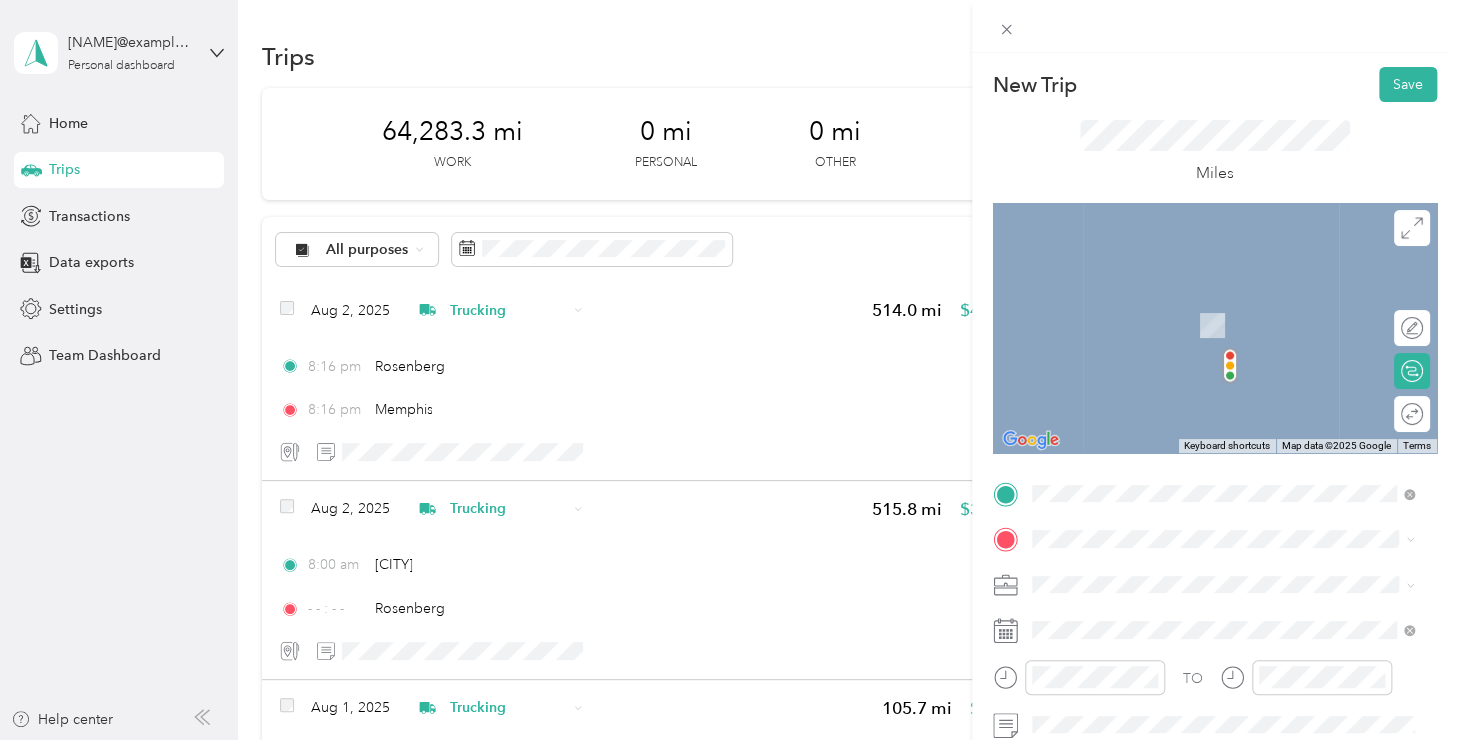 click on "[CITY]
[STATE], [COUNTRY]" at bounding box center [1134, 293] 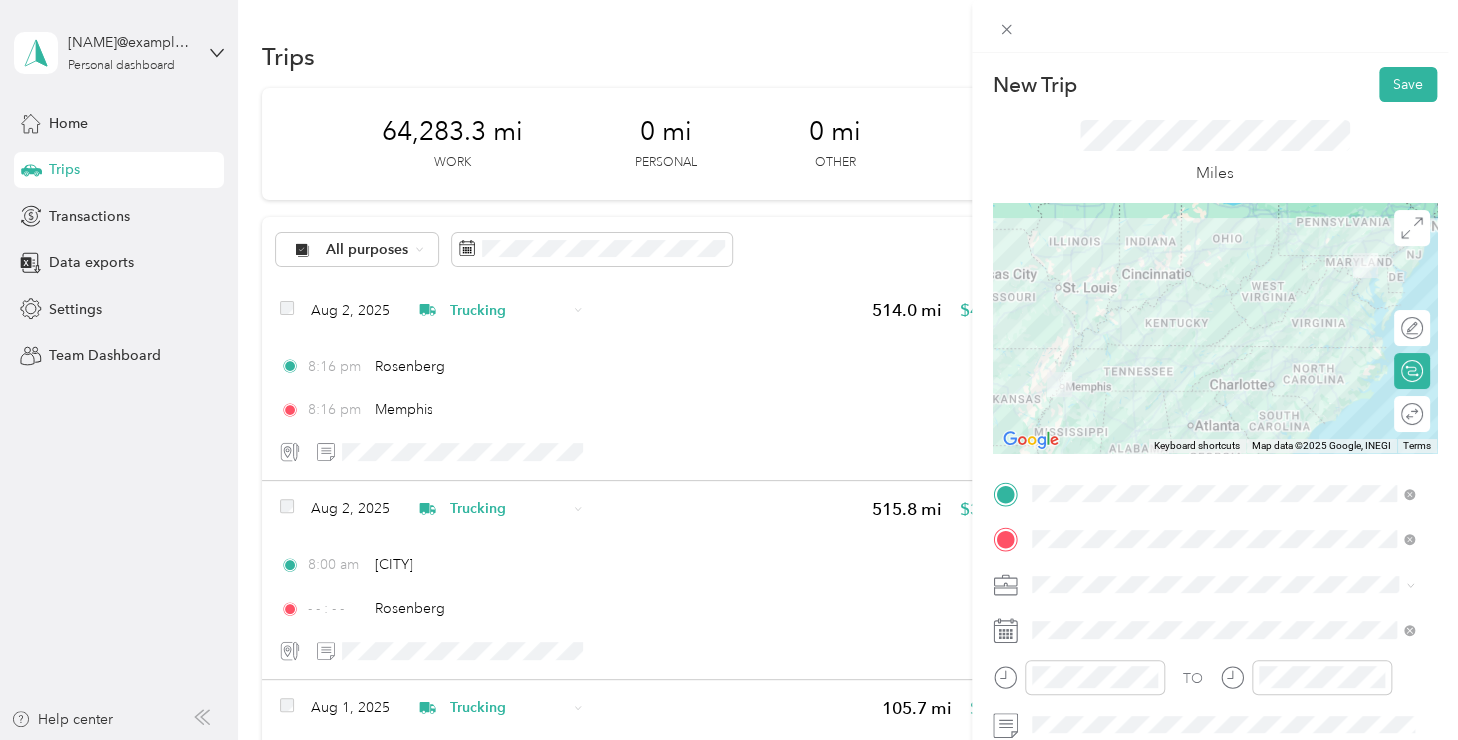 click on "Trucking" at bounding box center (1066, 369) 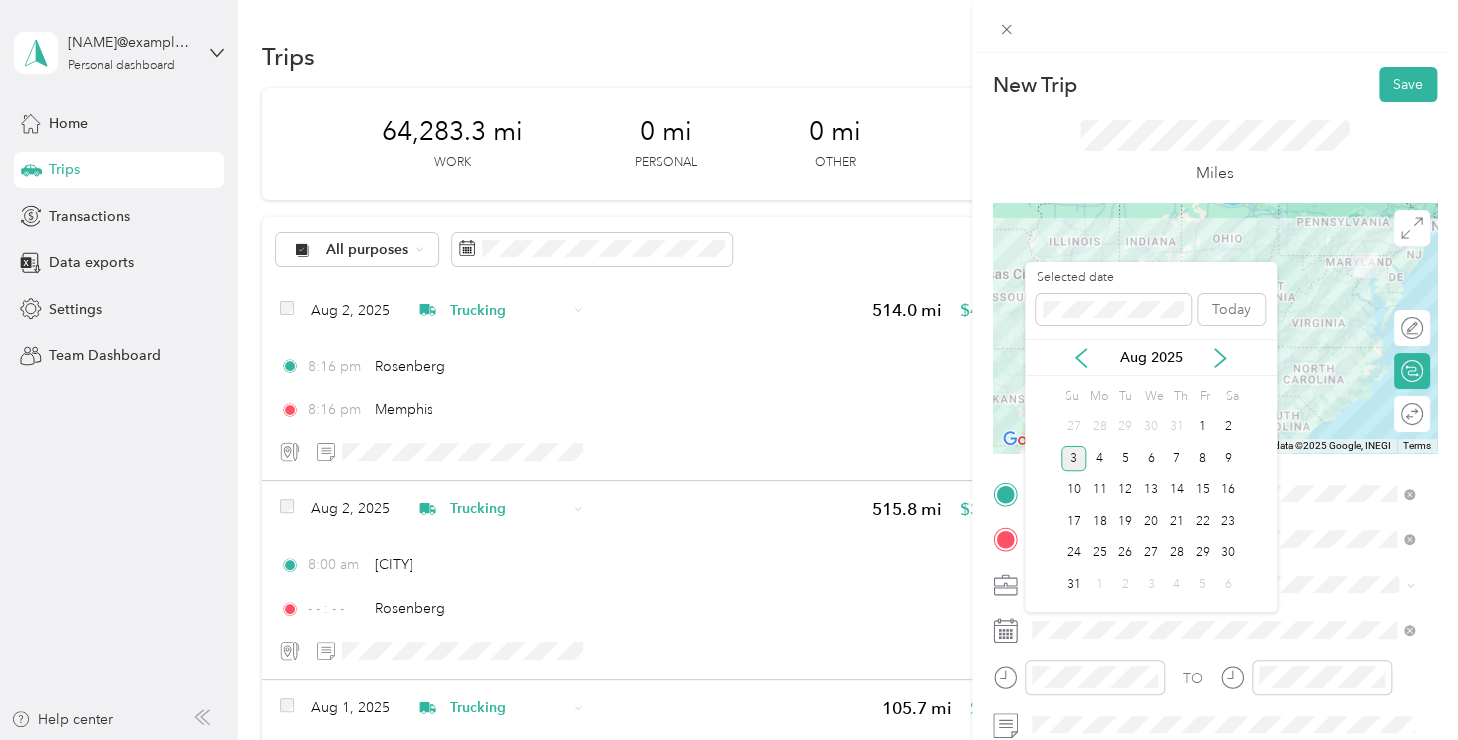 drag, startPoint x: 1133, startPoint y: 443, endPoint x: 1187, endPoint y: 418, distance: 59.5063 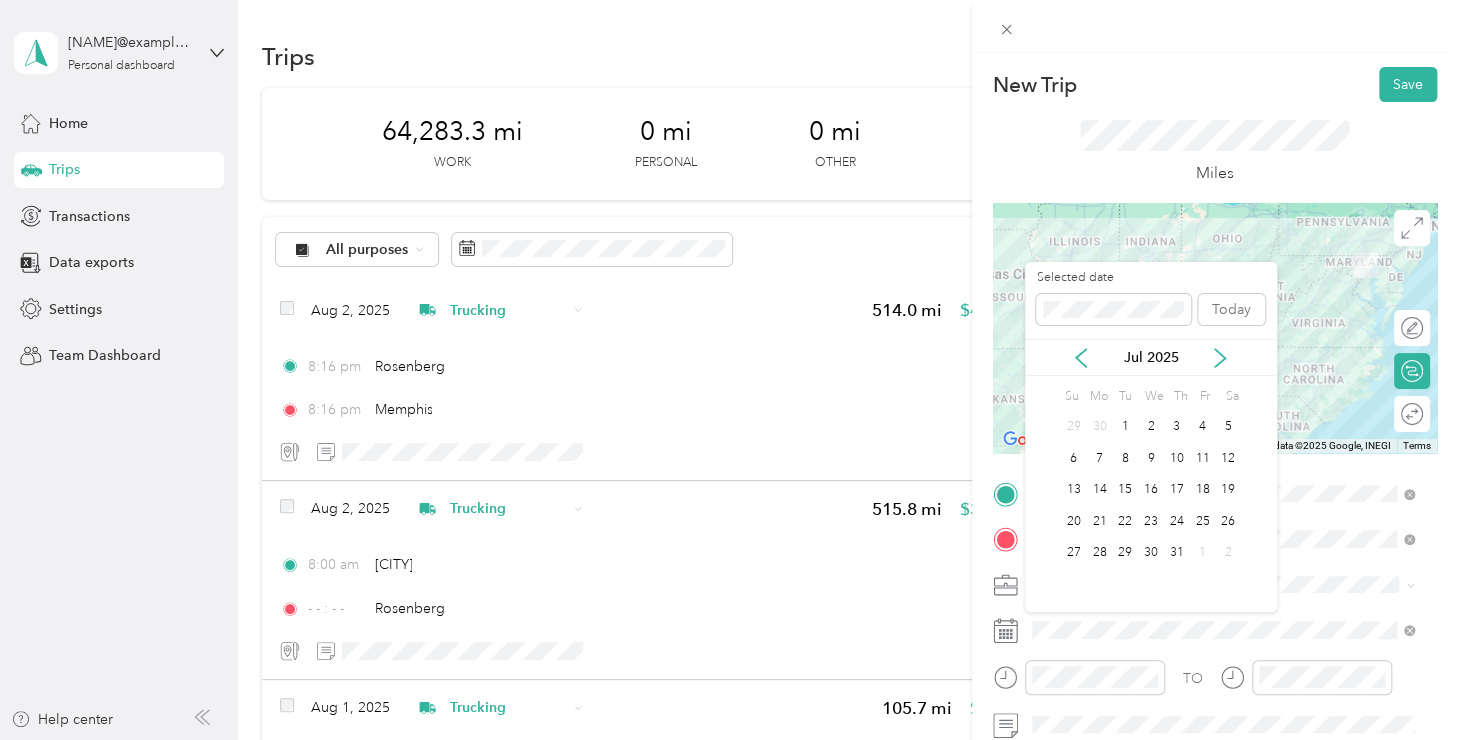 click on "25" at bounding box center [1202, 521] 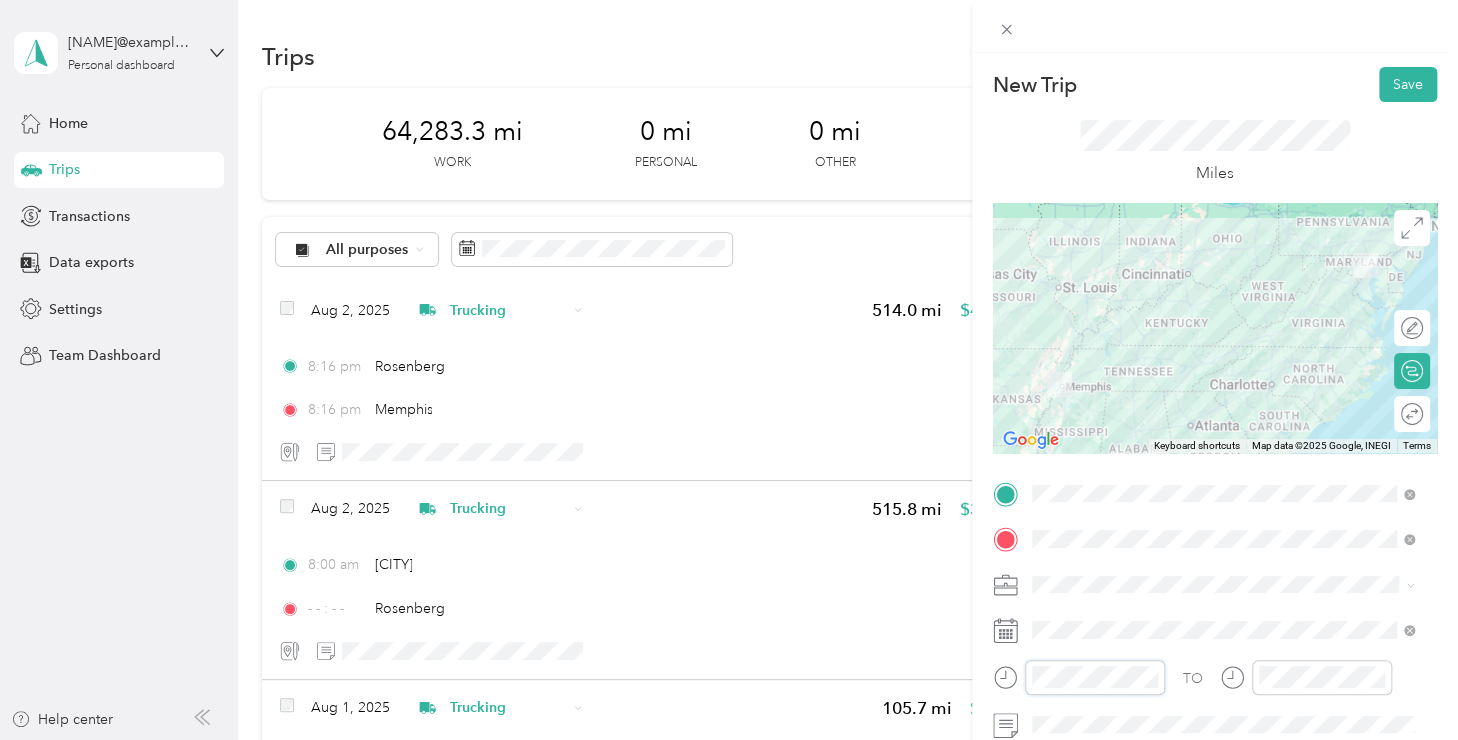 click on "New Trip Save This trip cannot be edited because it is either under review, approved, or paid. Contact your Team Manager to edit it. Miles To navigate the map with touch gestures double-tap and hold your finger on the map, then drag the map. ← Move left → Move right ↑ Move up ↓ Move down + Zoom in - Zoom out Home Jump left by 75% End Jump right by 75% Page Up Jump up by 75% Page Down Jump down by 75% Keyboard shortcuts Map Data Map data ©2025 Google, INEGI Map data ©2025 Google, INEGI 200 km Click to toggle between metric and imperial units Terms Report a map error Edit route Calculate route Round trip TO Add photo" at bounding box center (1215, 491) 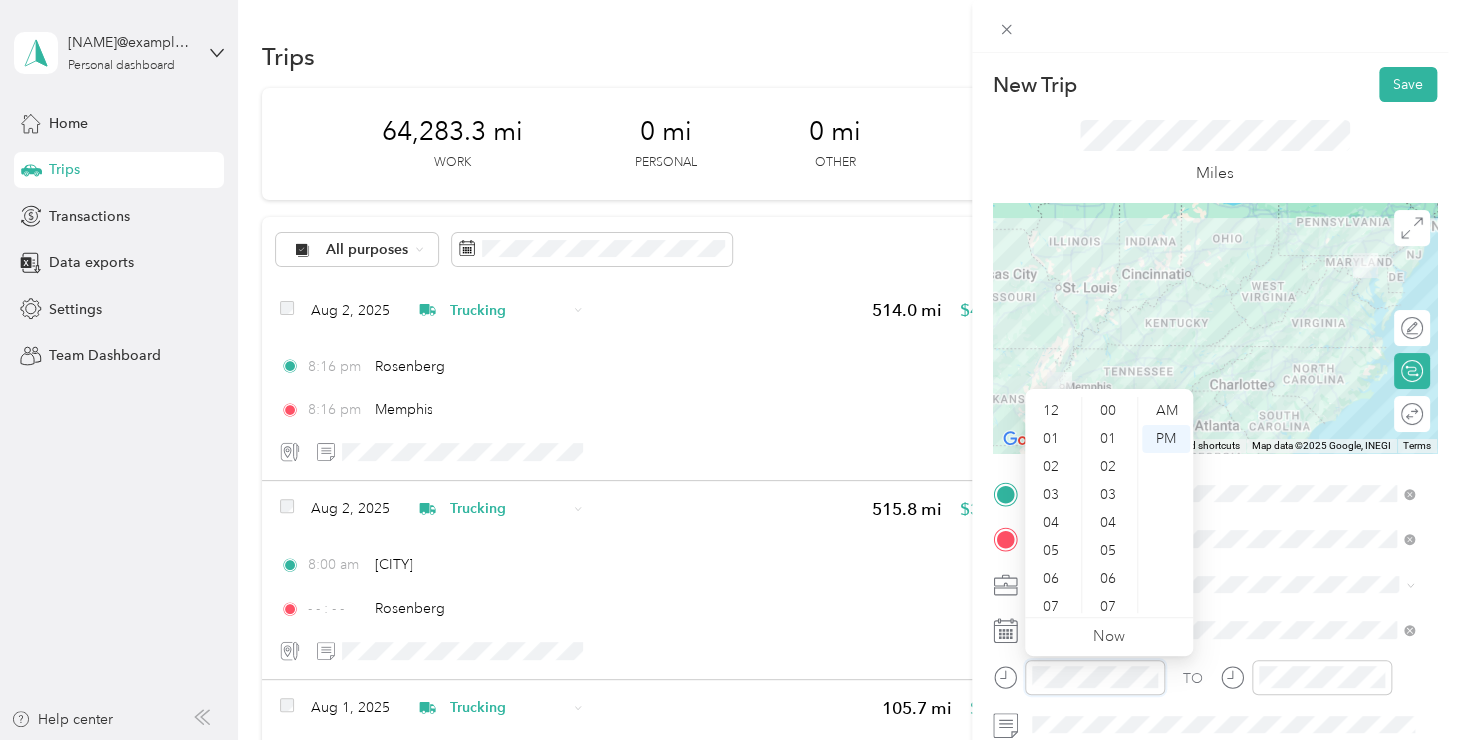 scroll, scrollTop: 784, scrollLeft: 0, axis: vertical 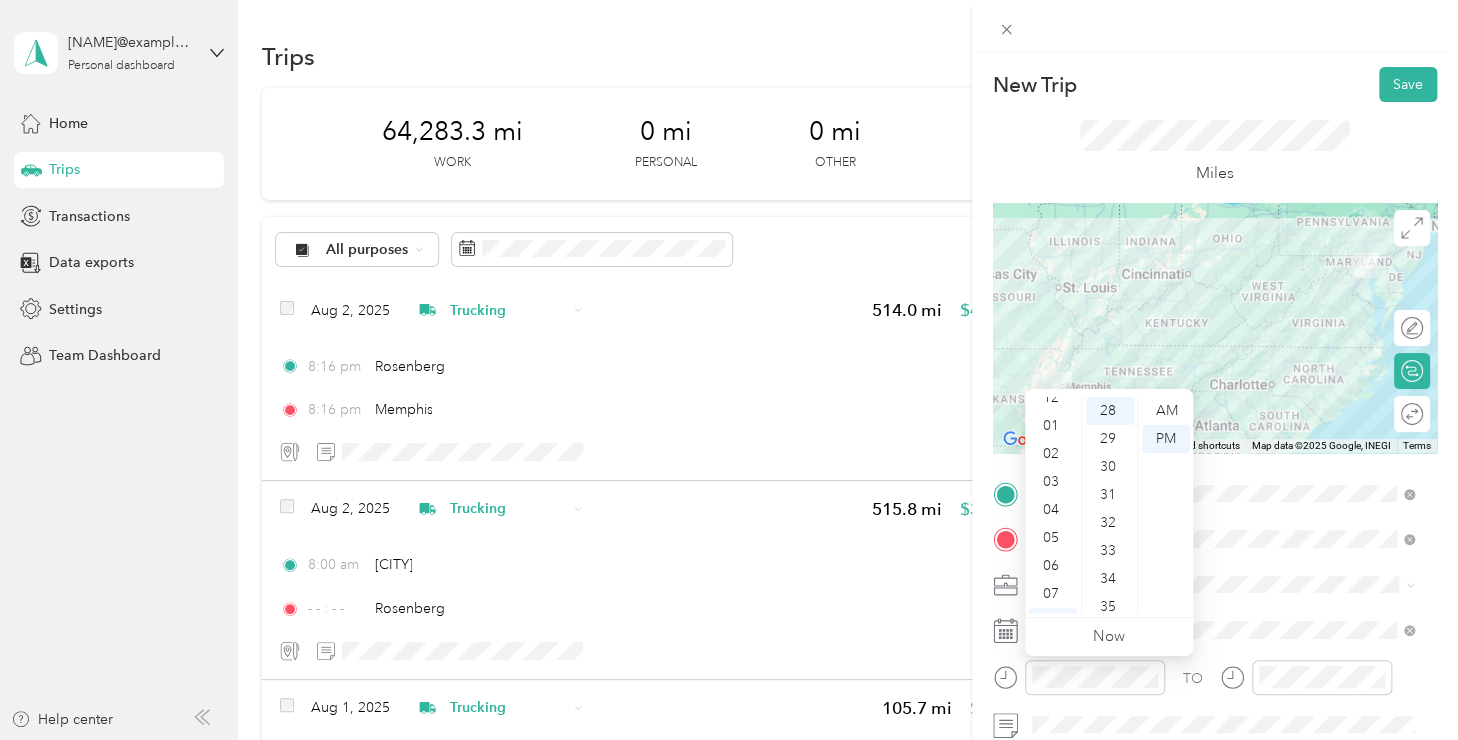 click on "03" at bounding box center [1053, 482] 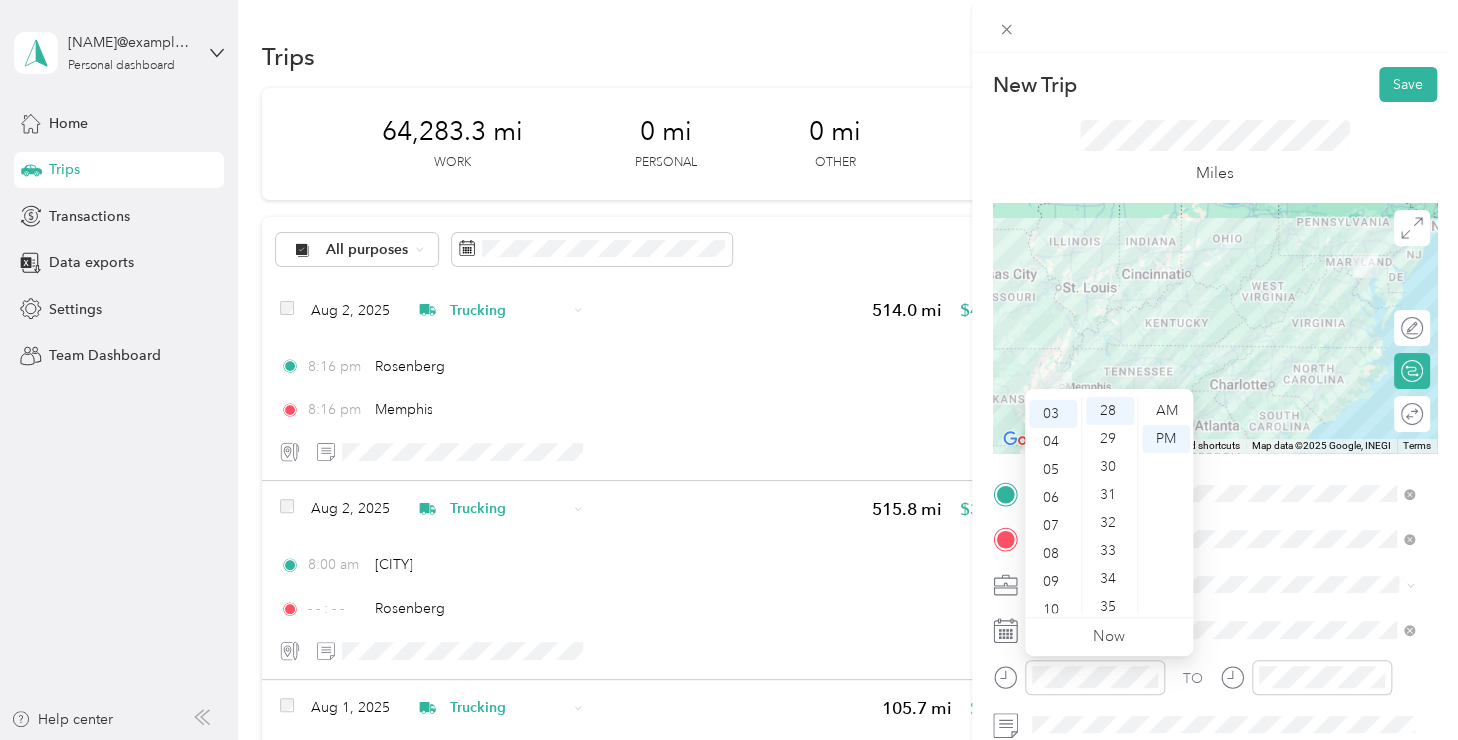 scroll, scrollTop: 84, scrollLeft: 0, axis: vertical 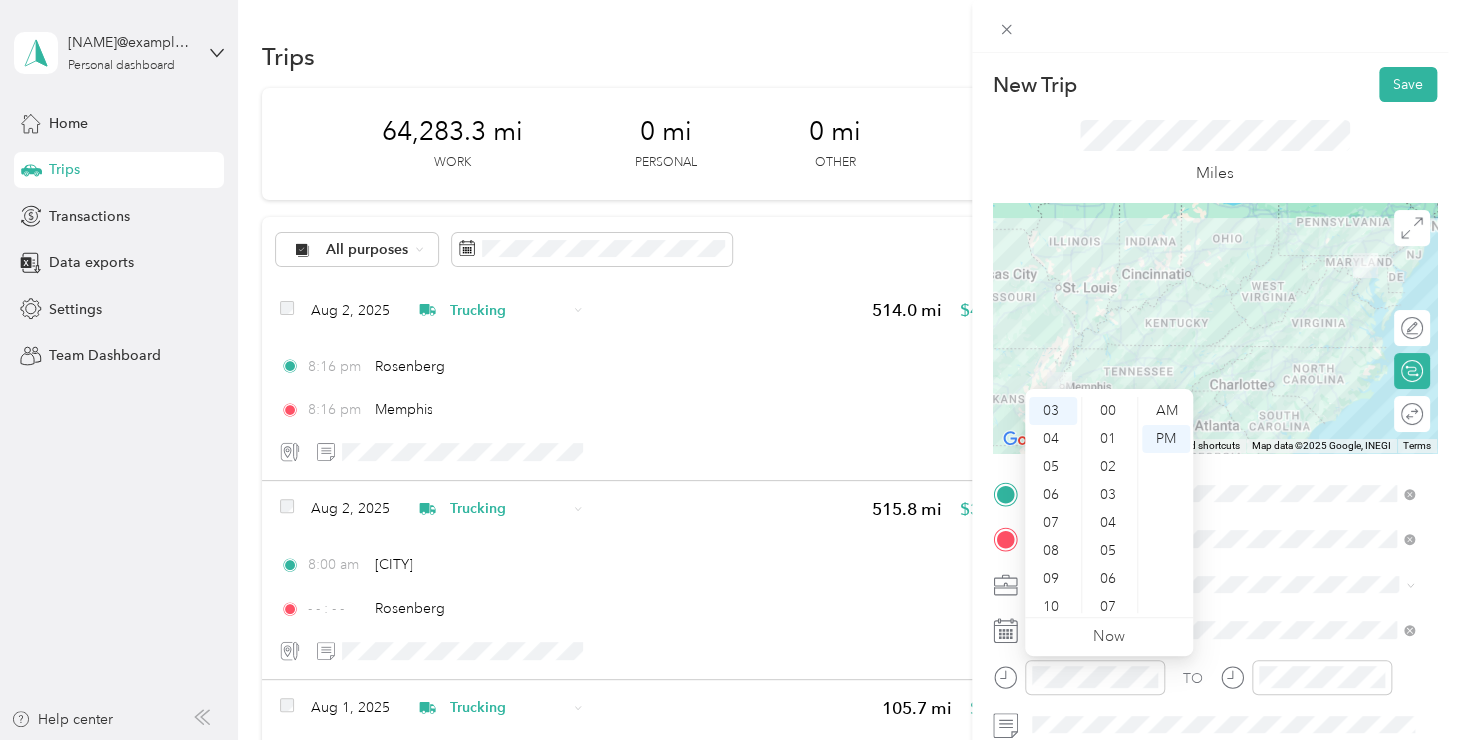 click on "00" at bounding box center (1110, 411) 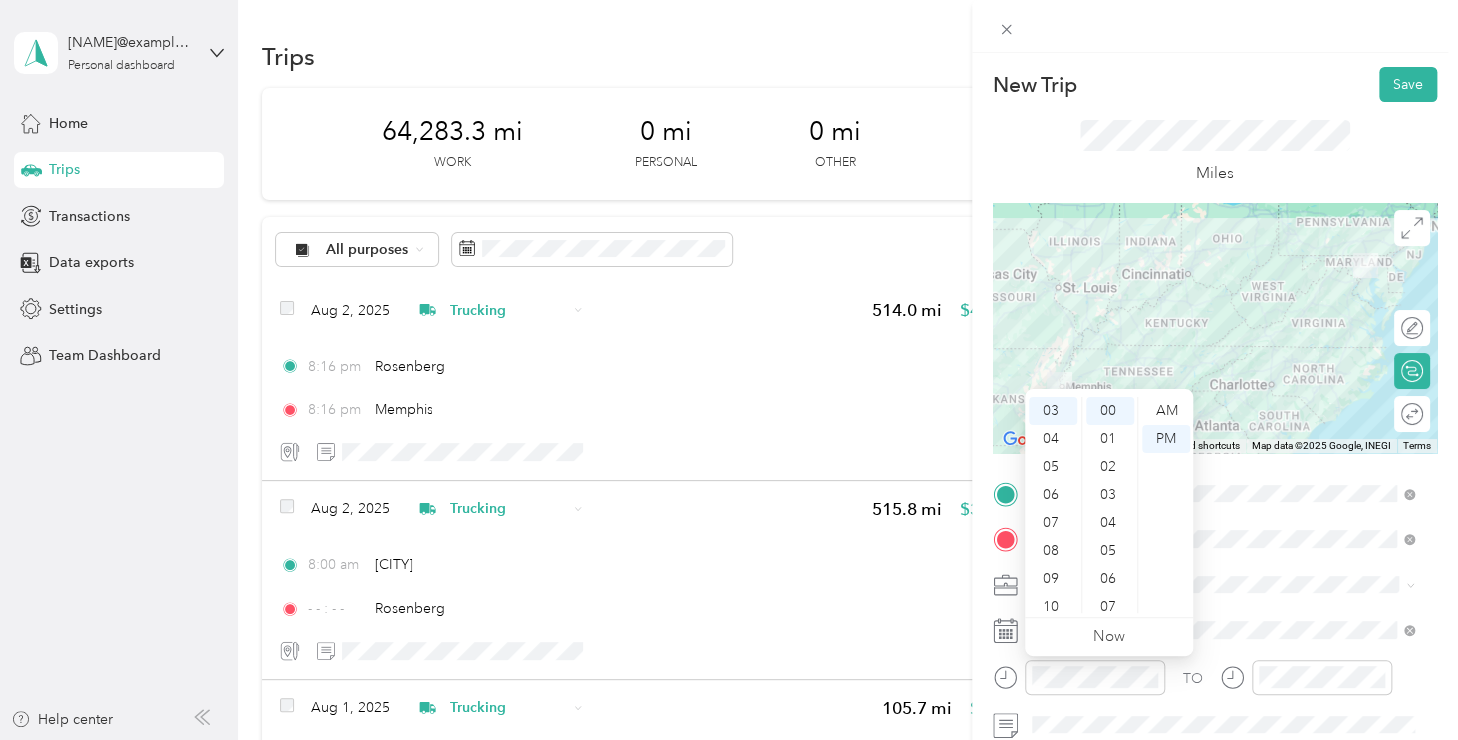 click 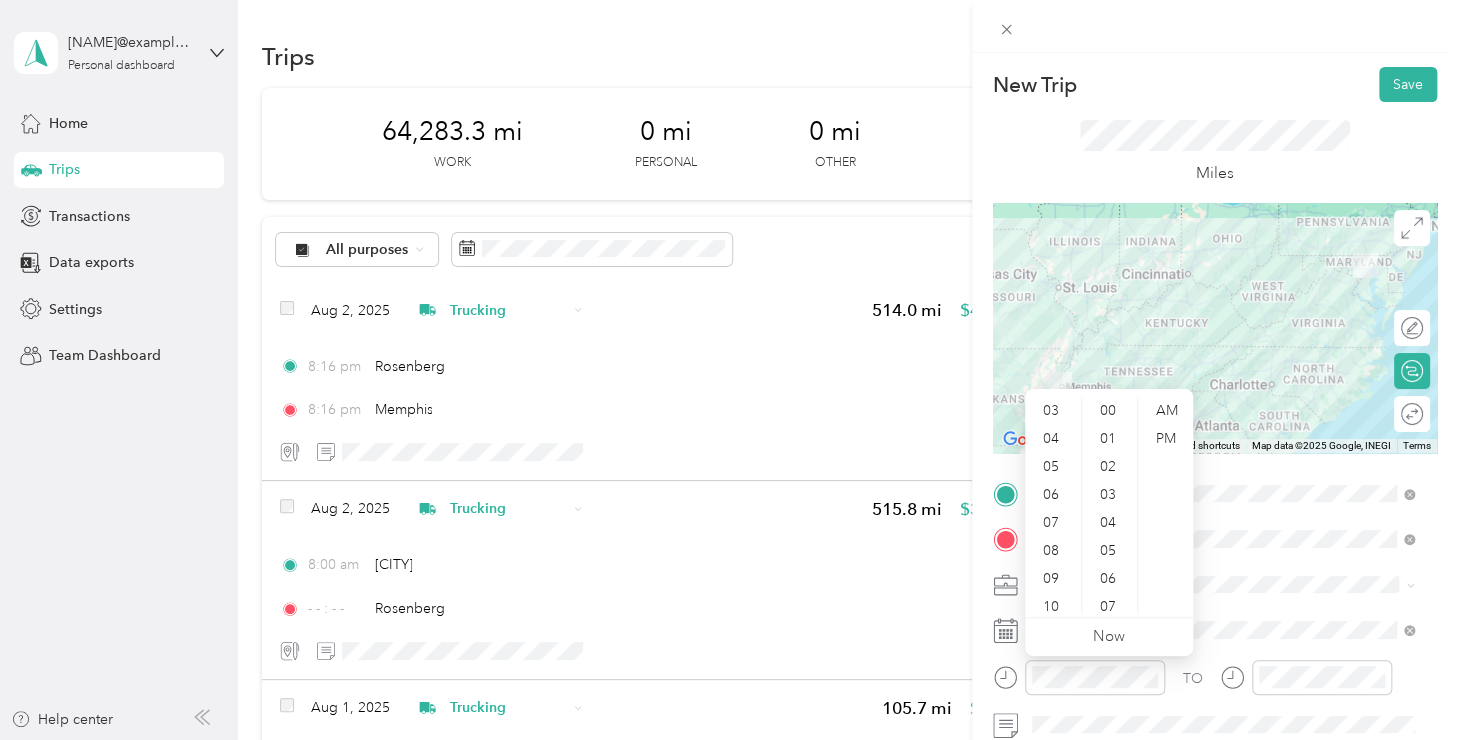 click on "03" at bounding box center [1053, 411] 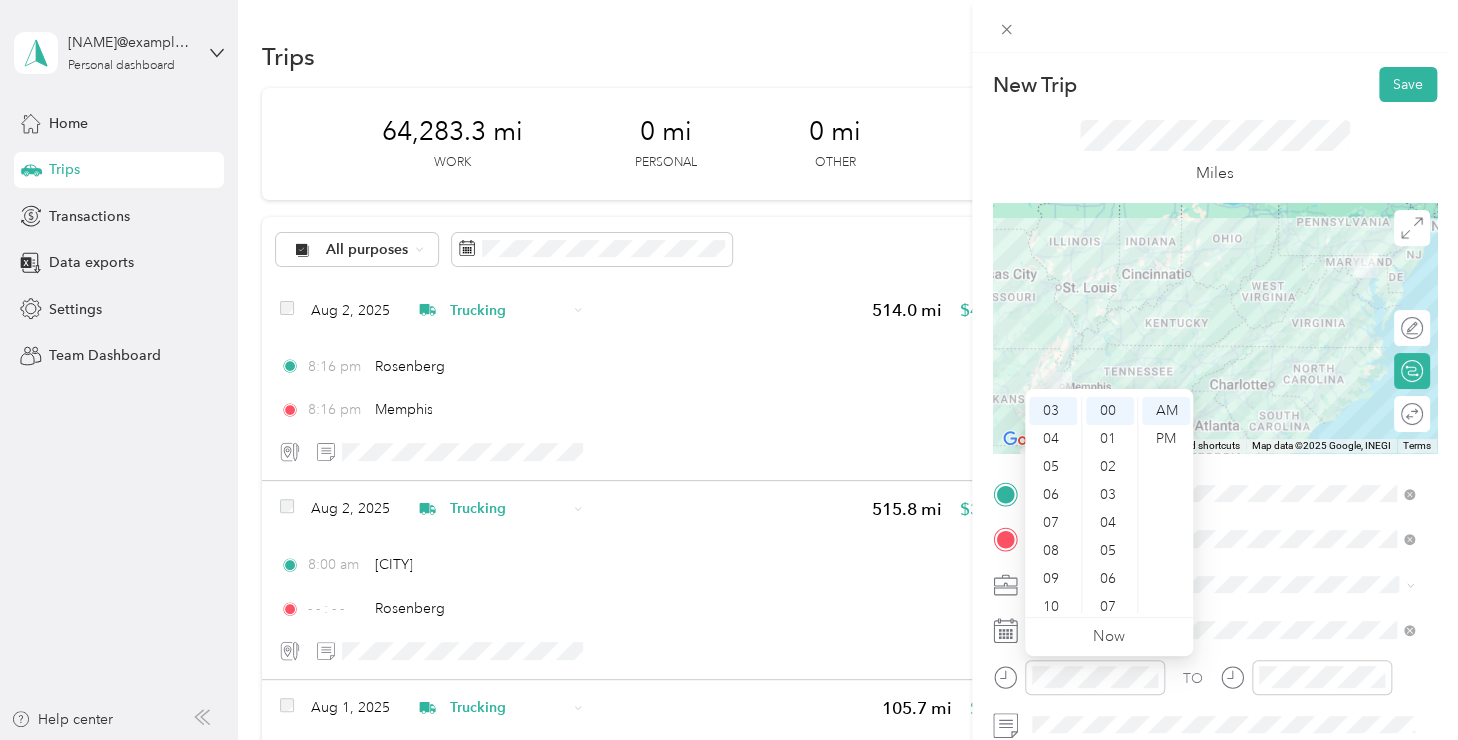 click on "00" at bounding box center [1110, 411] 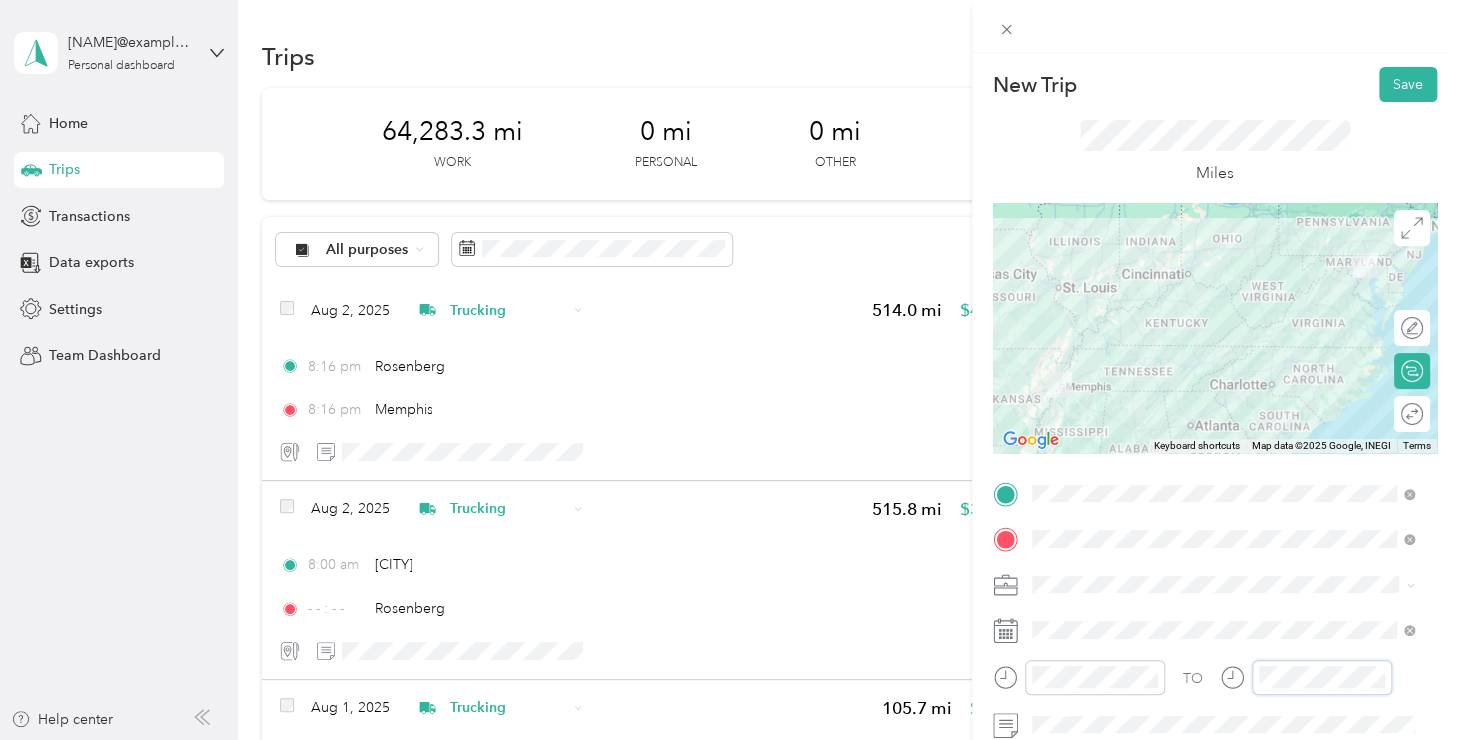 scroll, scrollTop: 120, scrollLeft: 0, axis: vertical 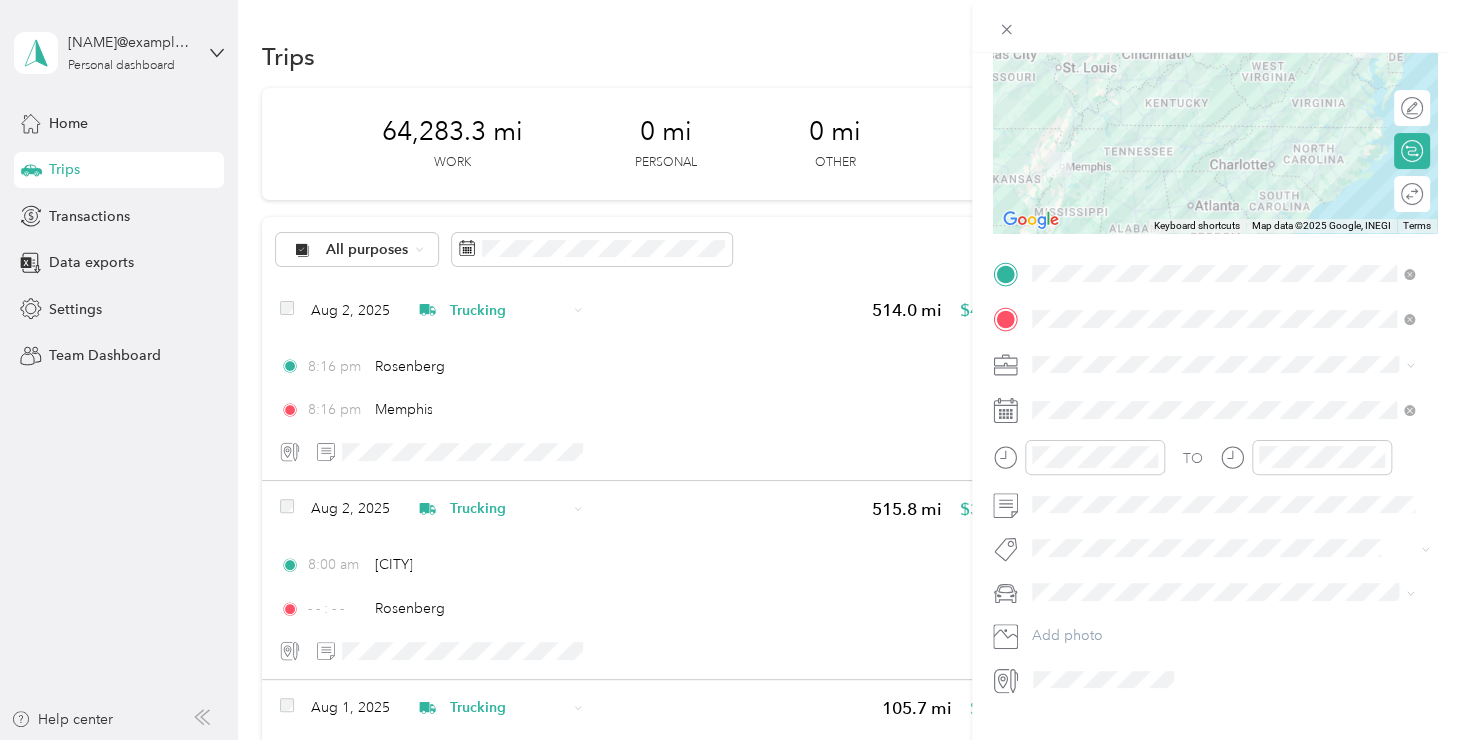 click 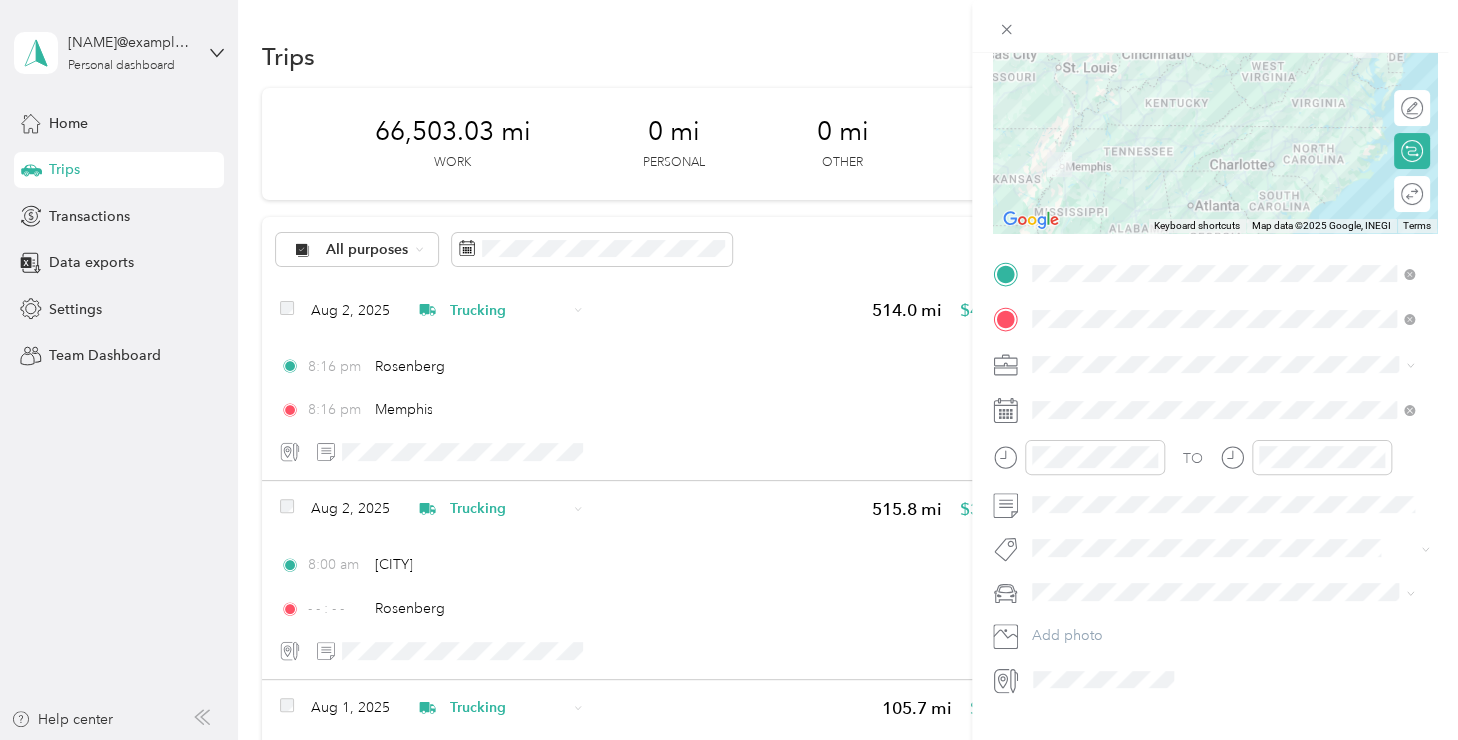 click at bounding box center (1231, 592) 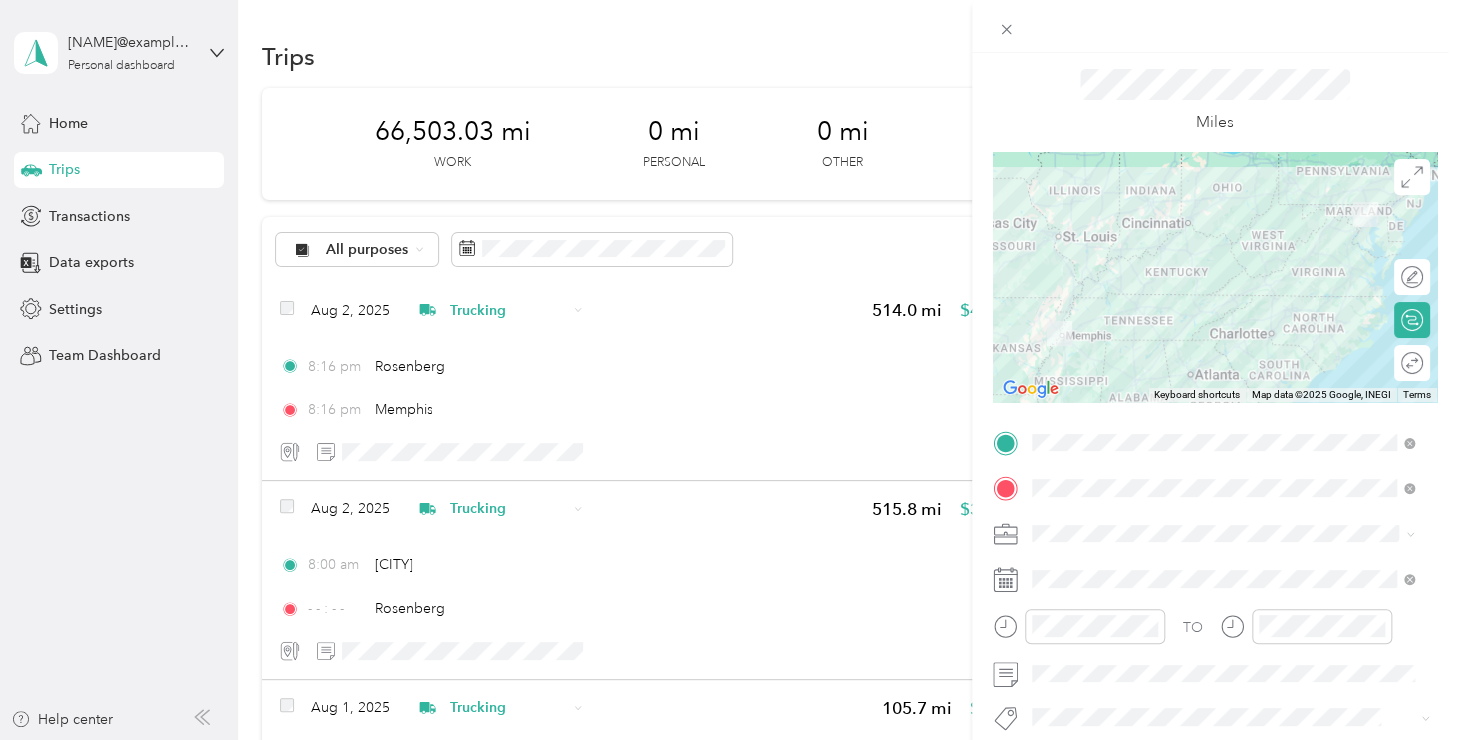 scroll, scrollTop: 37, scrollLeft: 0, axis: vertical 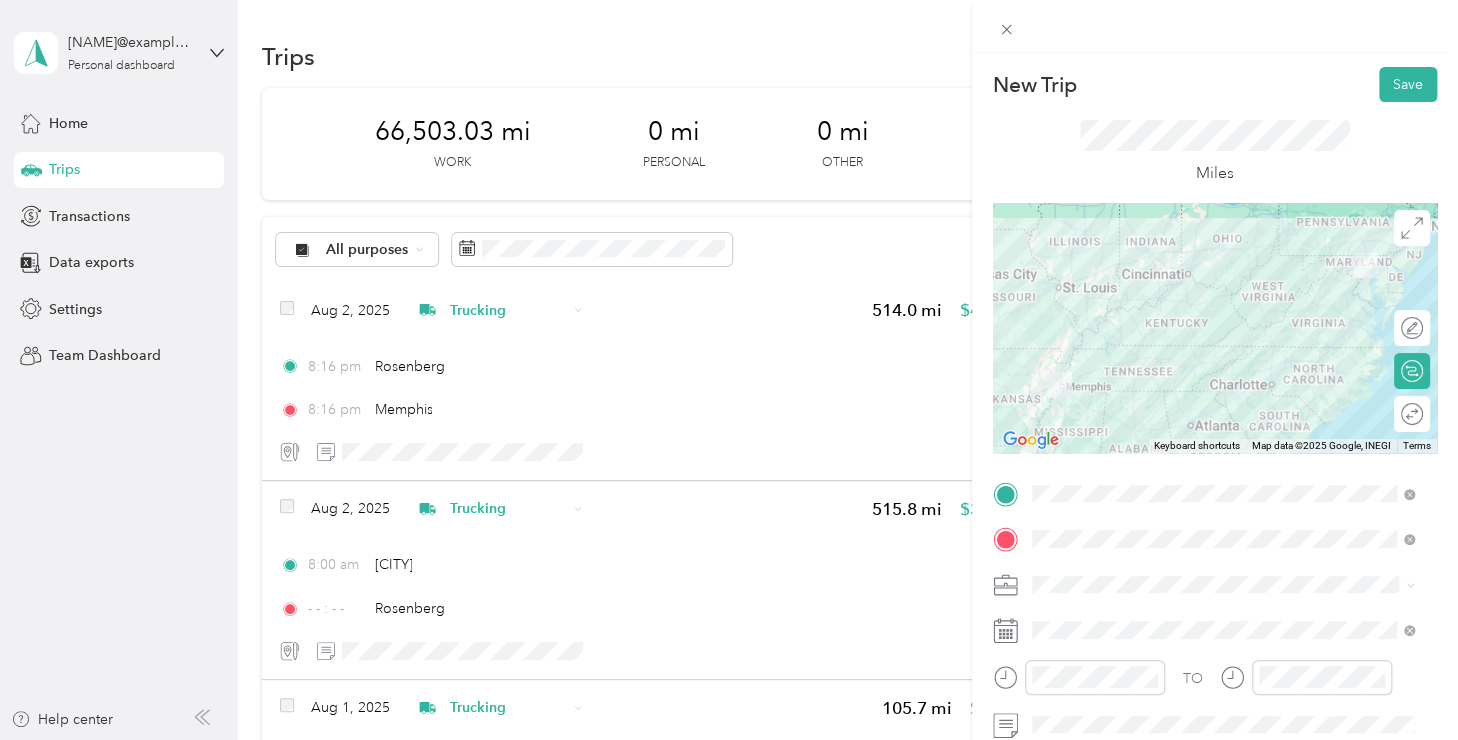 click on "Save" at bounding box center (1408, 84) 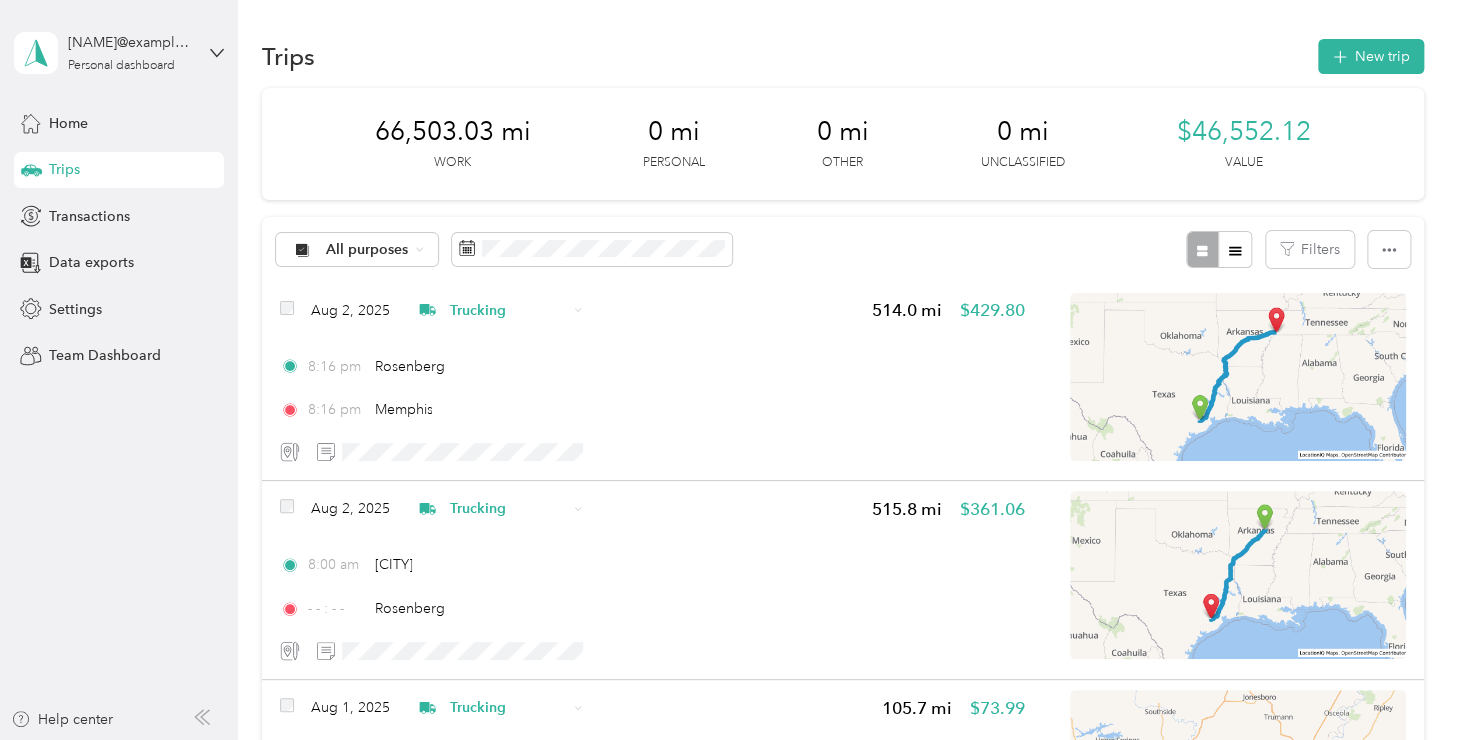 click on "New trip" at bounding box center (1371, 56) 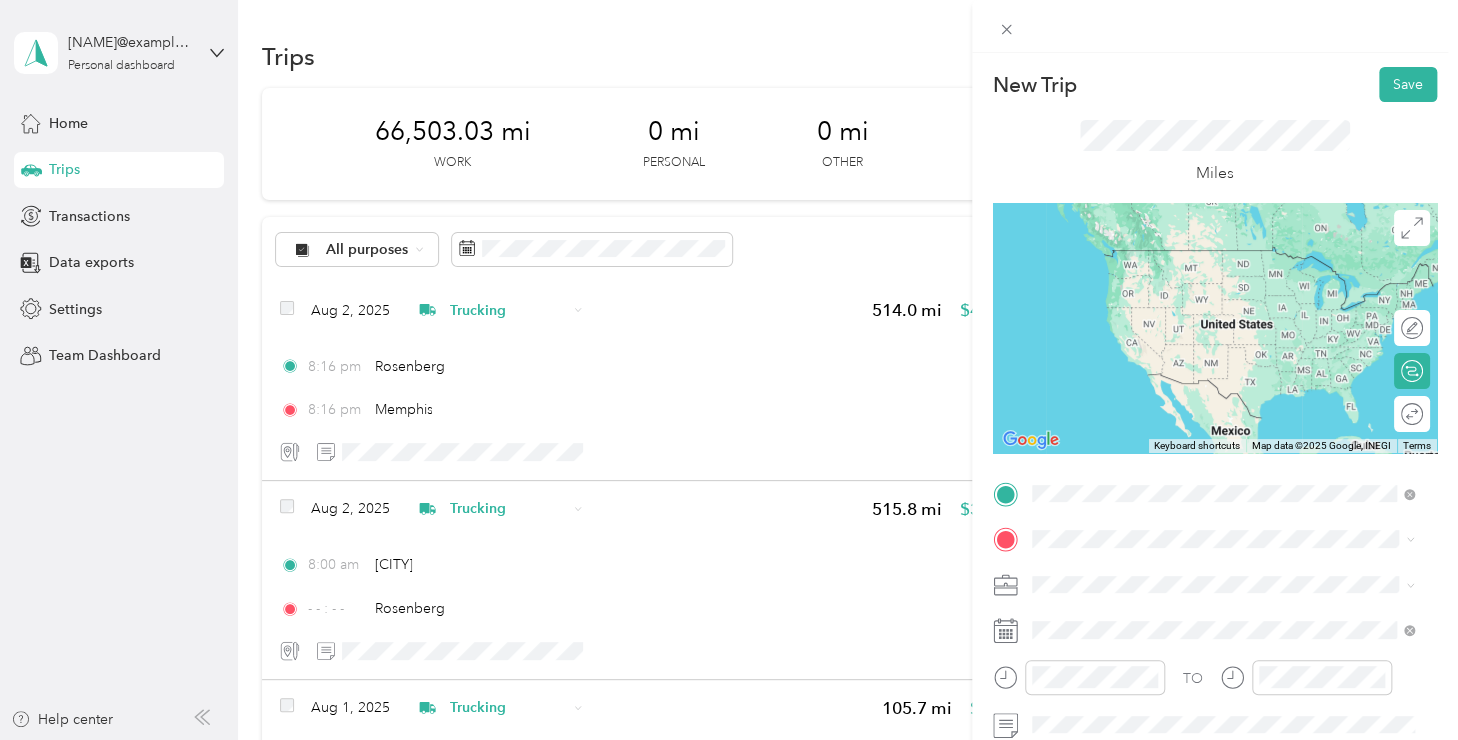click on "[CITY]
[STATE], [COUNTRY]" at bounding box center (1134, 258) 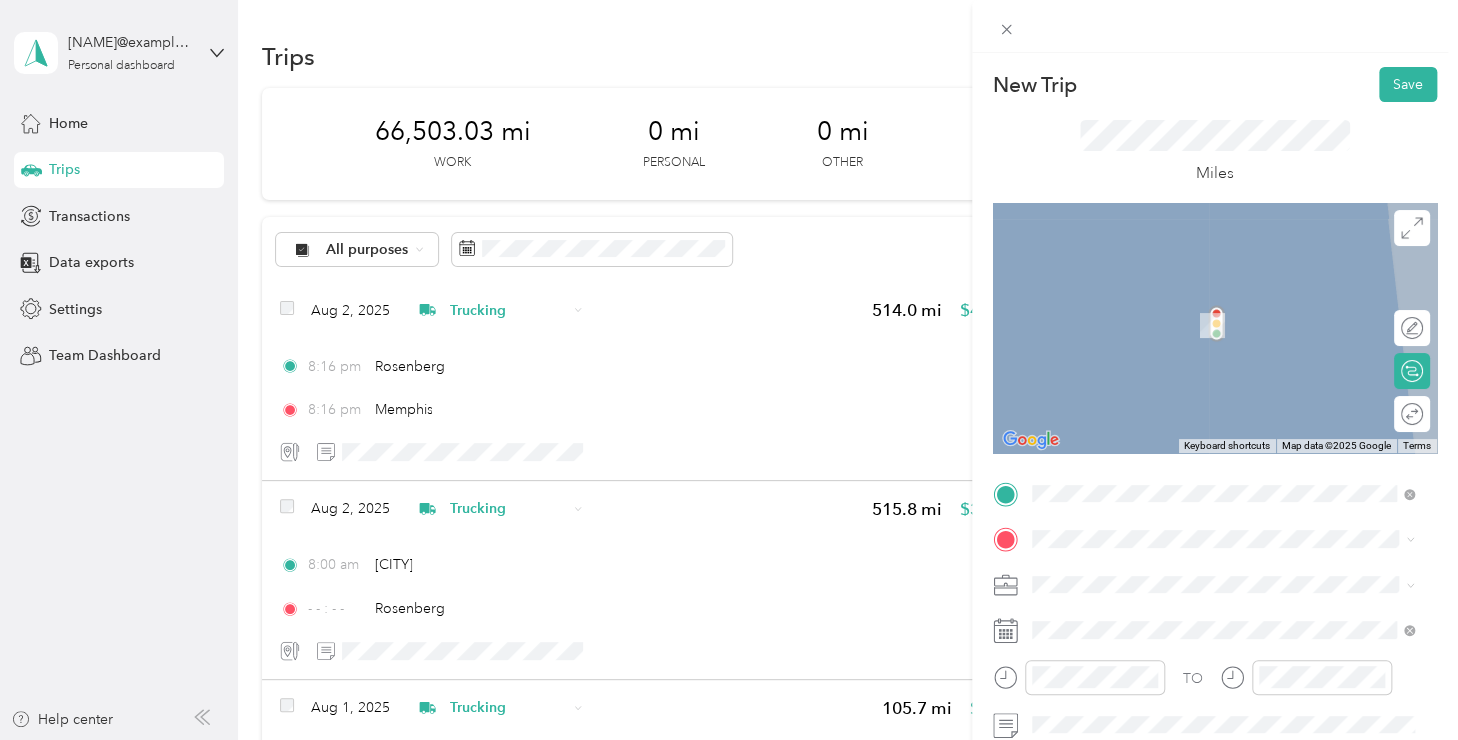click on "[CITY]
[STATE], [COUNTRY]" at bounding box center (1134, 303) 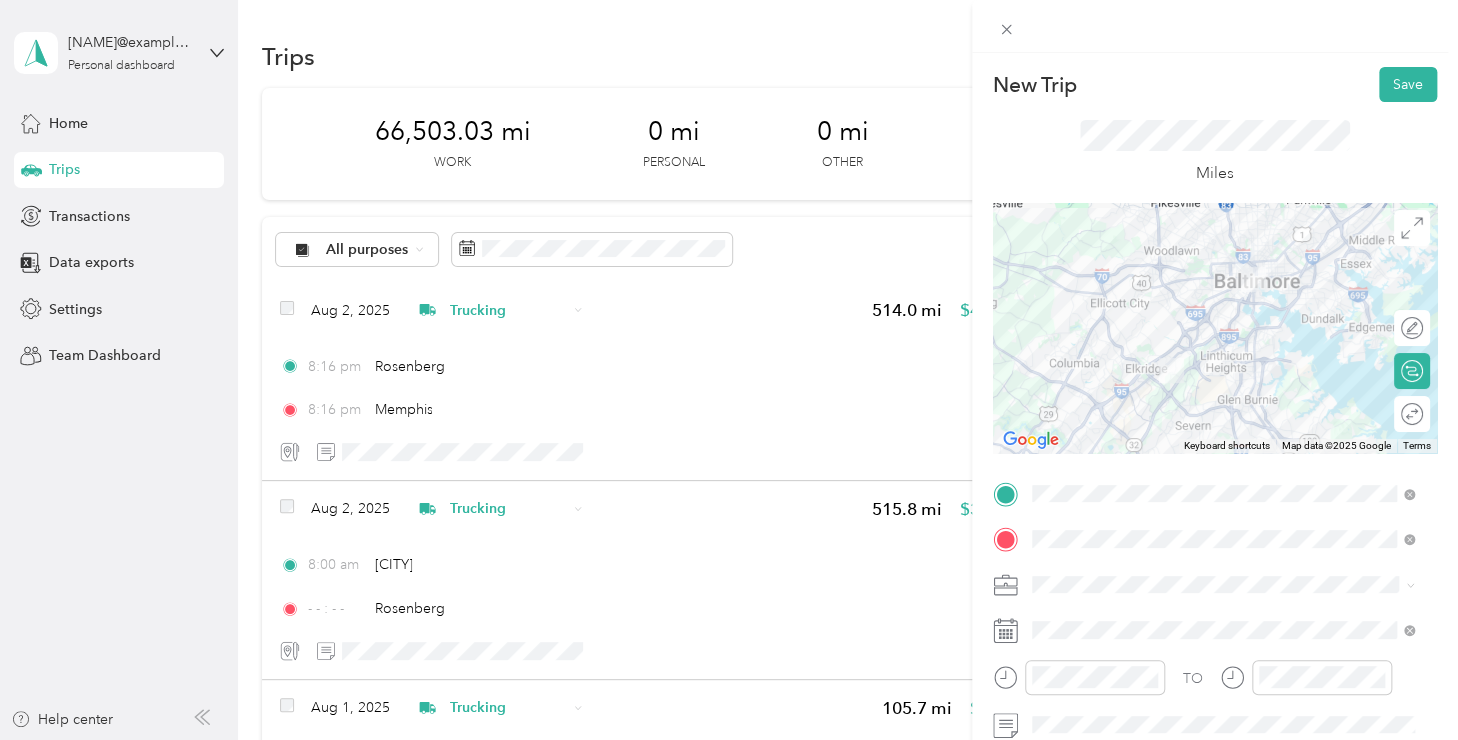 click on "Trucking" at bounding box center (1066, 374) 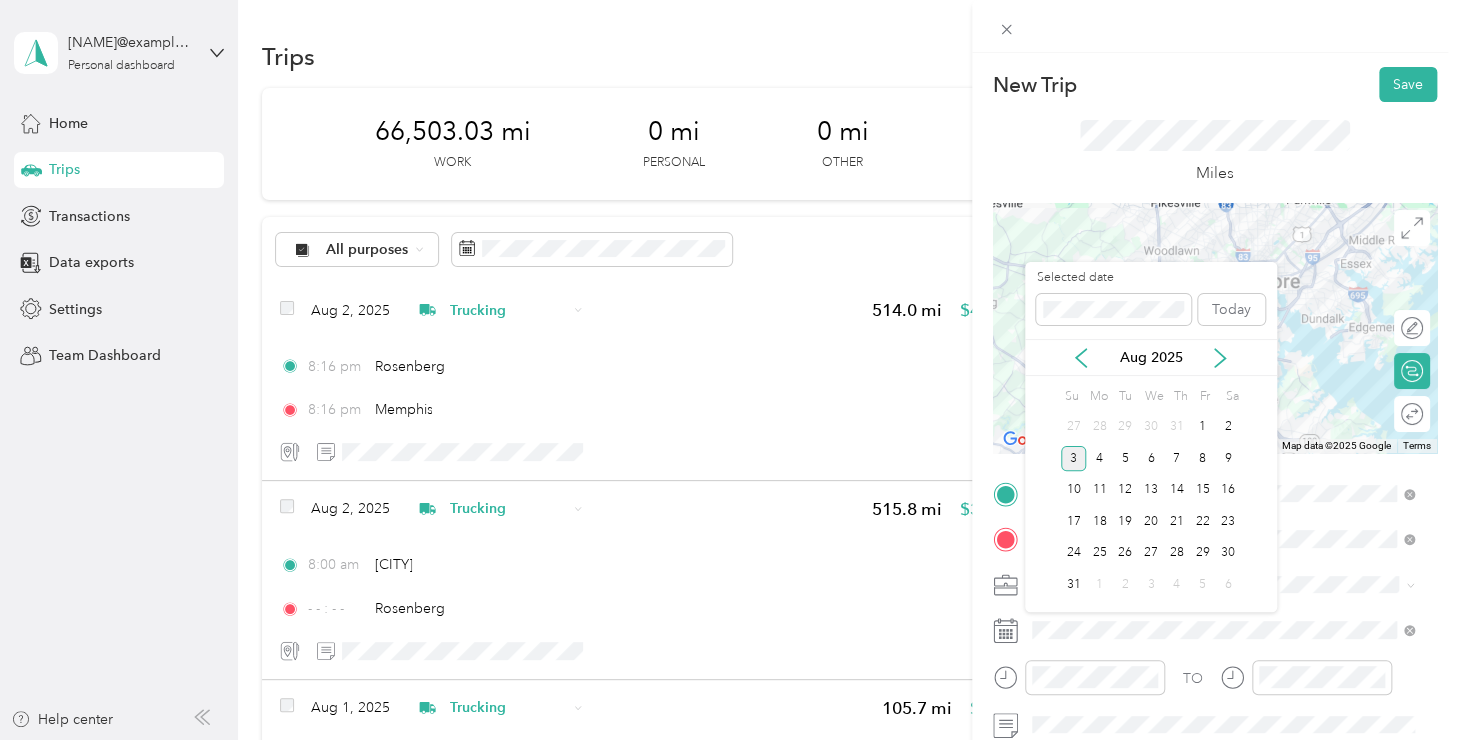 click on "28" at bounding box center [1099, 427] 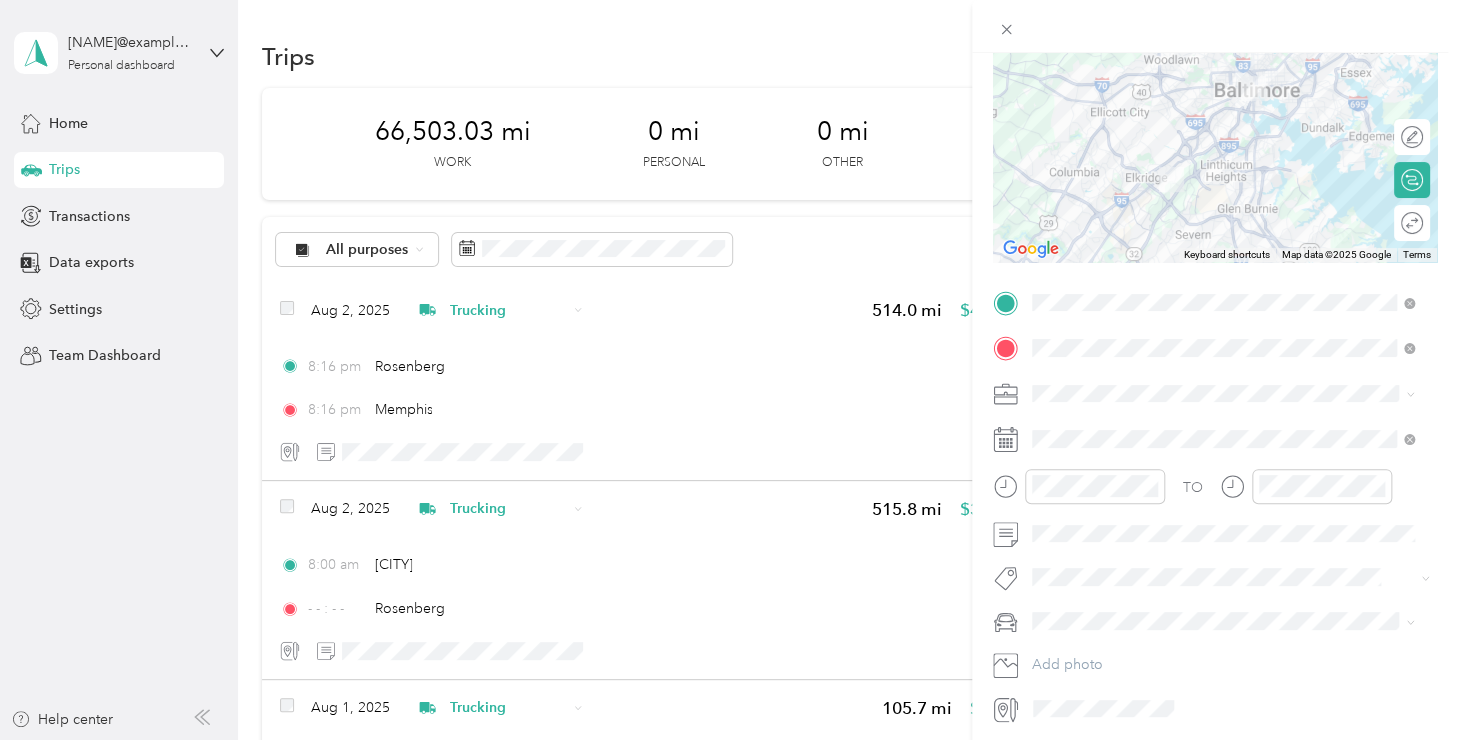 scroll, scrollTop: 263, scrollLeft: 0, axis: vertical 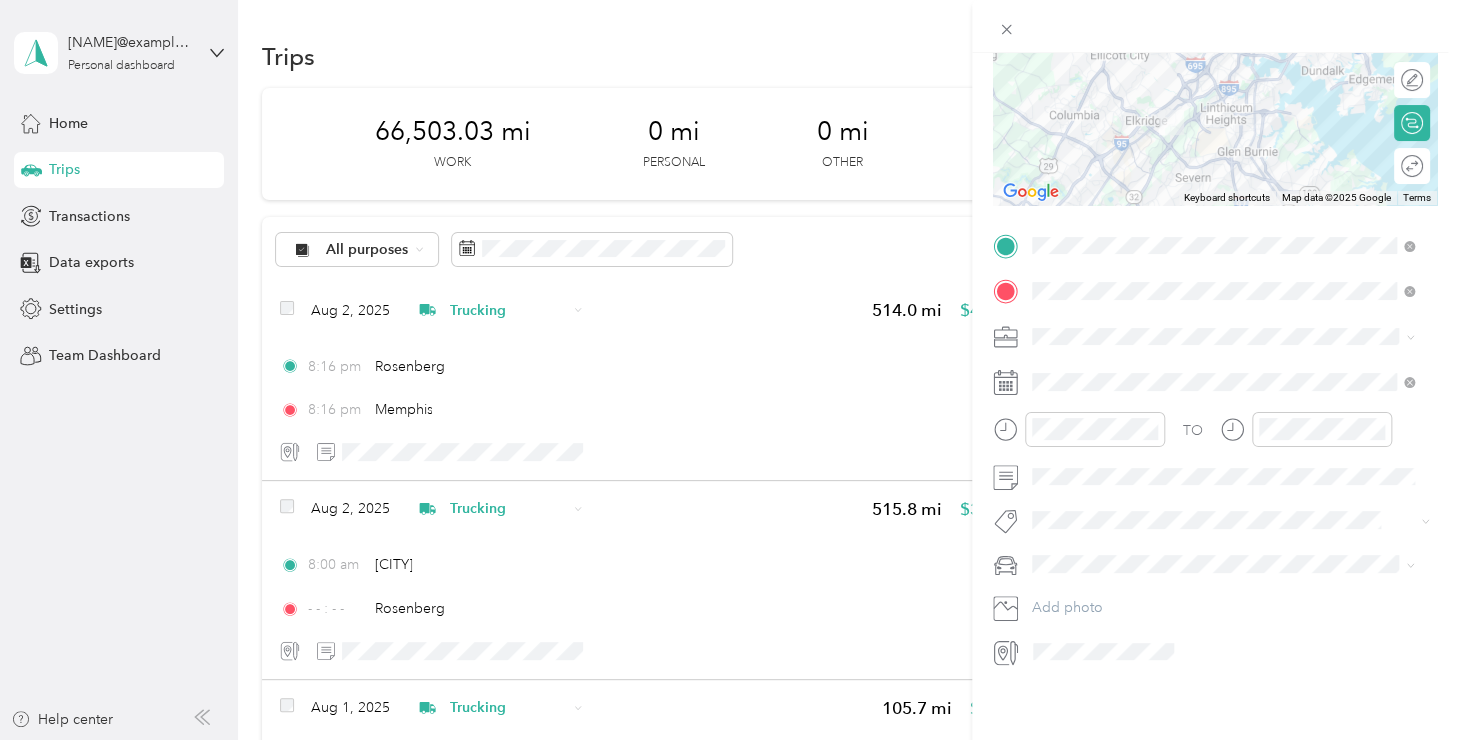 click 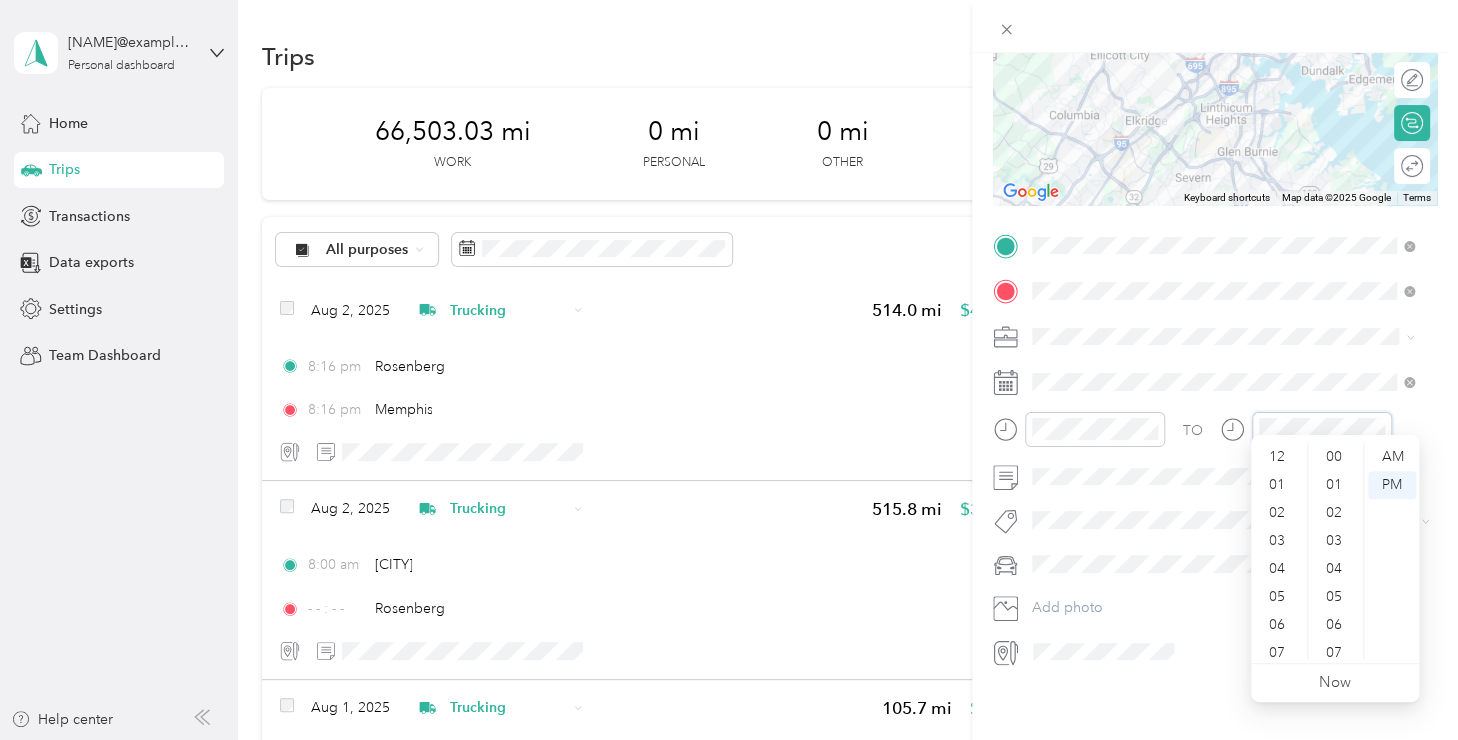 scroll, scrollTop: 1034, scrollLeft: 0, axis: vertical 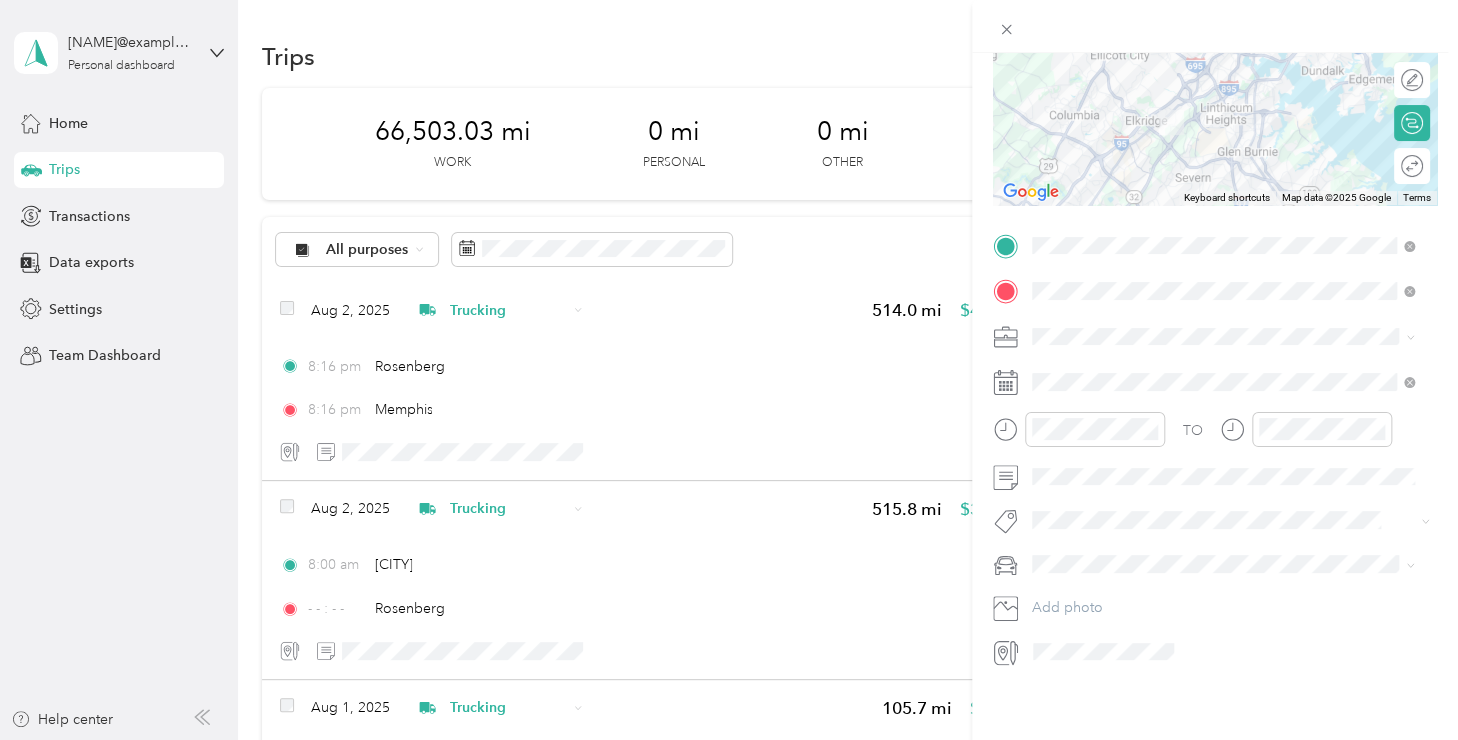 click on "Yellow2" at bounding box center [1223, 575] 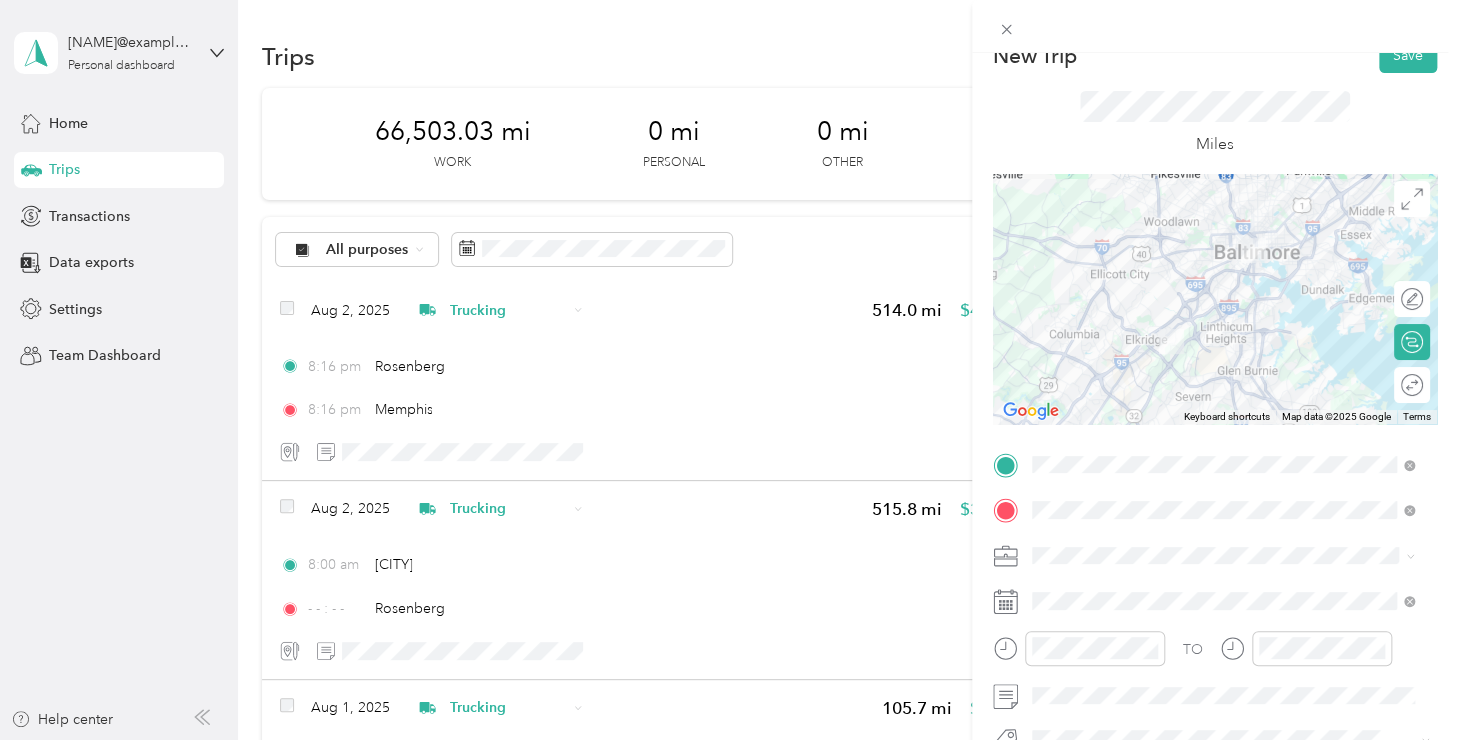 scroll, scrollTop: 0, scrollLeft: 0, axis: both 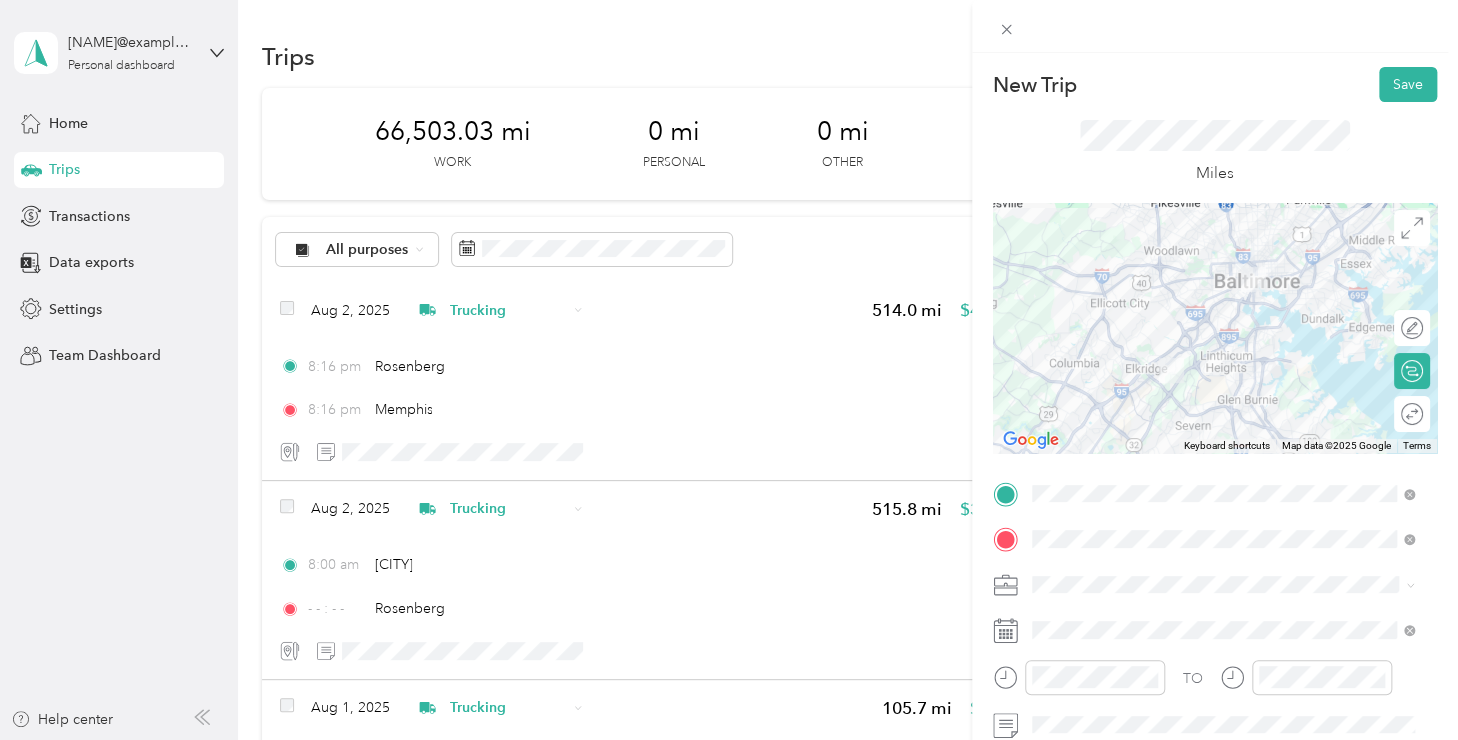 click on "Save" at bounding box center (1408, 84) 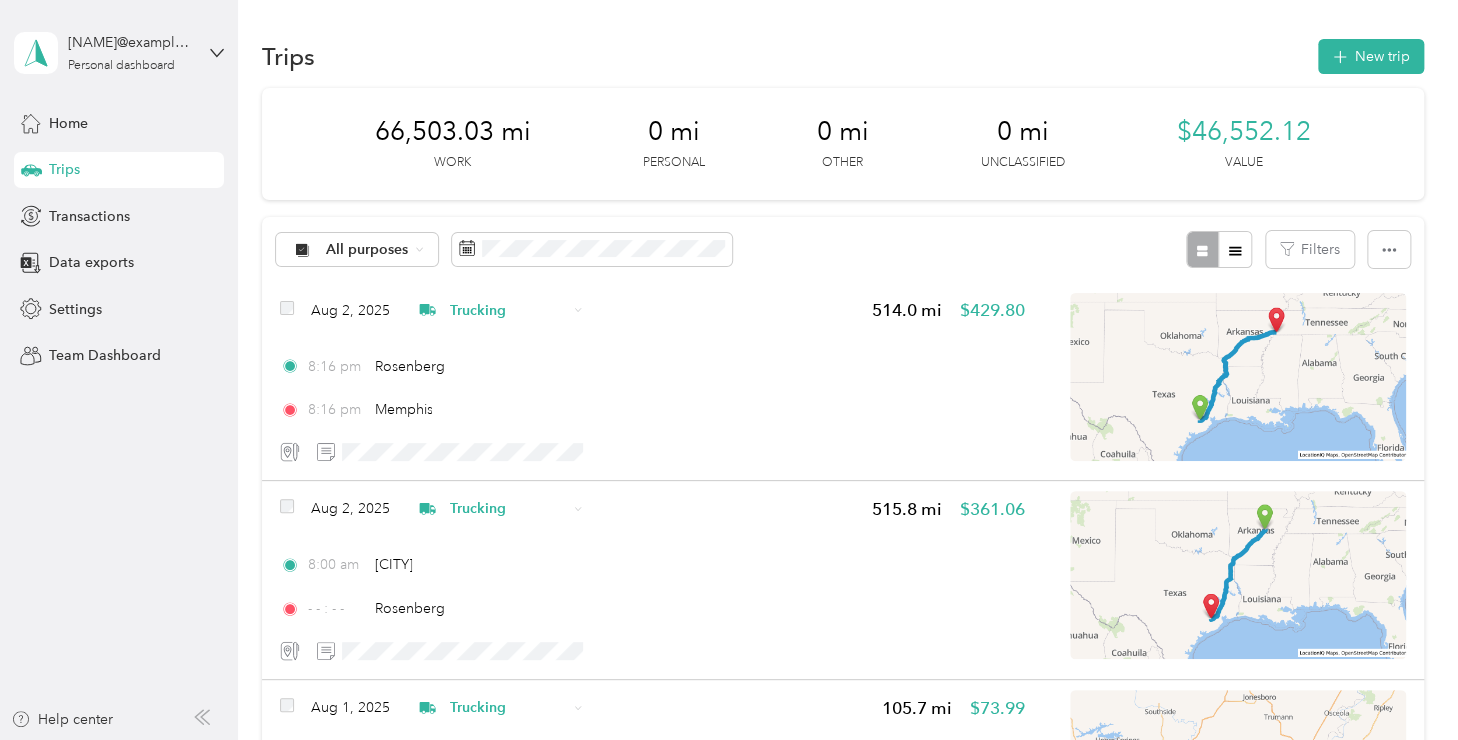 click on "New trip" at bounding box center (1371, 56) 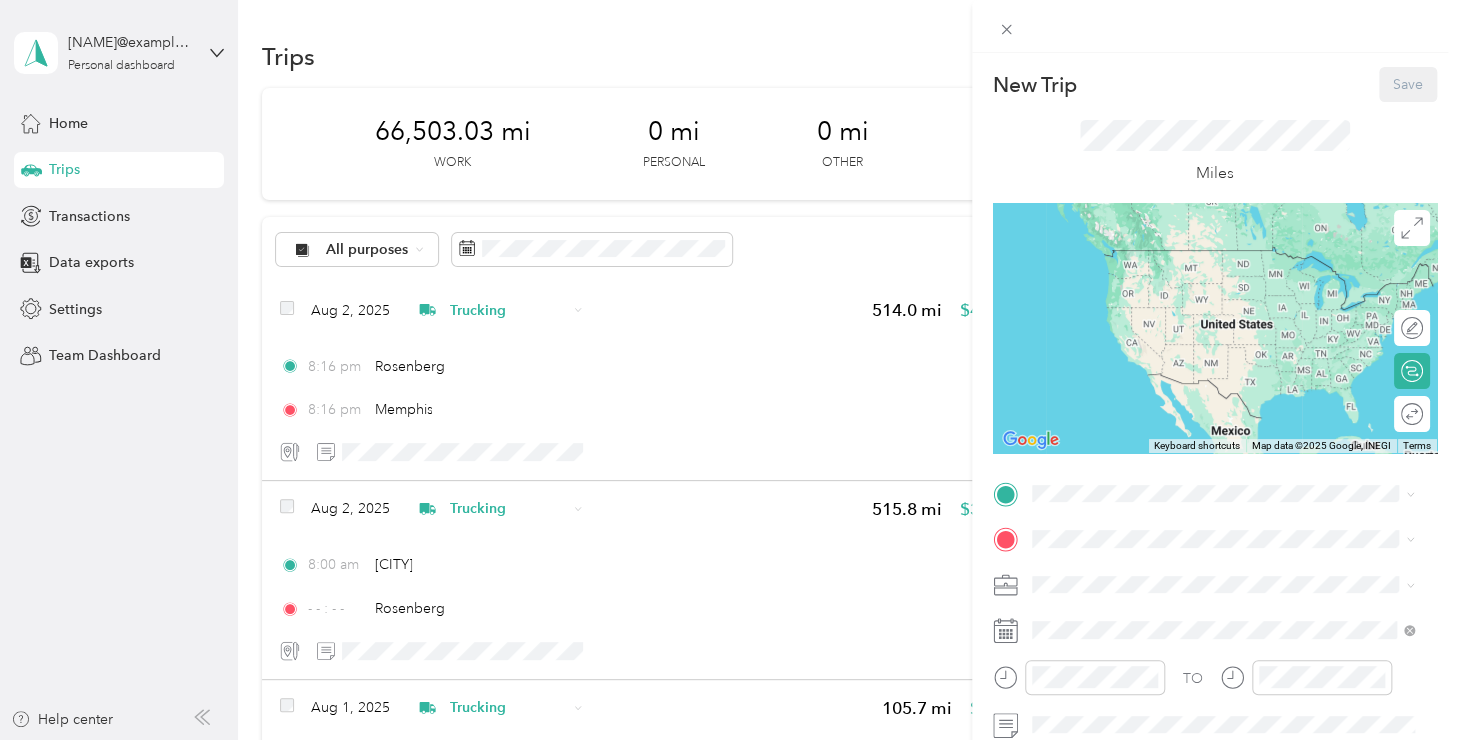 click at bounding box center (1231, 494) 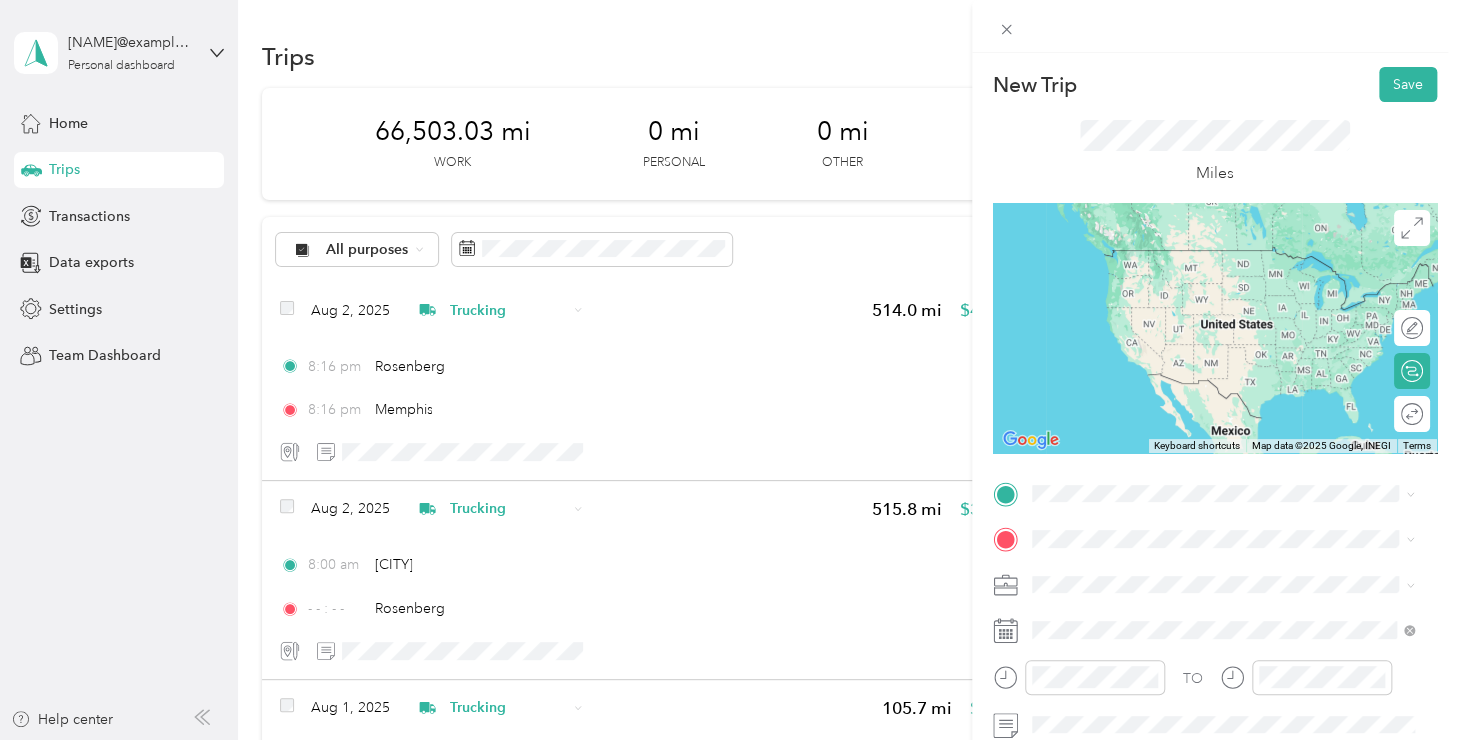 click on "[CITY]
[STATE], [COUNTRY]" at bounding box center [1223, 250] 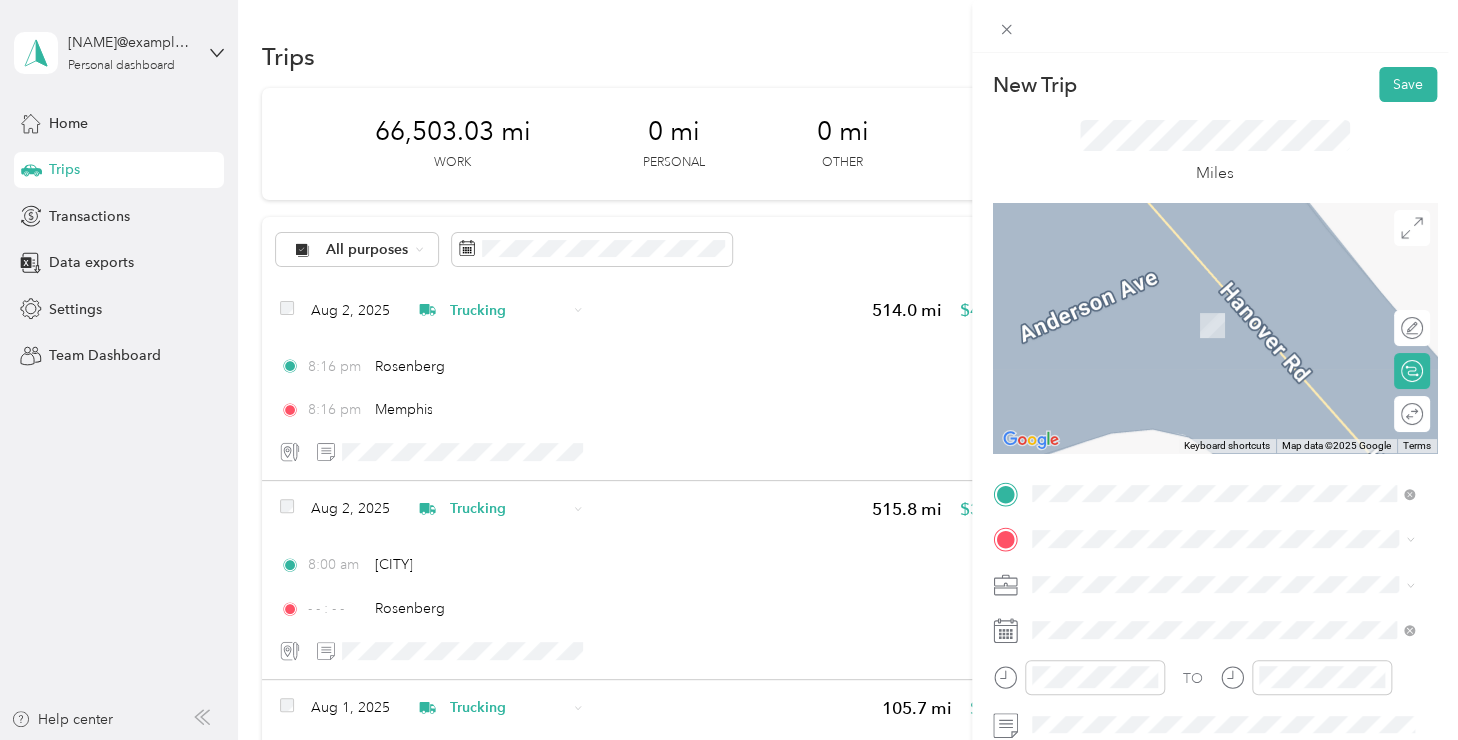 click at bounding box center (1231, 539) 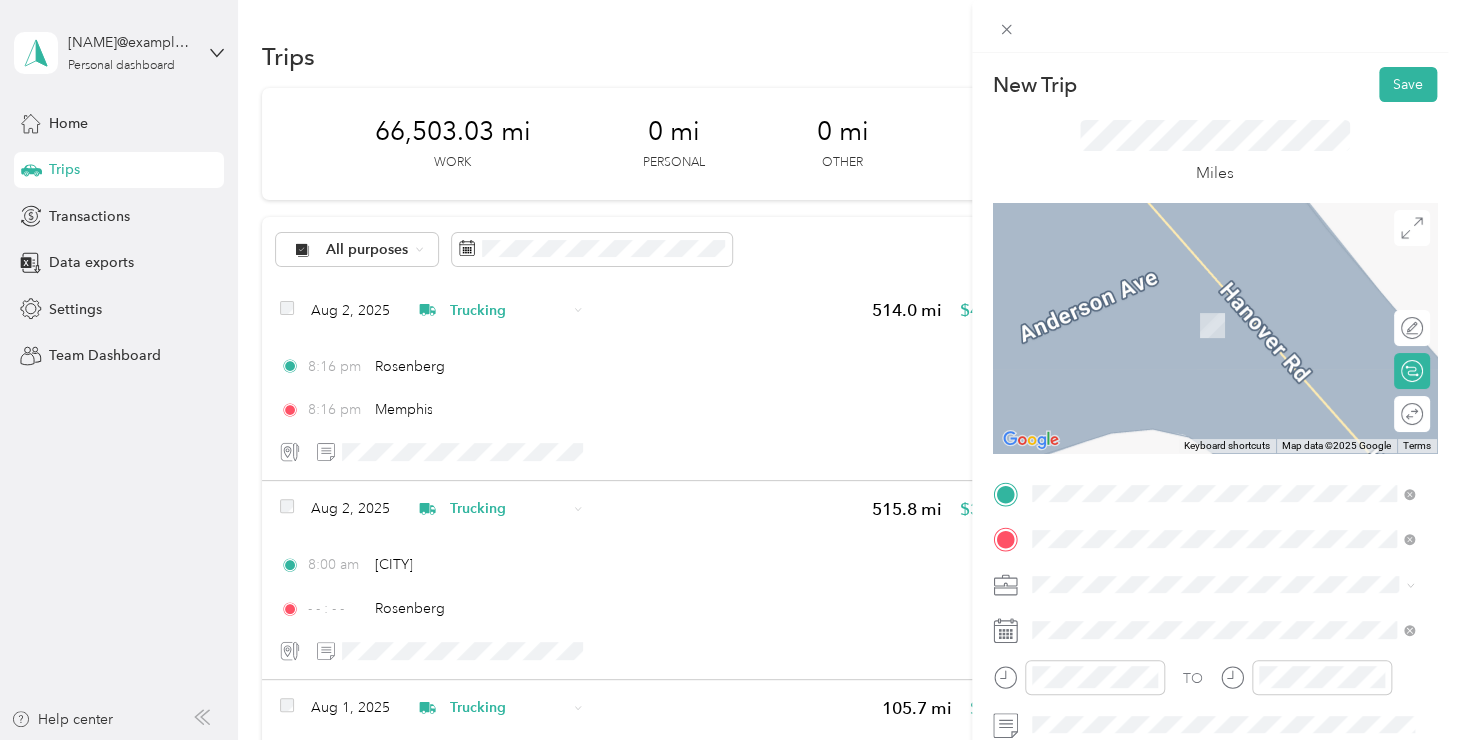 click on "[CITY]
[STATE], [COUNTRY]" at bounding box center [1134, 345] 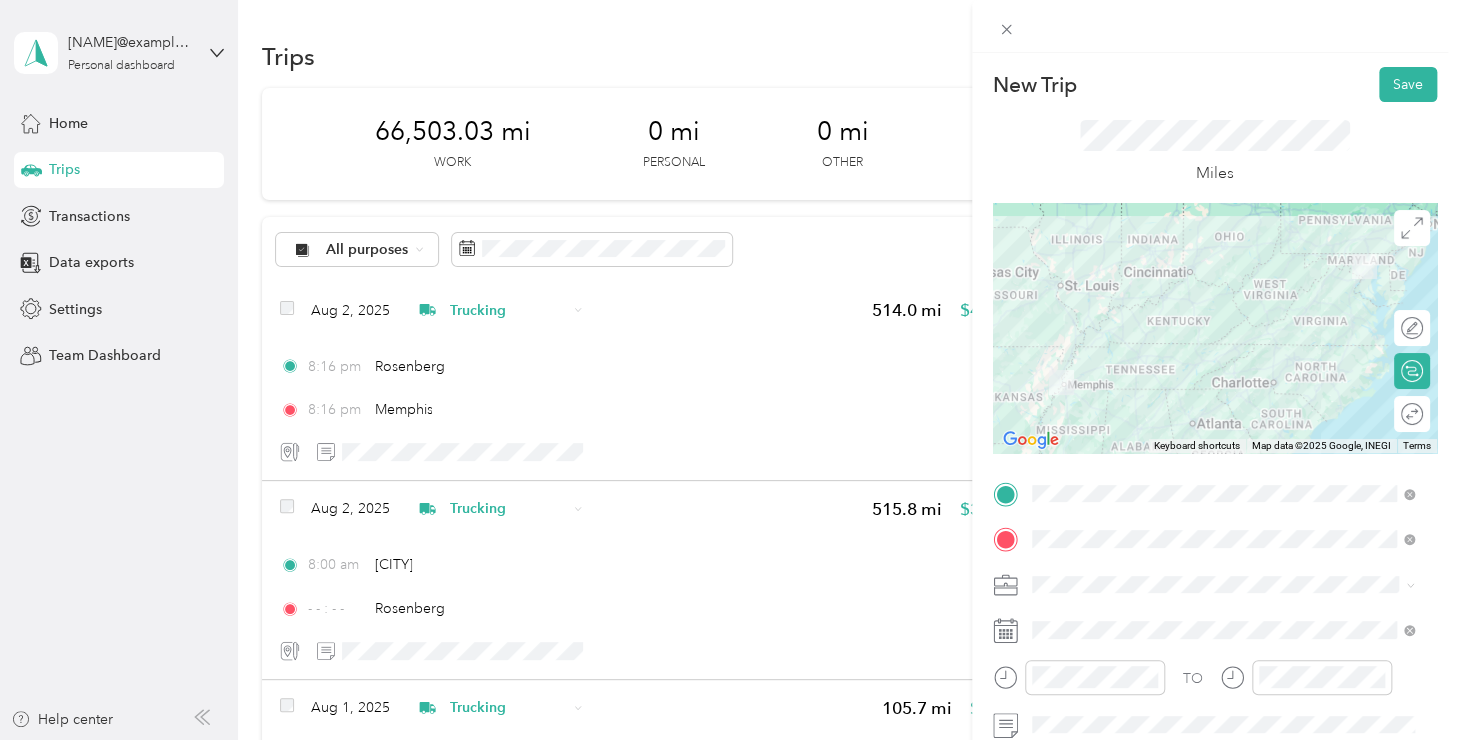 click on "Trucking" at bounding box center [1223, 370] 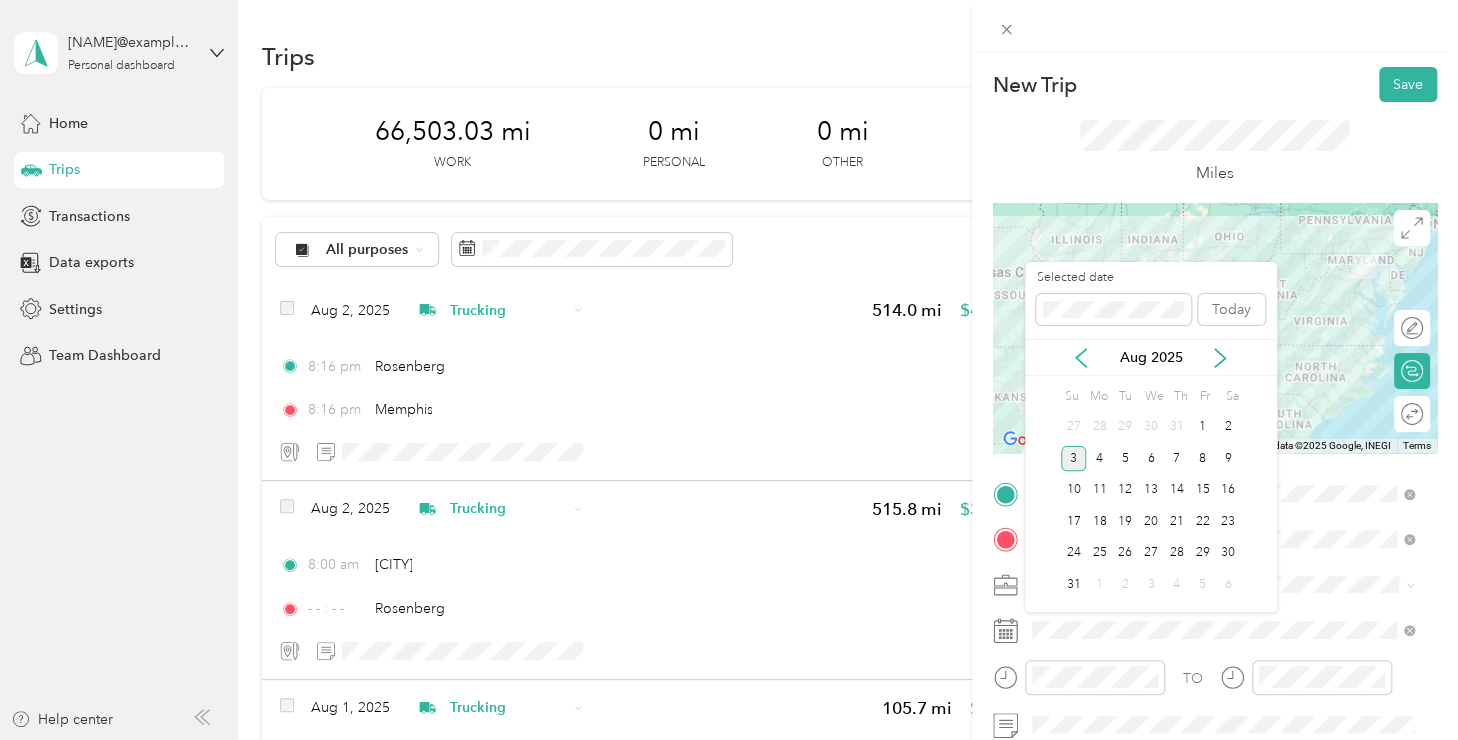 click on "29" at bounding box center [1125, 427] 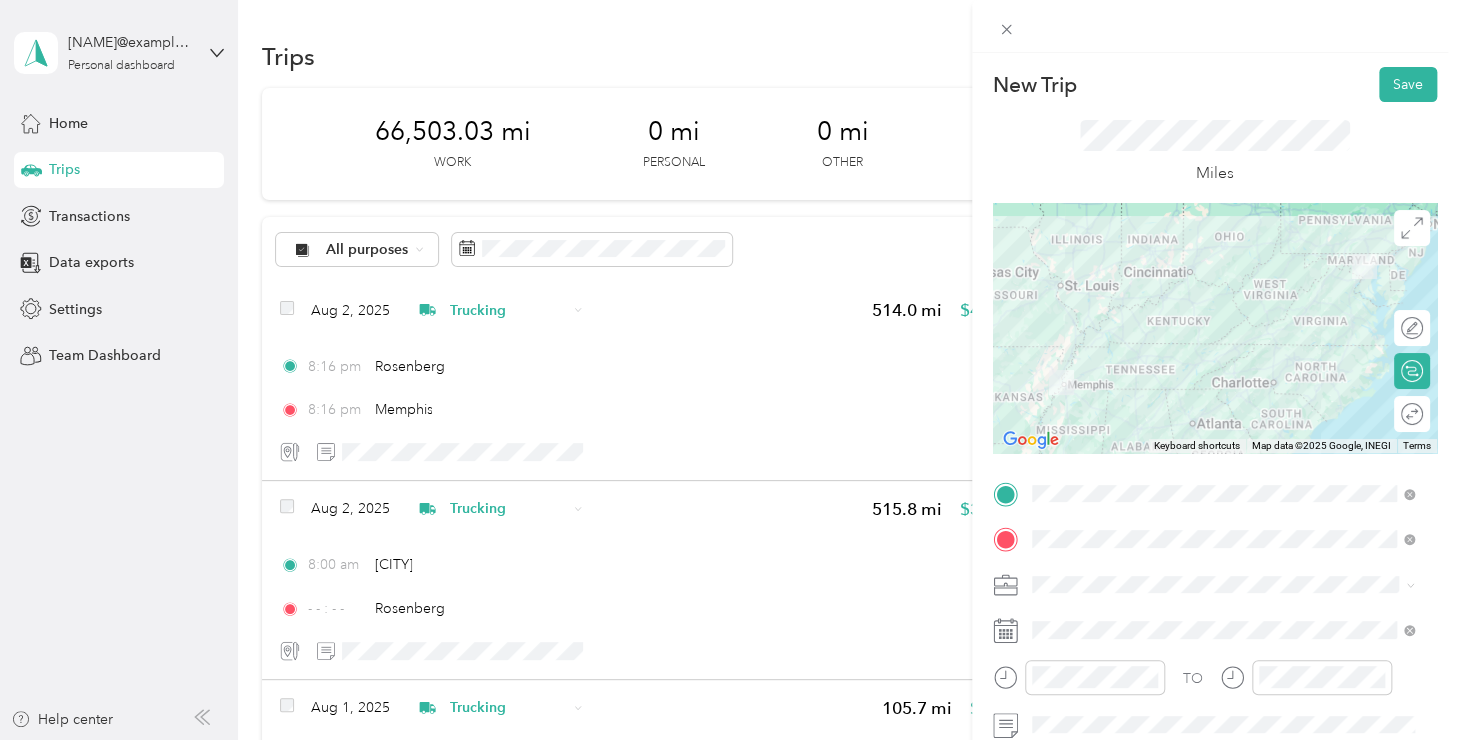 click 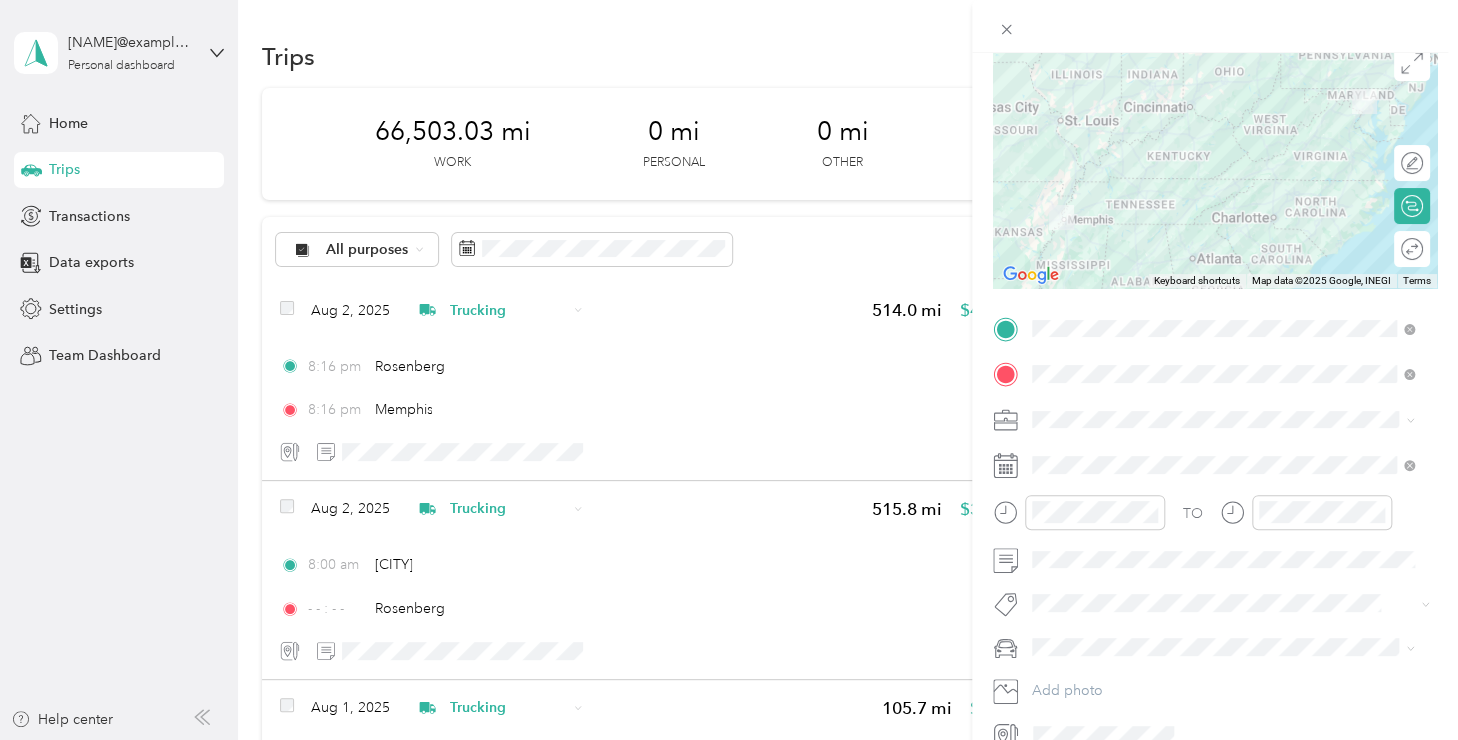 scroll, scrollTop: 172, scrollLeft: 0, axis: vertical 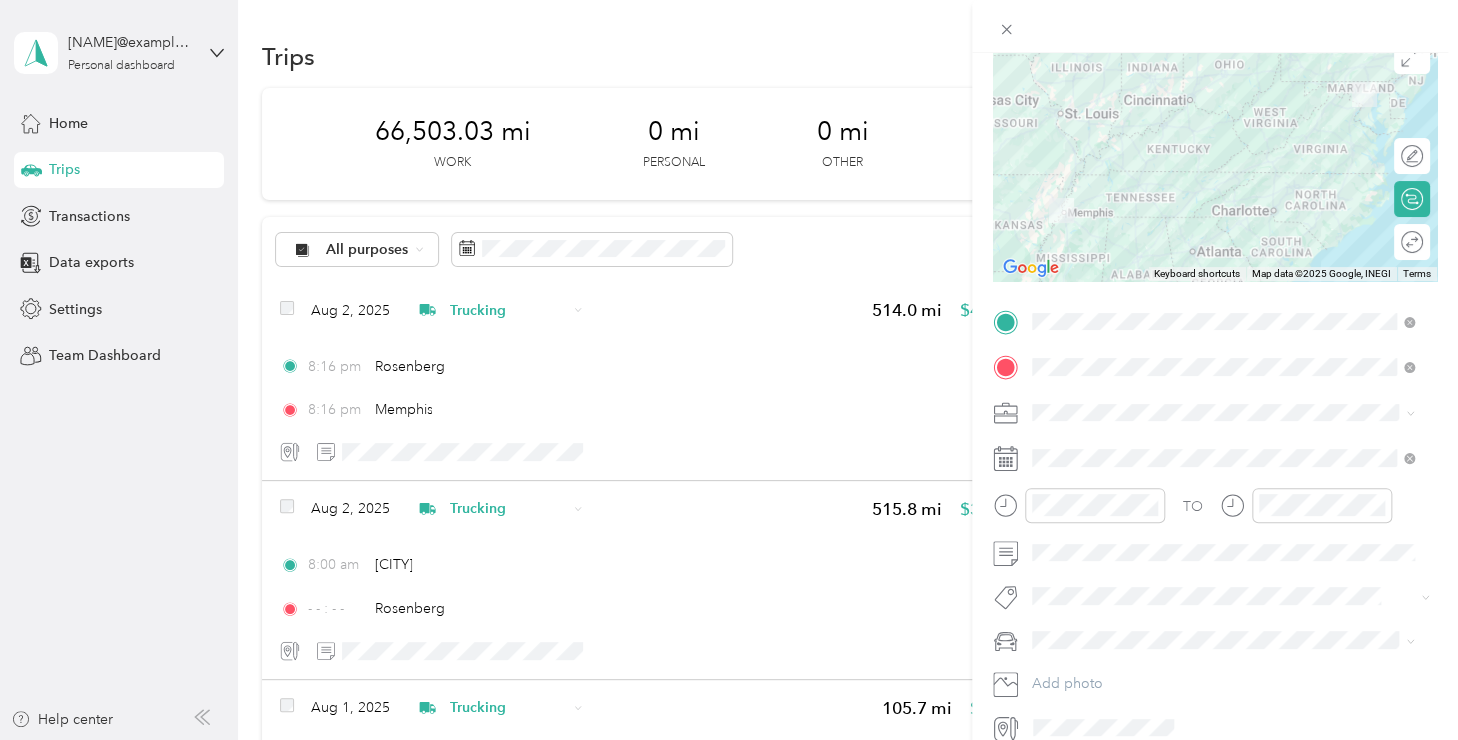 click 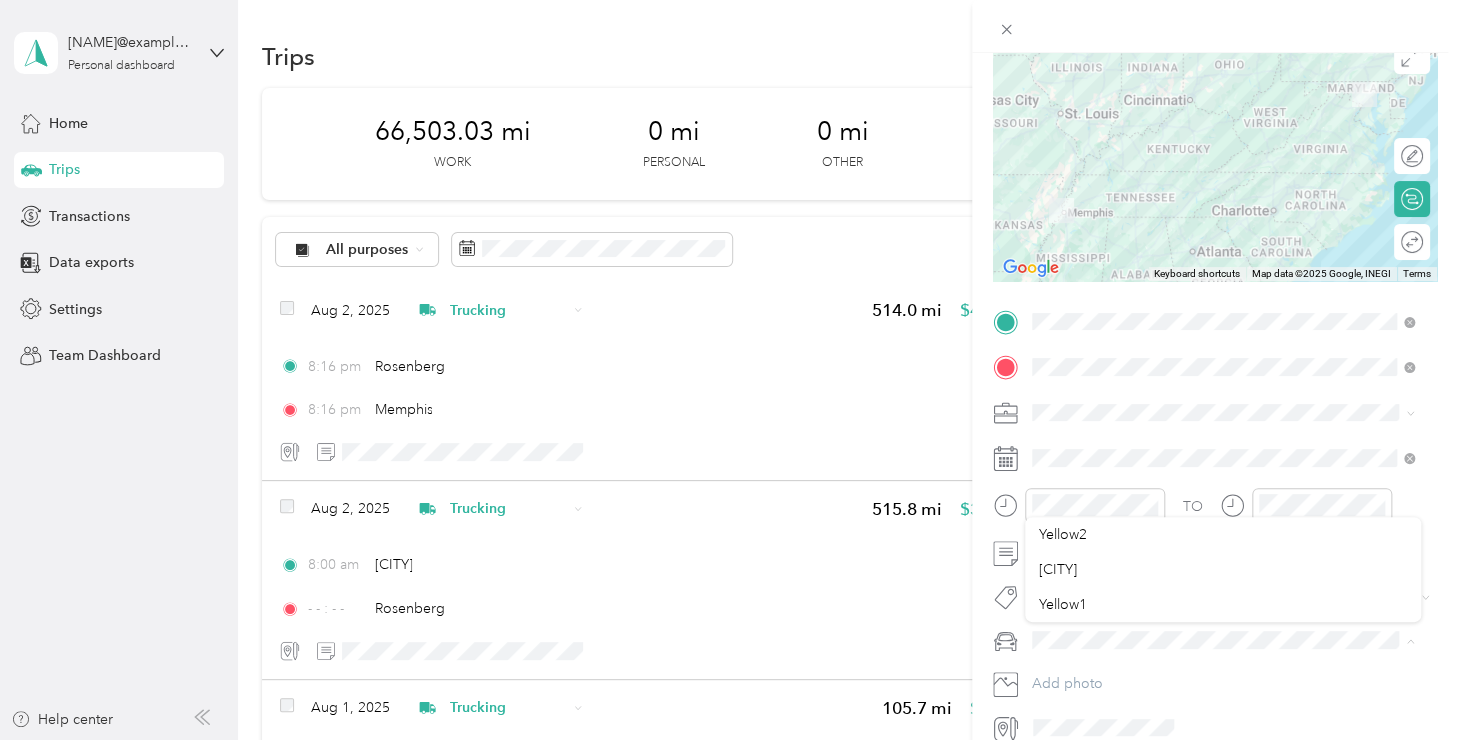 click on "New Trip Save This trip cannot be edited because it is either under review, approved, or paid. Contact your Team Manager to edit it. Miles To navigate the map with touch gestures double-tap and hold your finger on the map, then drag the map. ← Move left → Move right ↑ Move up ↓ Move down + Zoom in - Zoom out Home Jump left by 75% End Jump right by 75% Page Up Jump up by 75% Page Down Jump down by 75% Keyboard shortcuts Map Data Map data ©2025 Google, INEGI Map data ©2025 Google, INEGI 200 km Click to toggle between metric and imperial units Terms Report a map error Edit route Calculate route Round trip TO Add photo Yellow2 Gray Horse Yellow1" at bounding box center (724, 740) 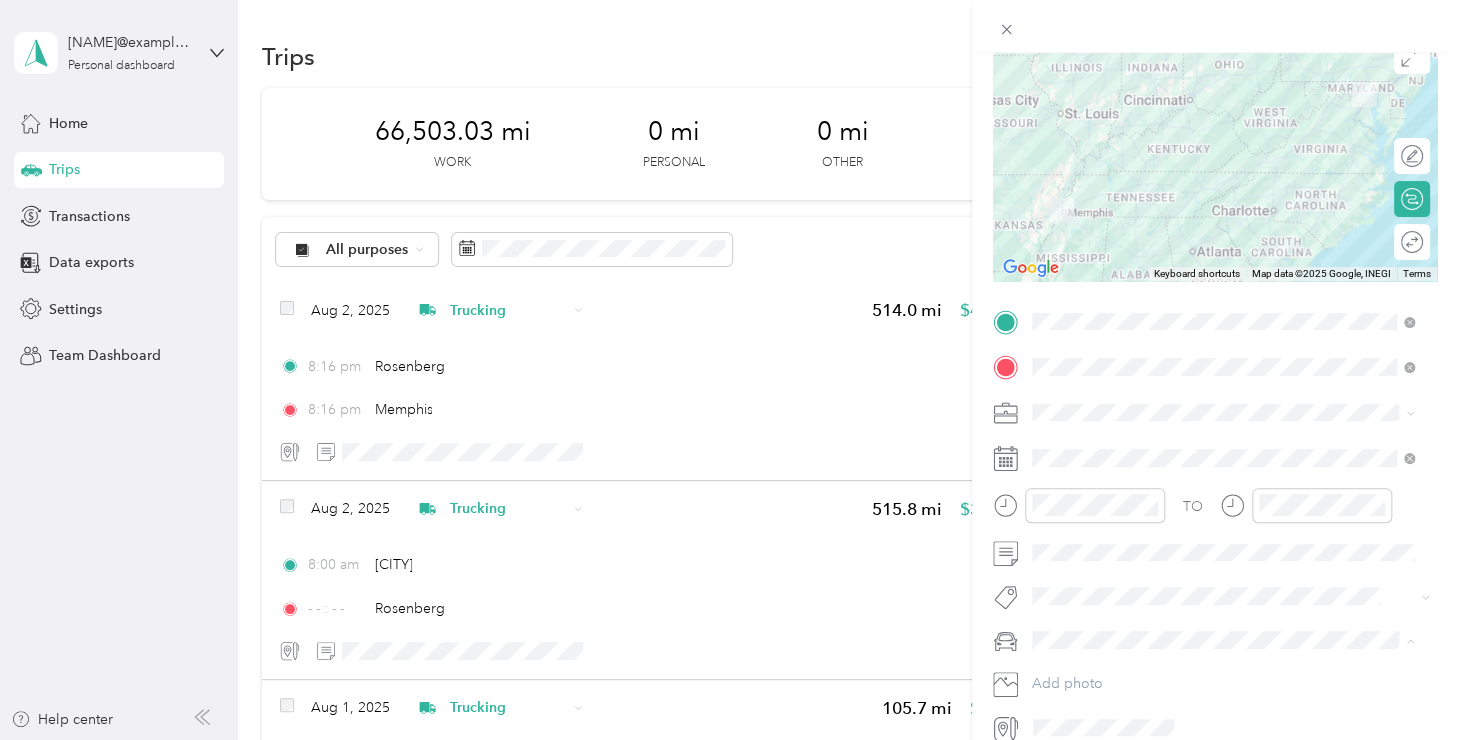 click on "Yellow2" at bounding box center [1063, 534] 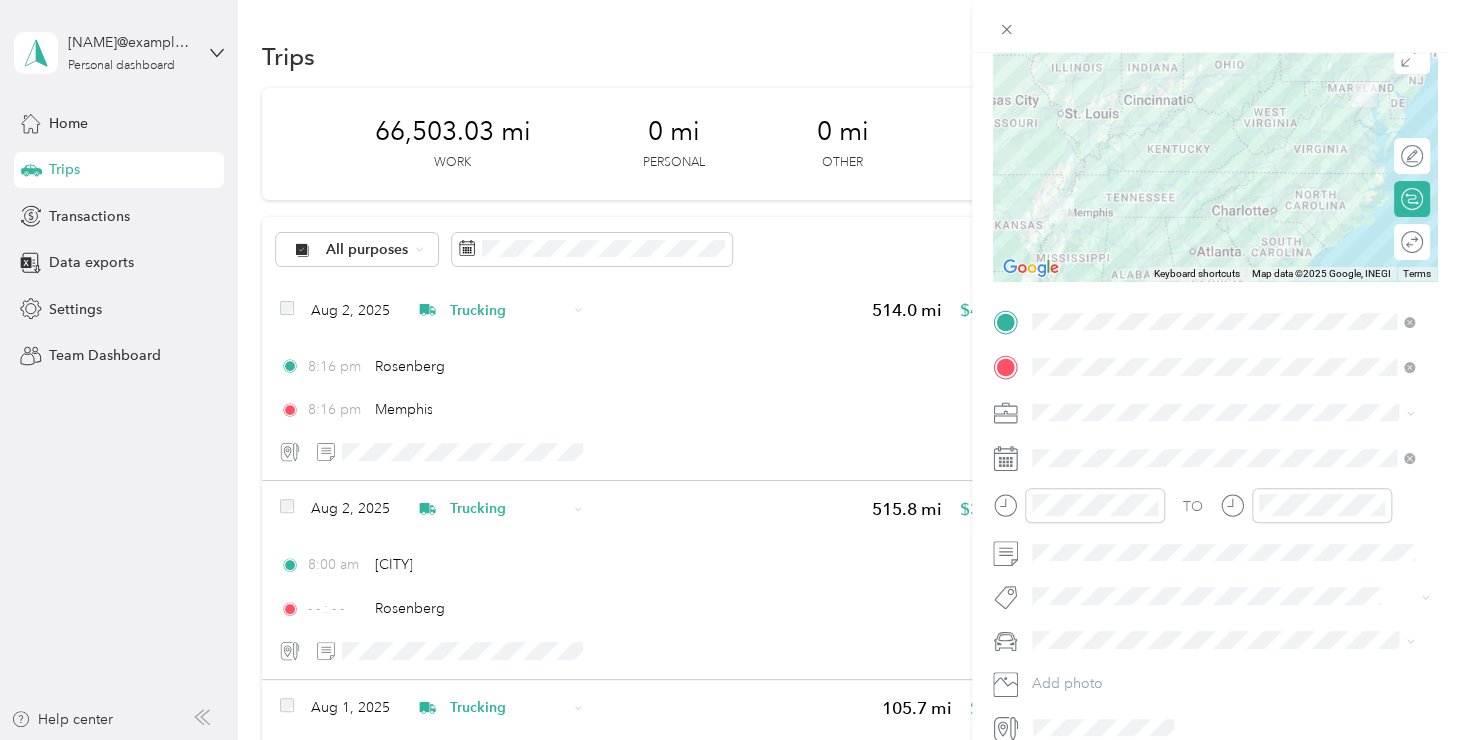 scroll, scrollTop: 263, scrollLeft: 0, axis: vertical 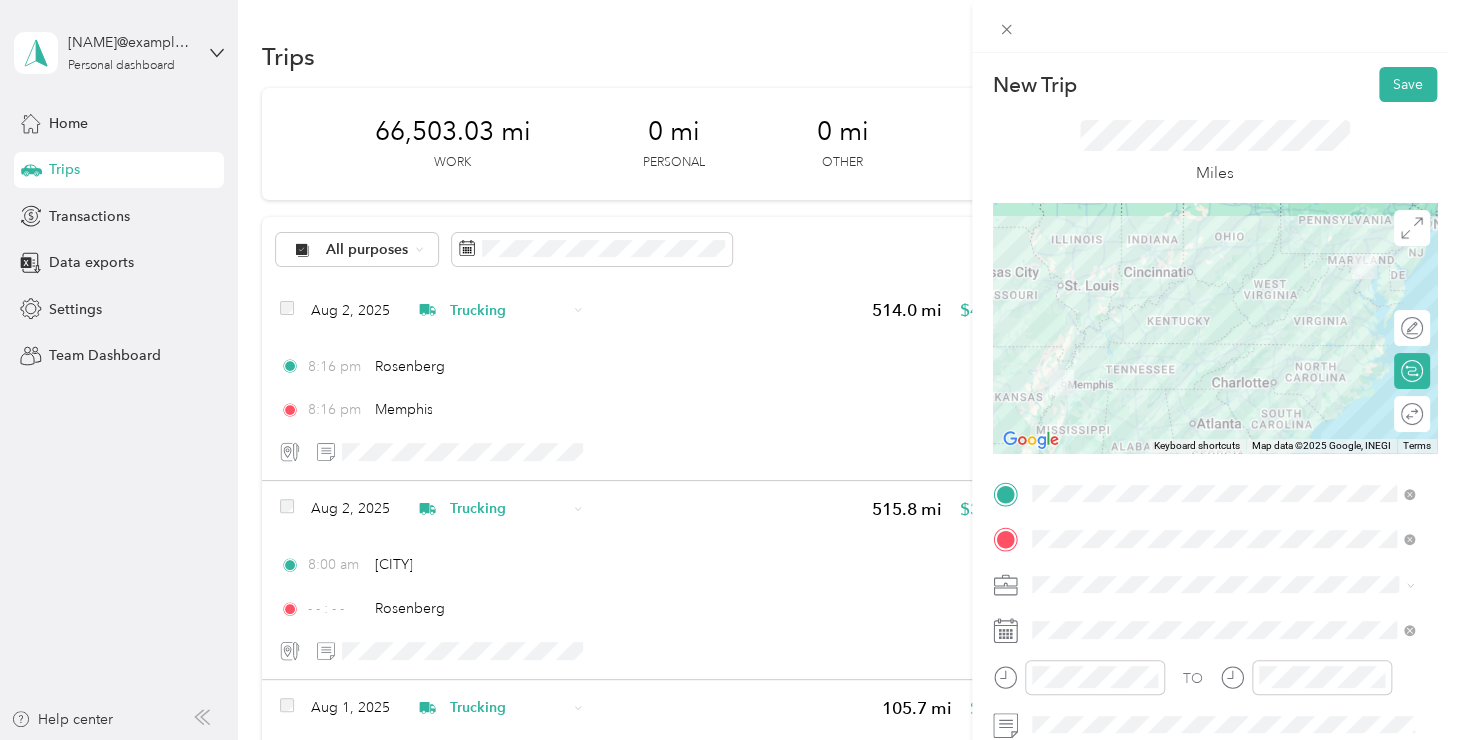 click on "Save" at bounding box center (1408, 84) 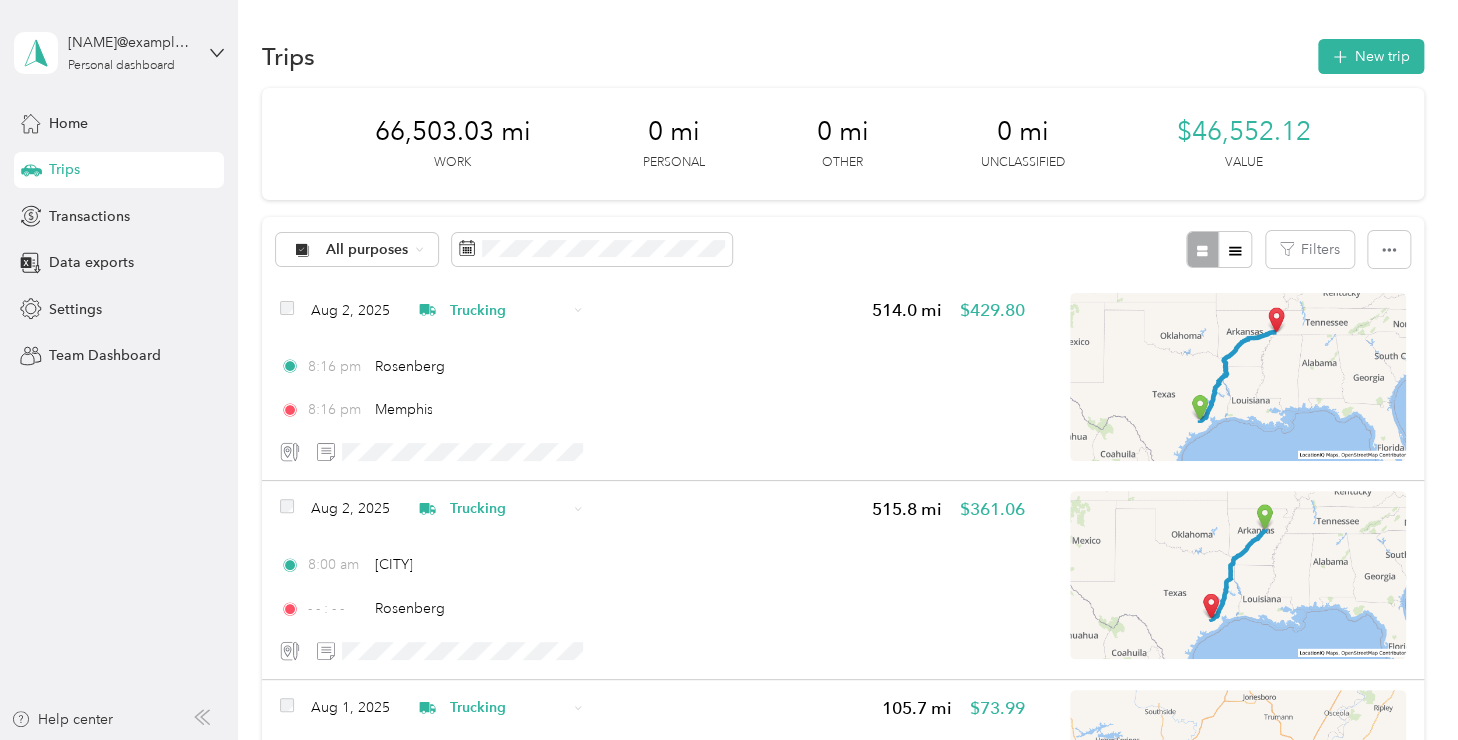 click on "Transactions" at bounding box center [89, 216] 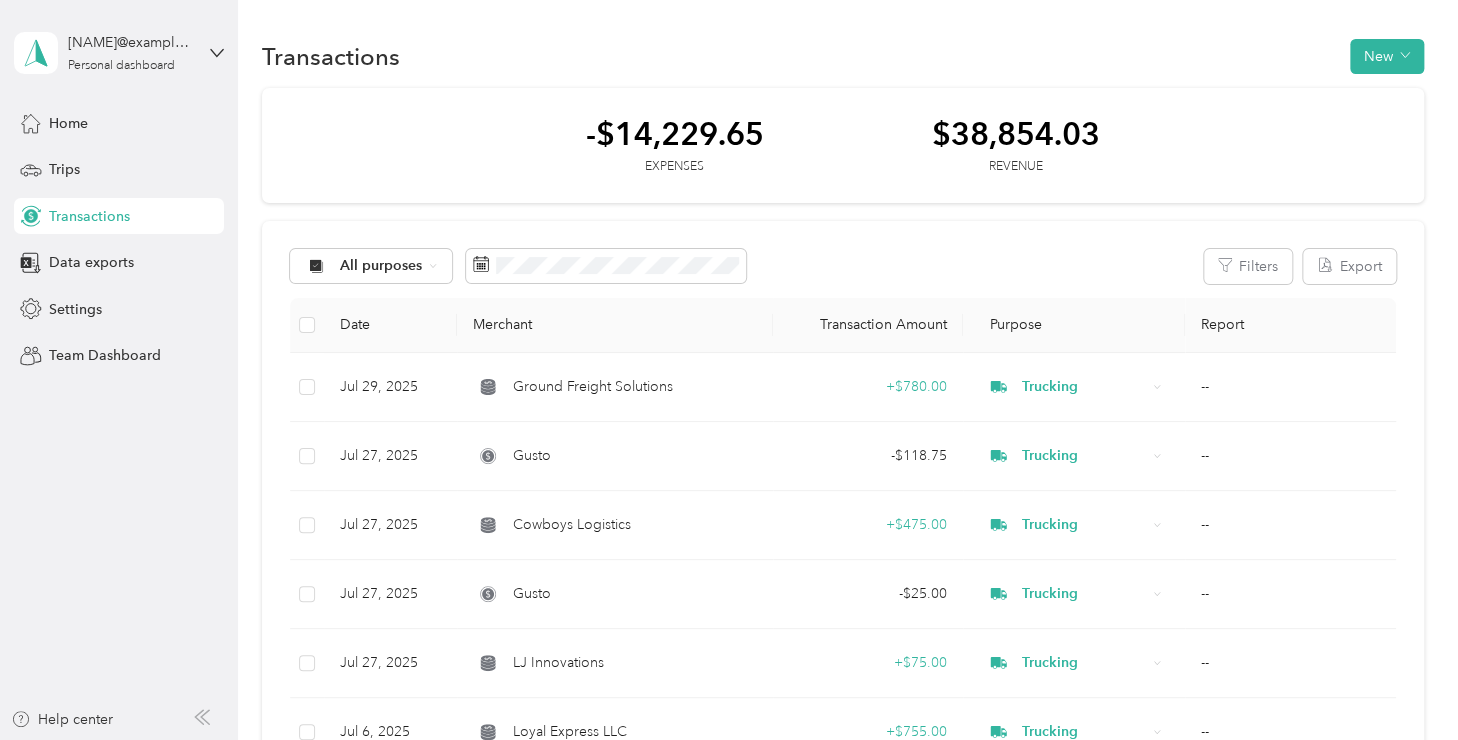 click 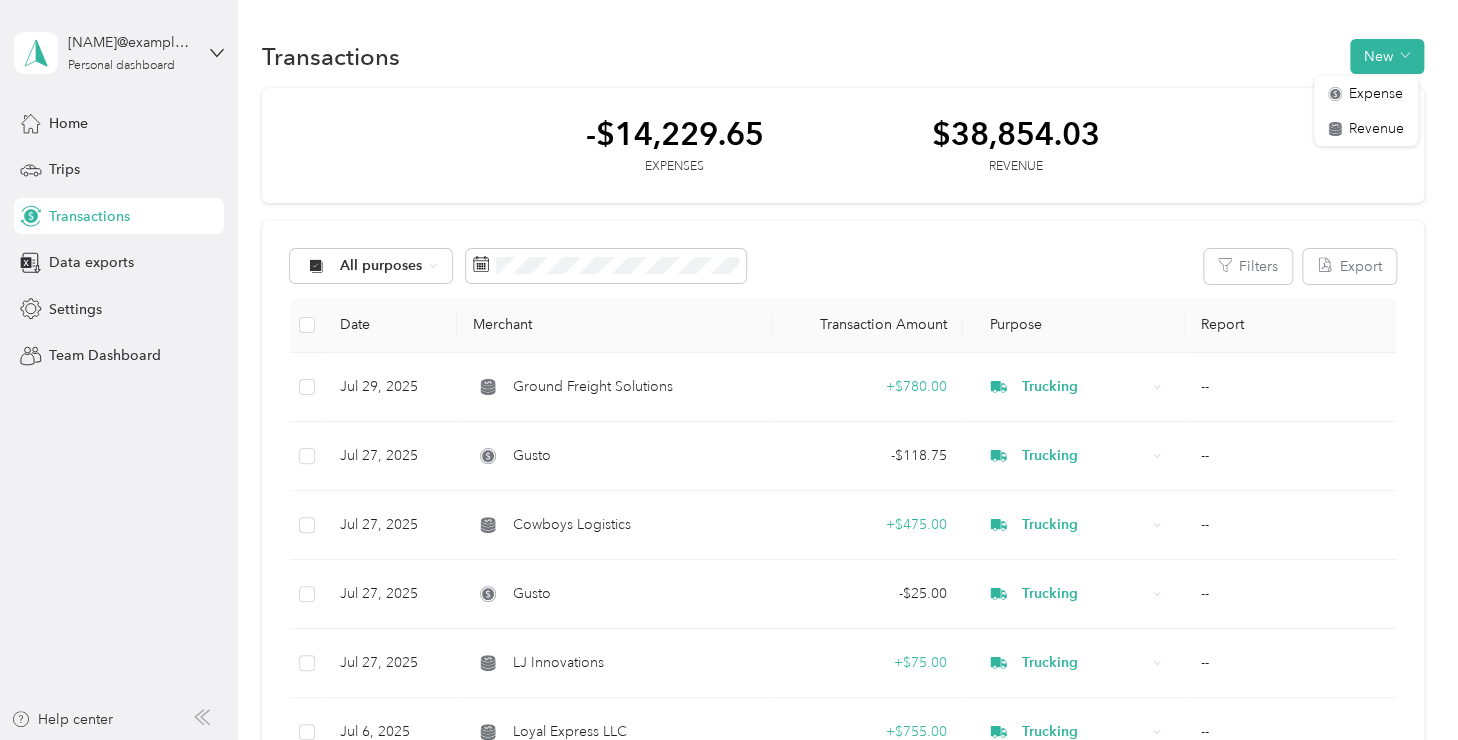 click on "Revenue" at bounding box center (1376, 128) 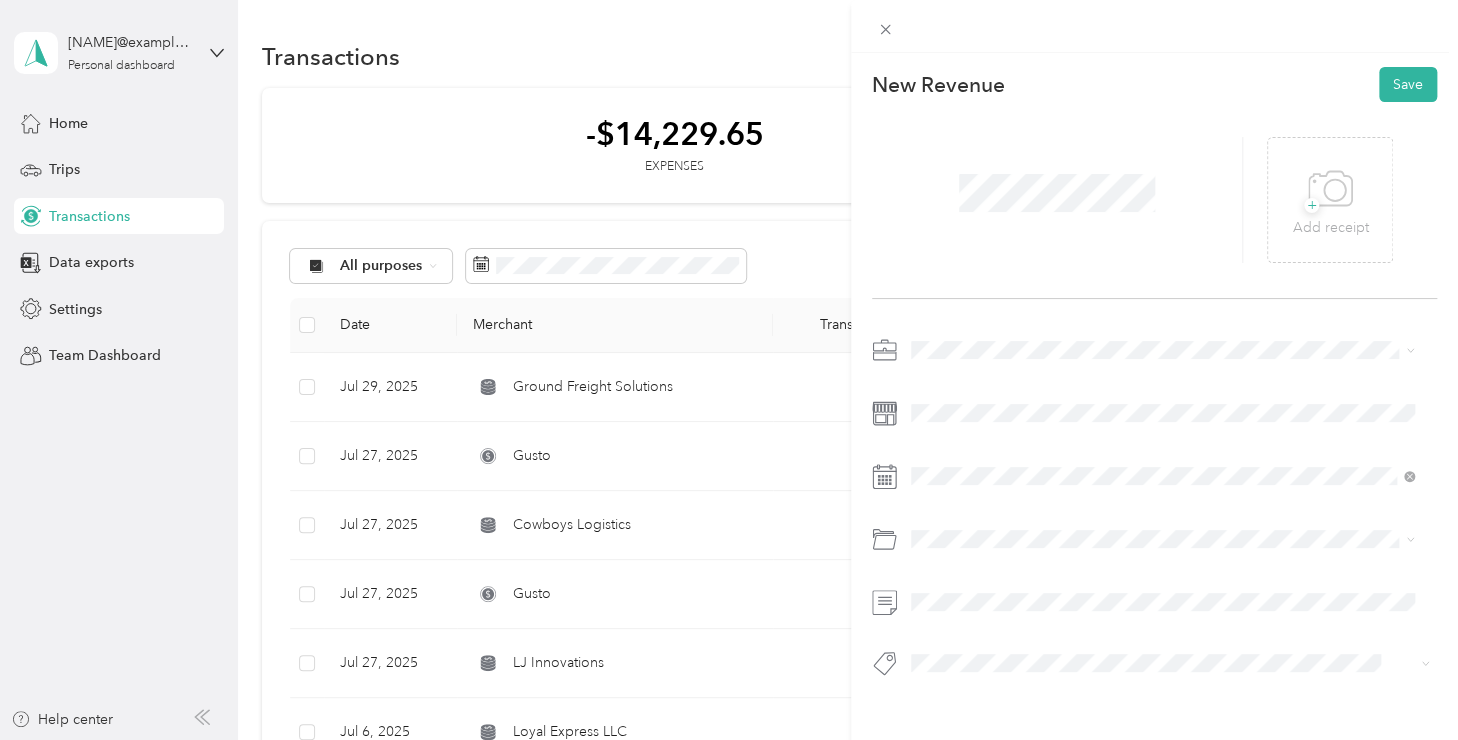 click on "Trucking" at bounding box center [1162, 447] 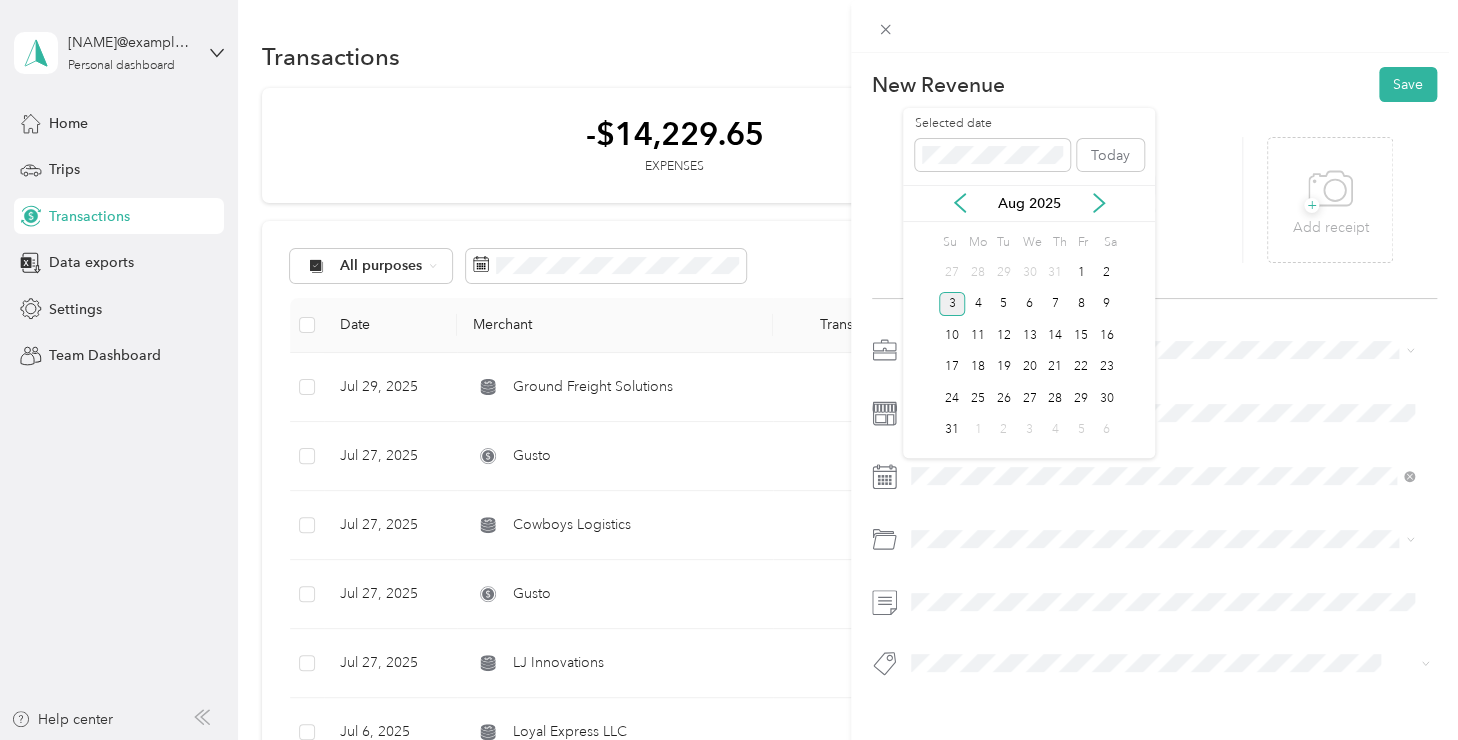 click on "28" at bounding box center (978, 272) 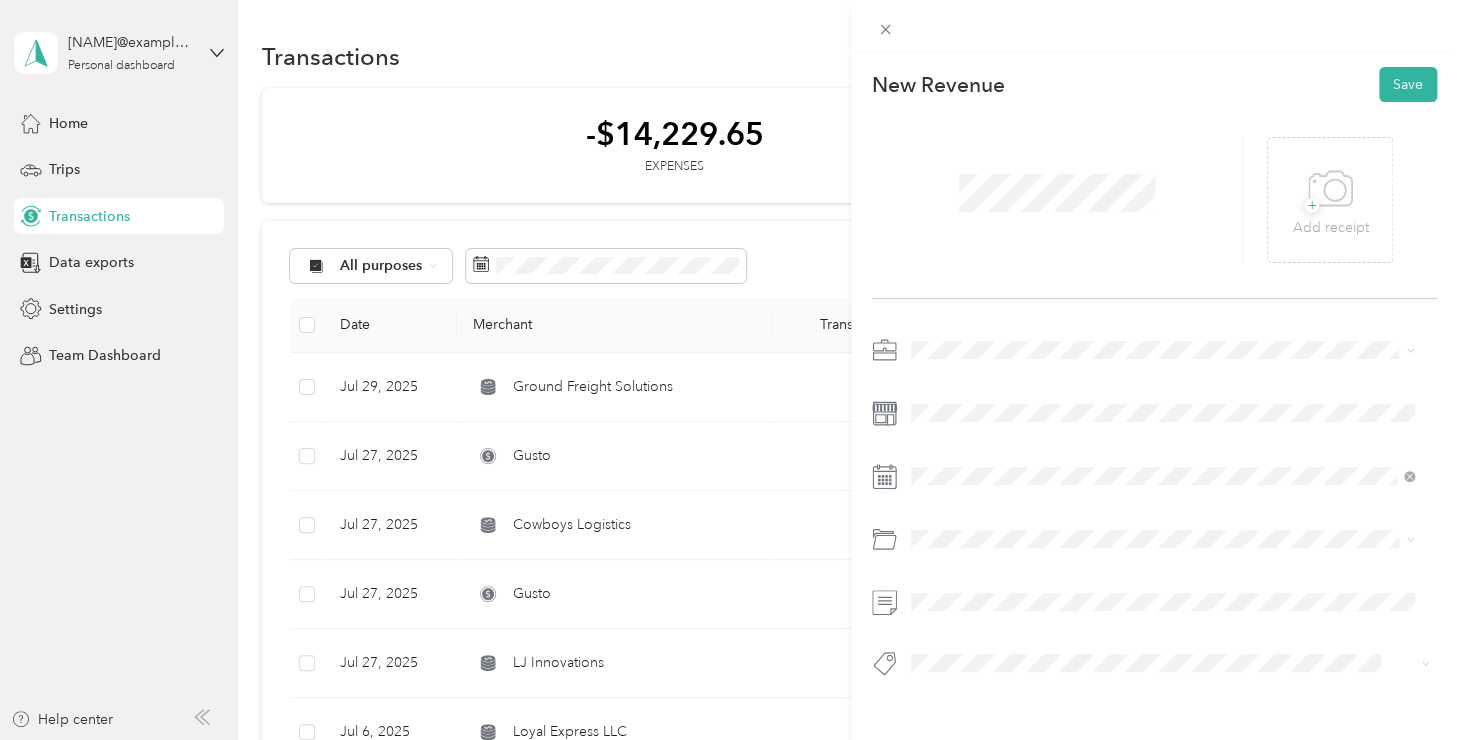 click on "Save" at bounding box center [1408, 84] 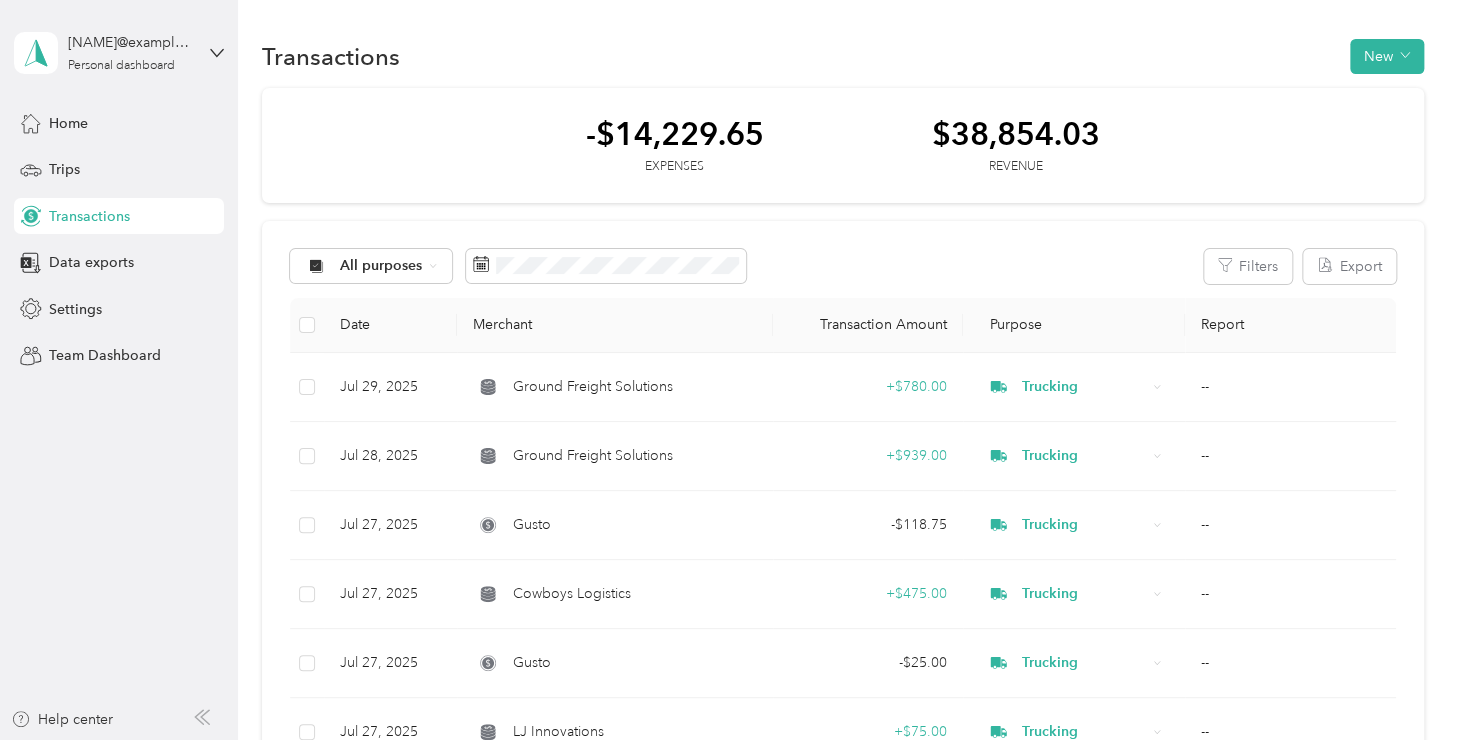 click on "New" at bounding box center (1387, 56) 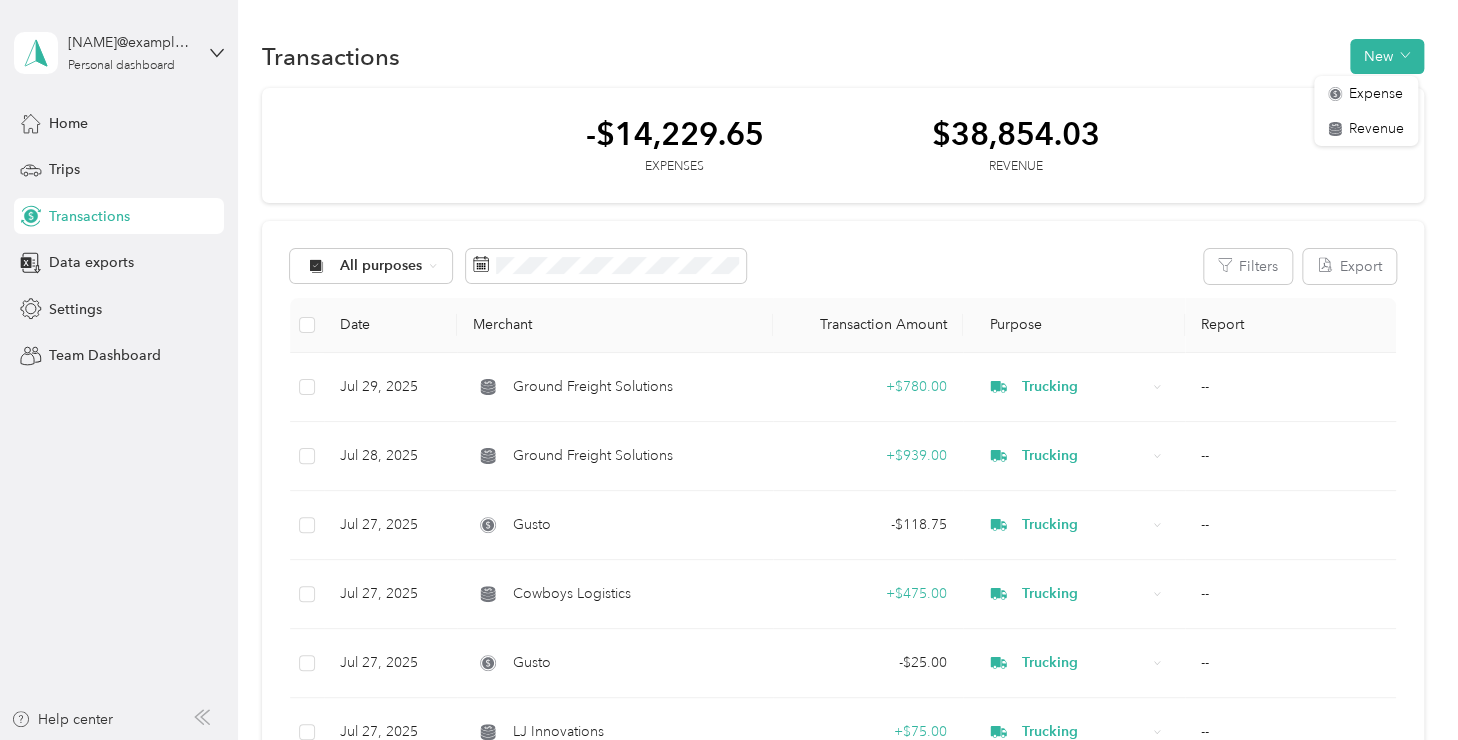 click on "Revenue" at bounding box center [1376, 128] 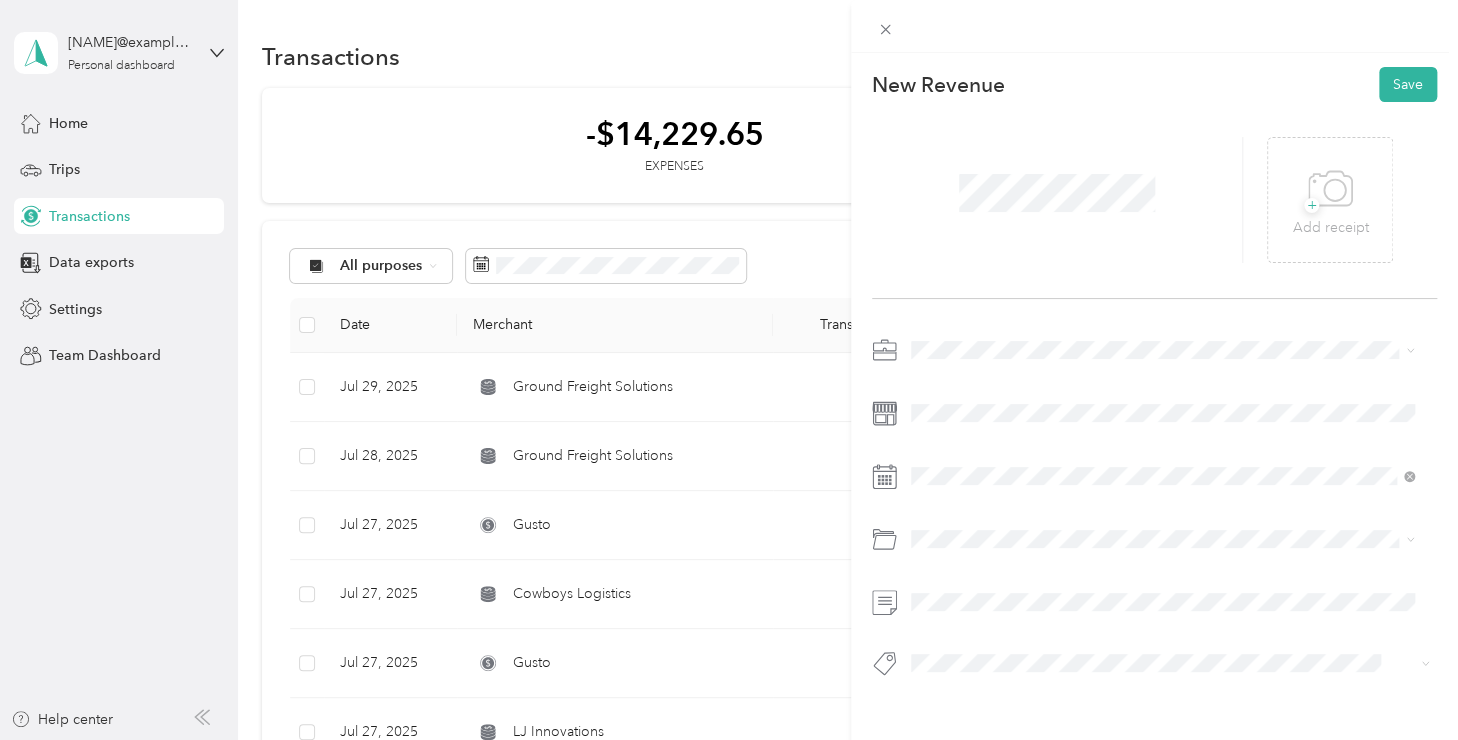 click on "Trucking" at bounding box center (944, 447) 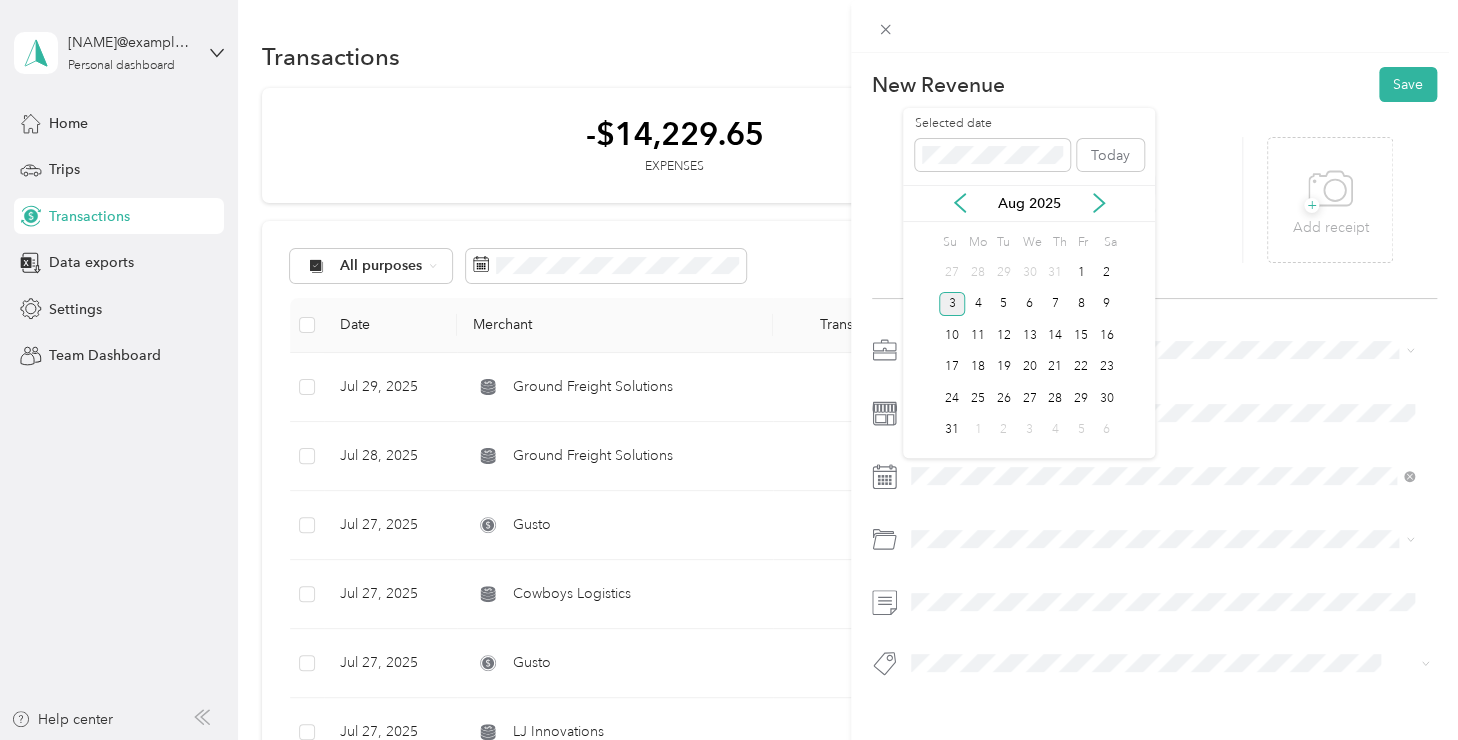 click on "31" at bounding box center [1055, 272] 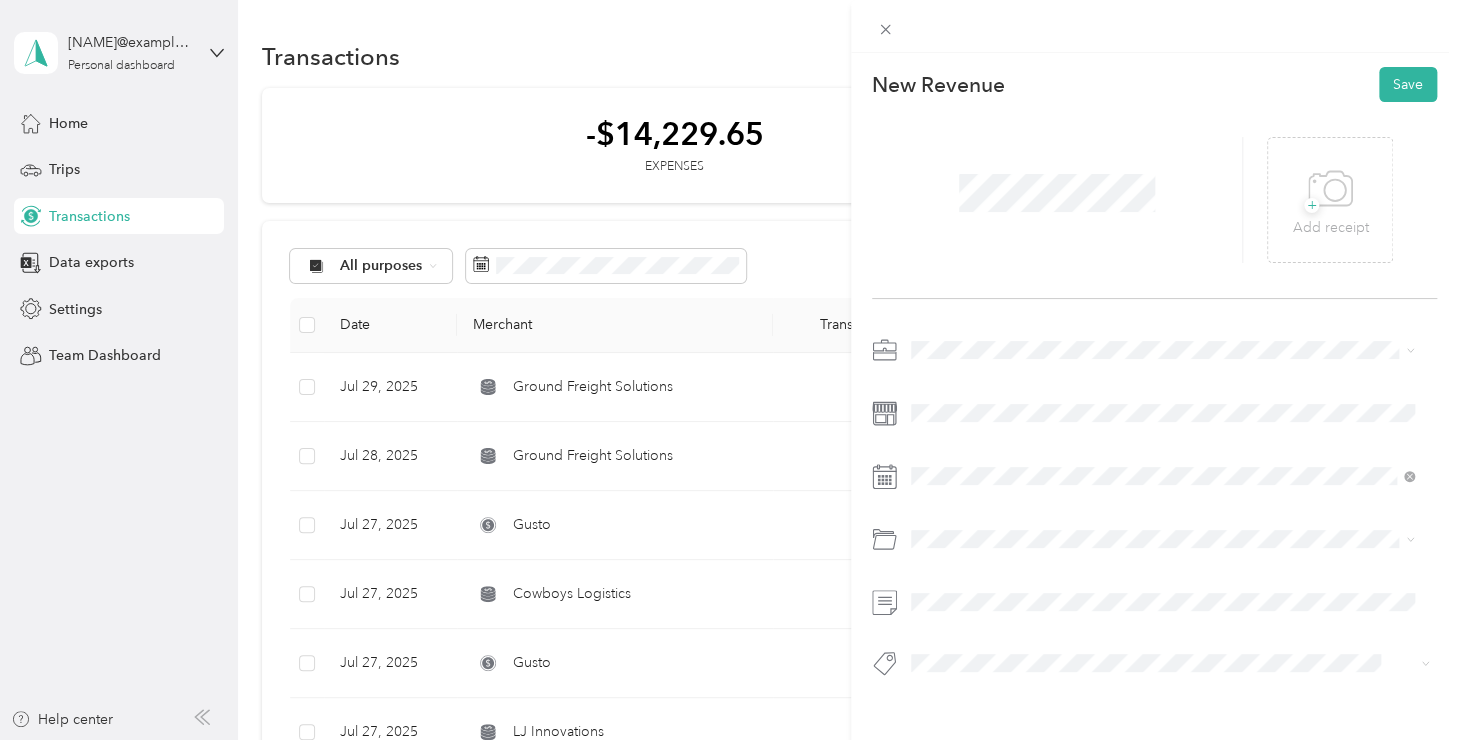click on "Save" at bounding box center (1408, 84) 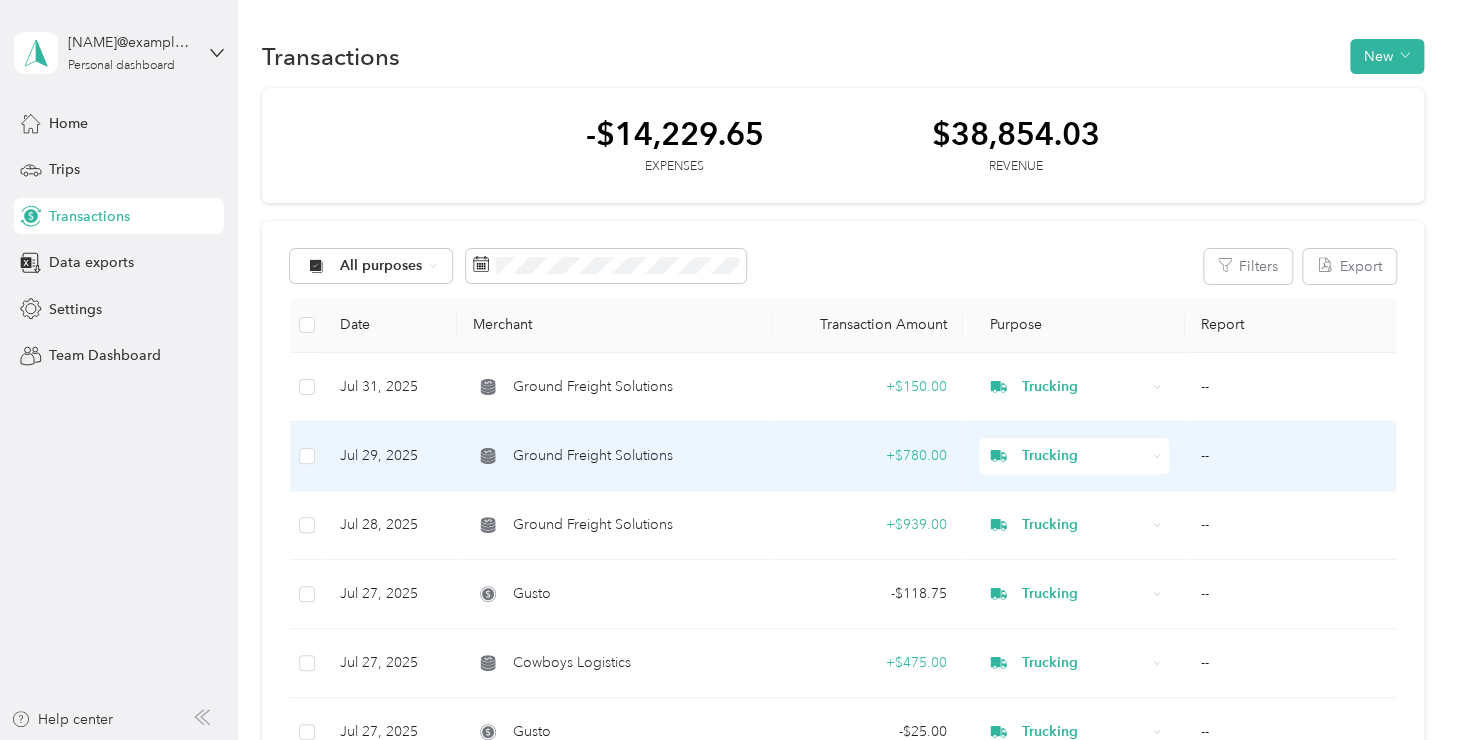 click on "Ground Freight Solutions" at bounding box center [615, 456] 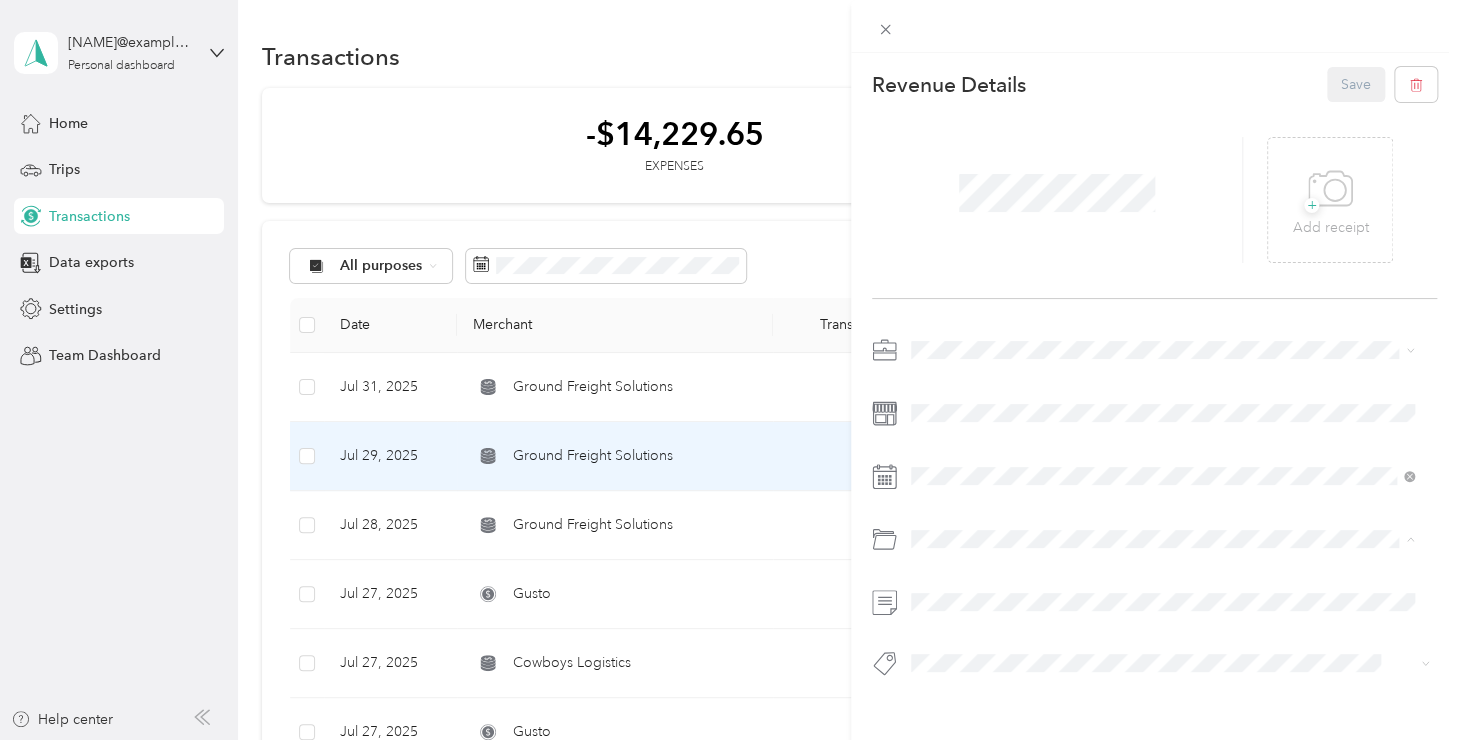 click on "Custom categories" at bounding box center [1162, 268] 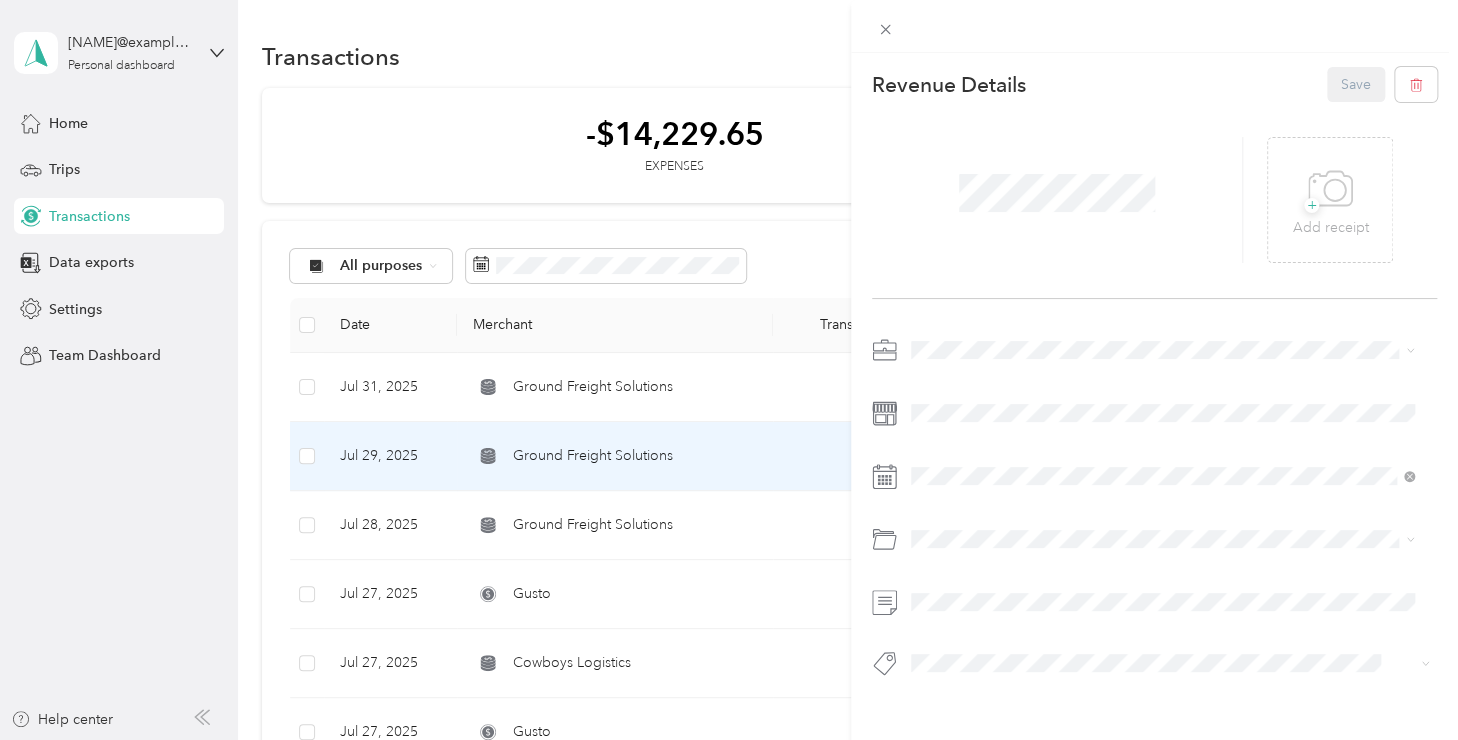 click on "+ Add receipt" at bounding box center (1155, 200) 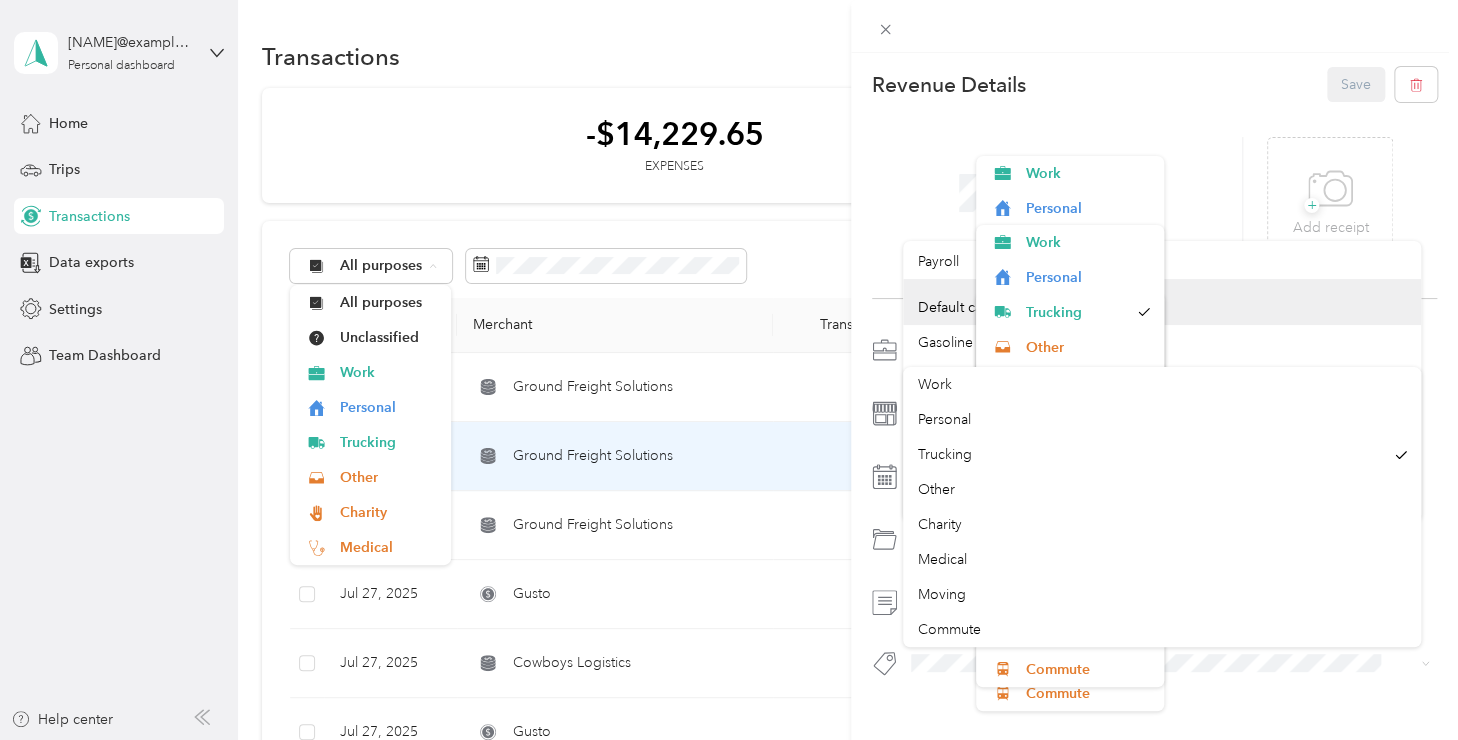 scroll, scrollTop: 117, scrollLeft: 0, axis: vertical 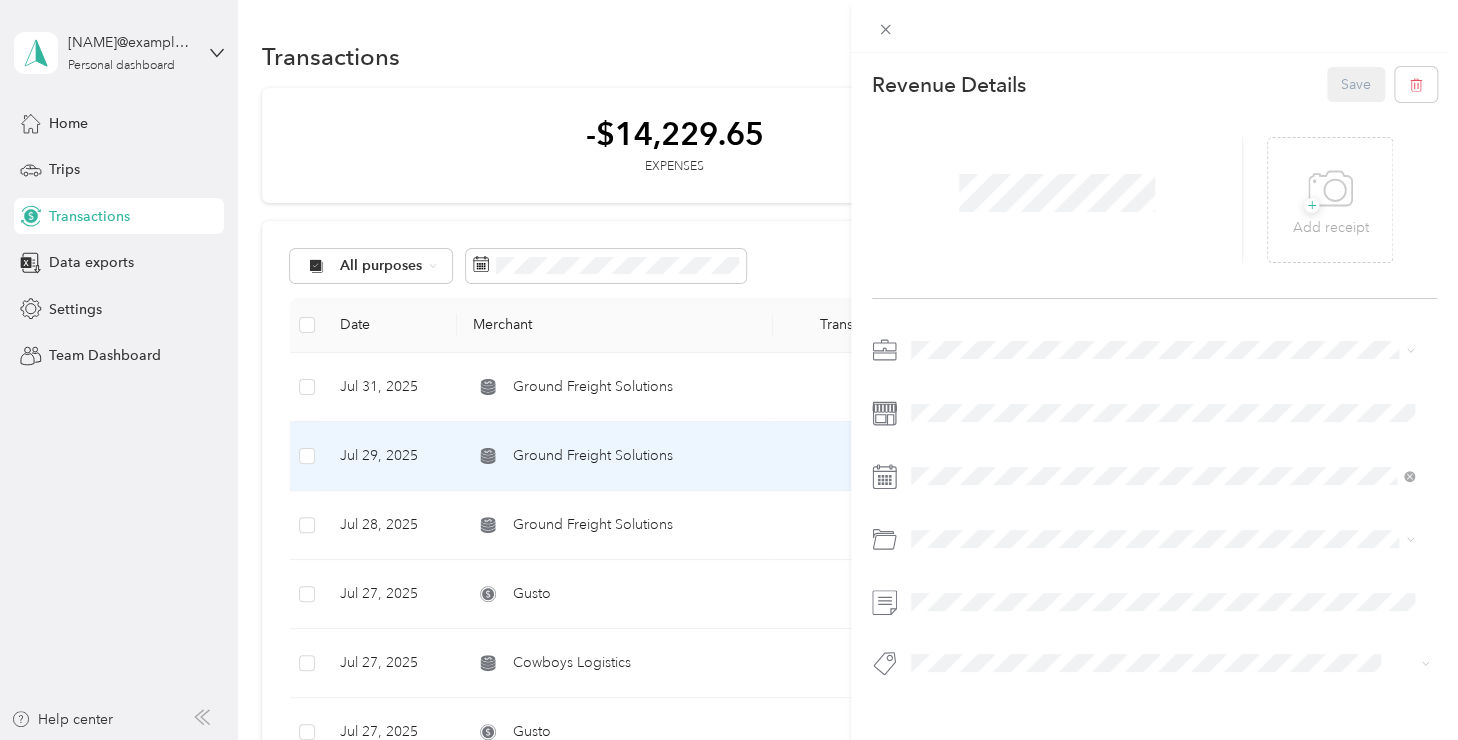 click on "Default categories" at bounding box center (1162, 296) 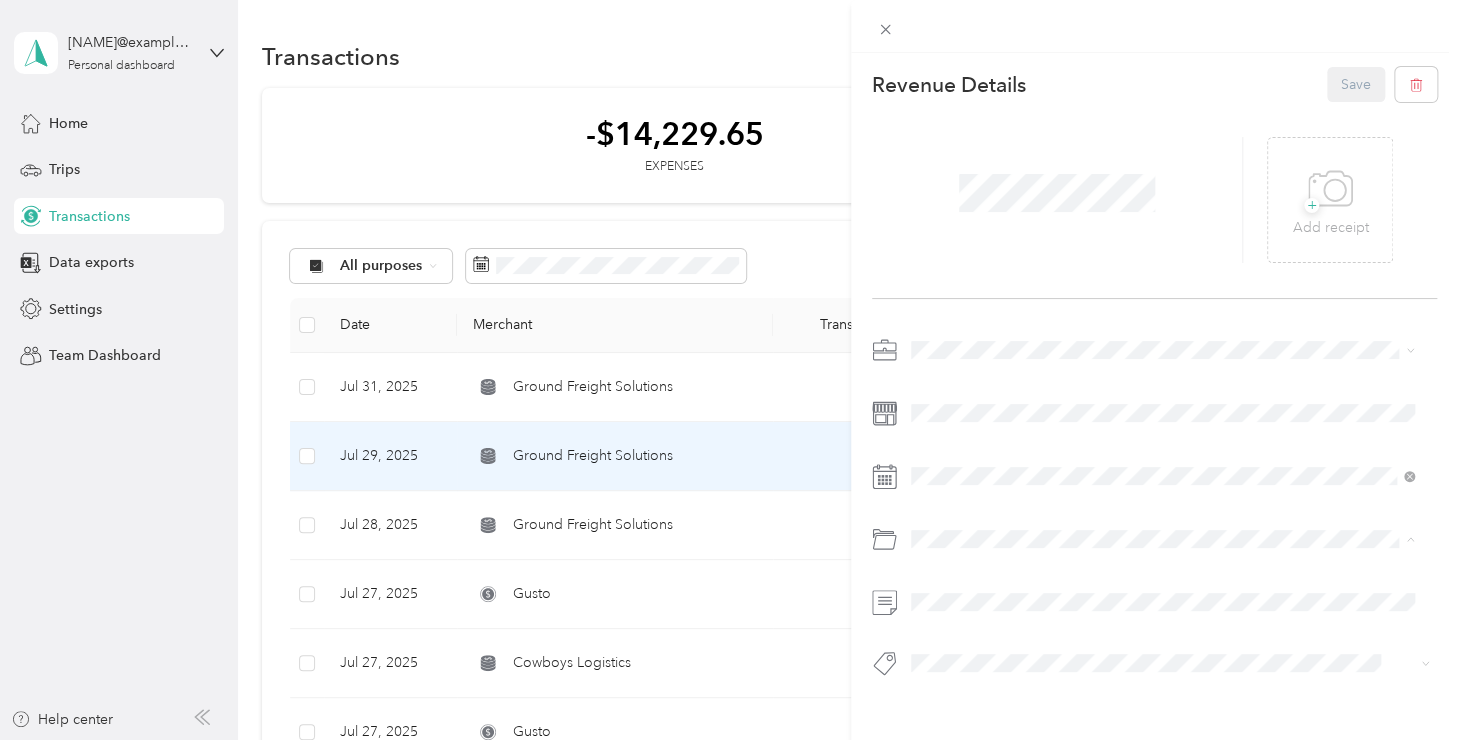 click on "Custom categories" at bounding box center (1162, 264) 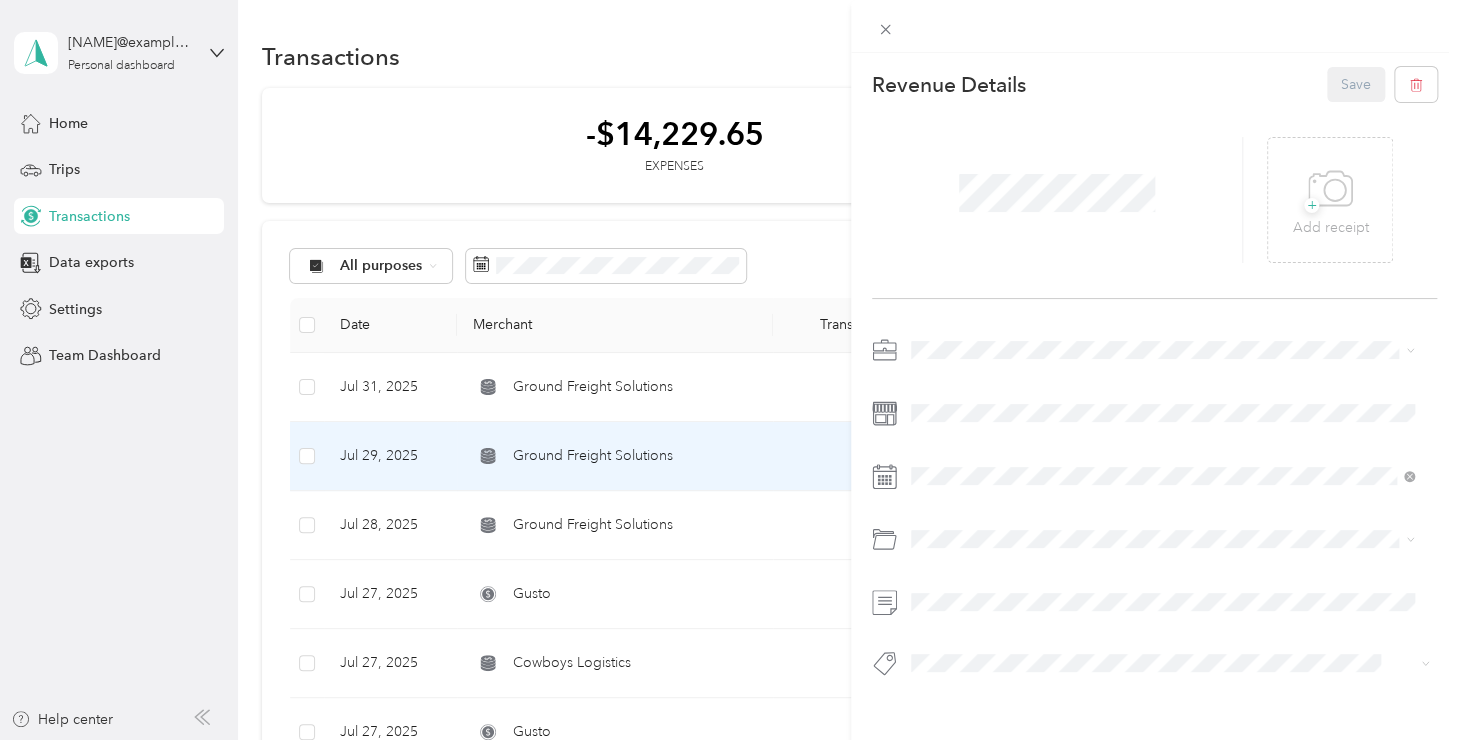 click at bounding box center (1171, 539) 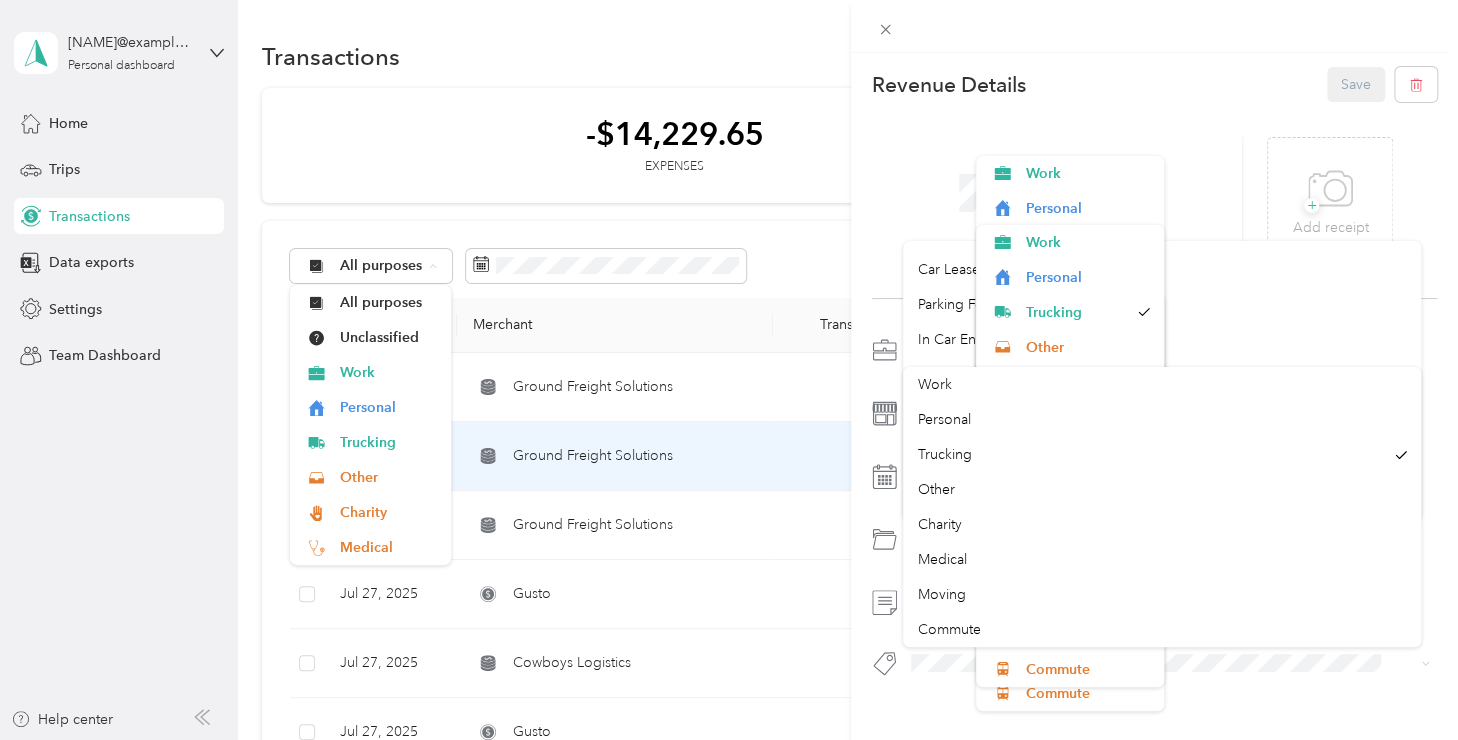 scroll, scrollTop: 265, scrollLeft: 0, axis: vertical 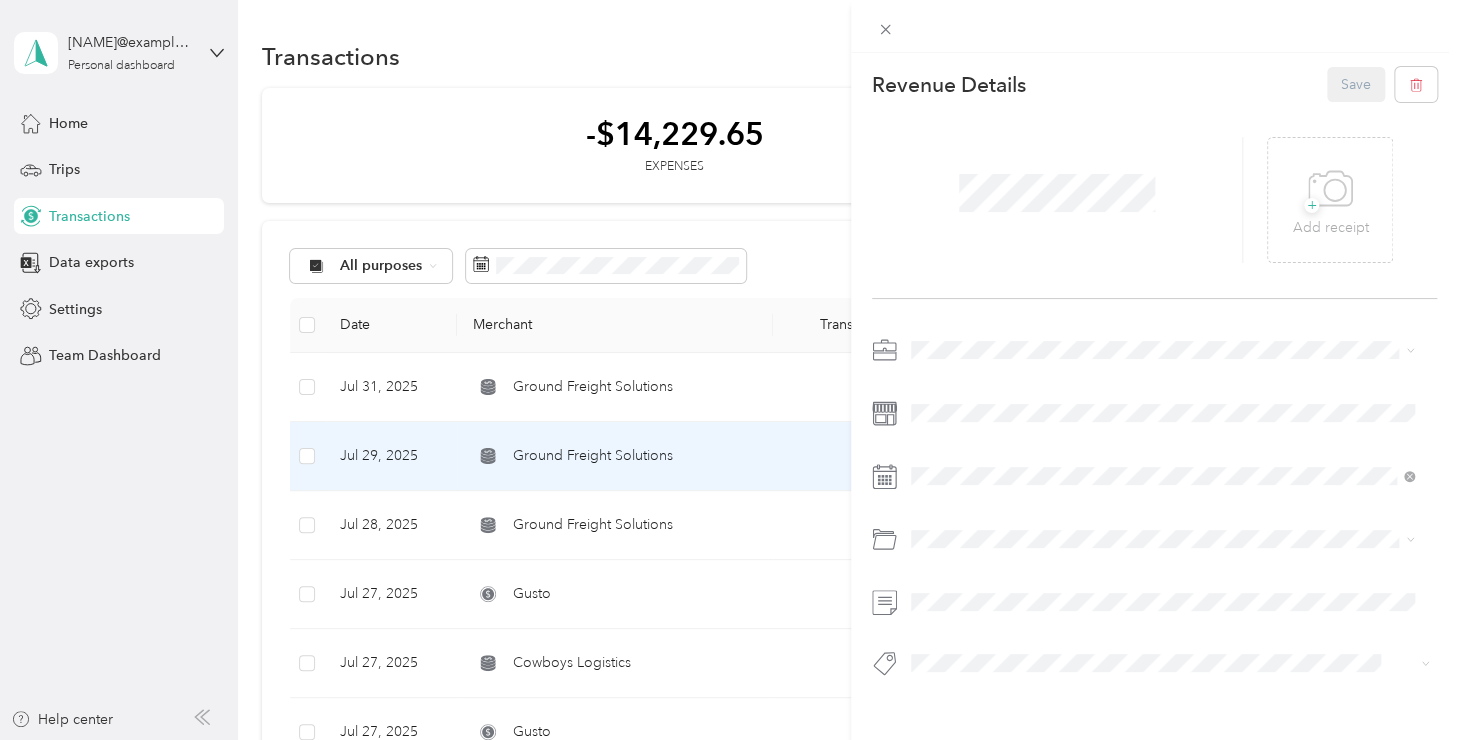 click on "Custom categories" at bounding box center (1162, 268) 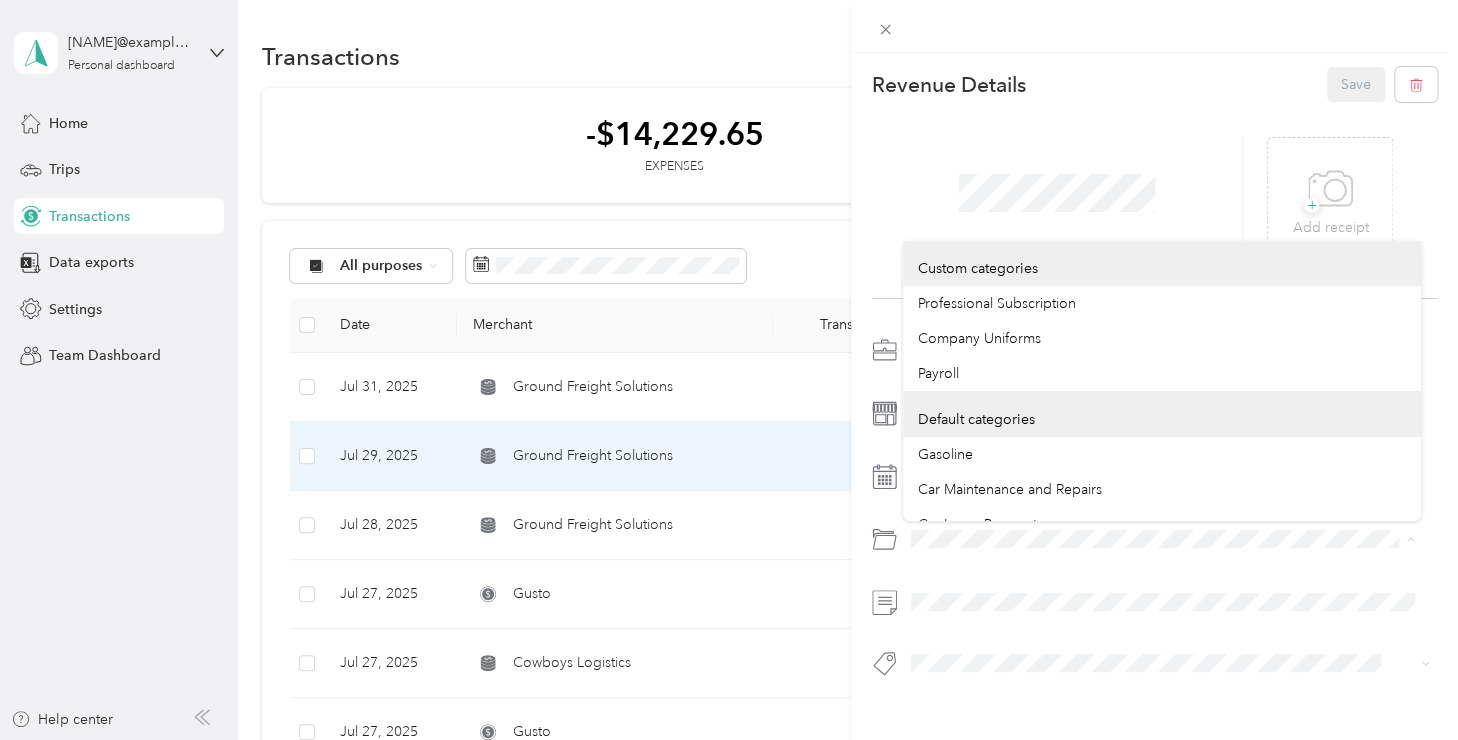 click on "Professional Subscription" at bounding box center [1162, 303] 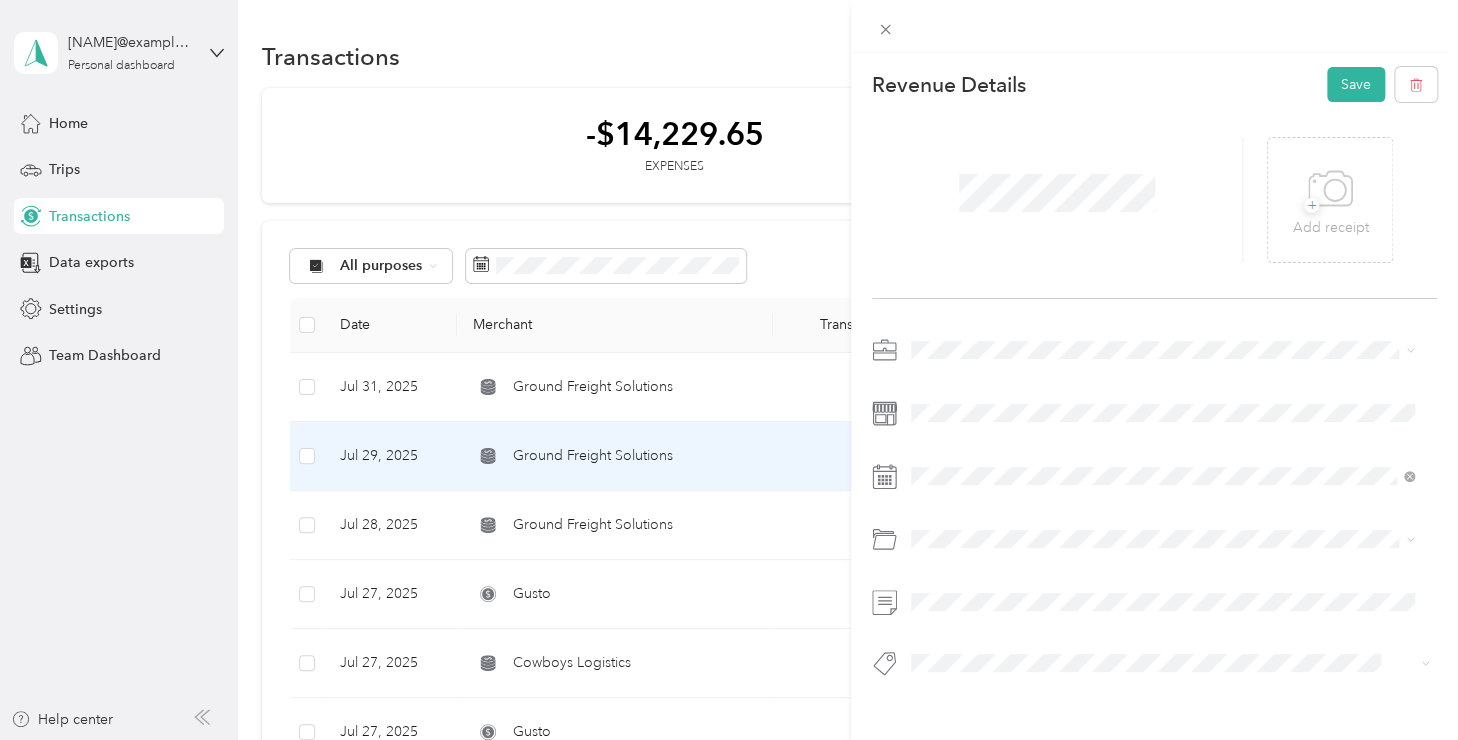 click at bounding box center (1171, 539) 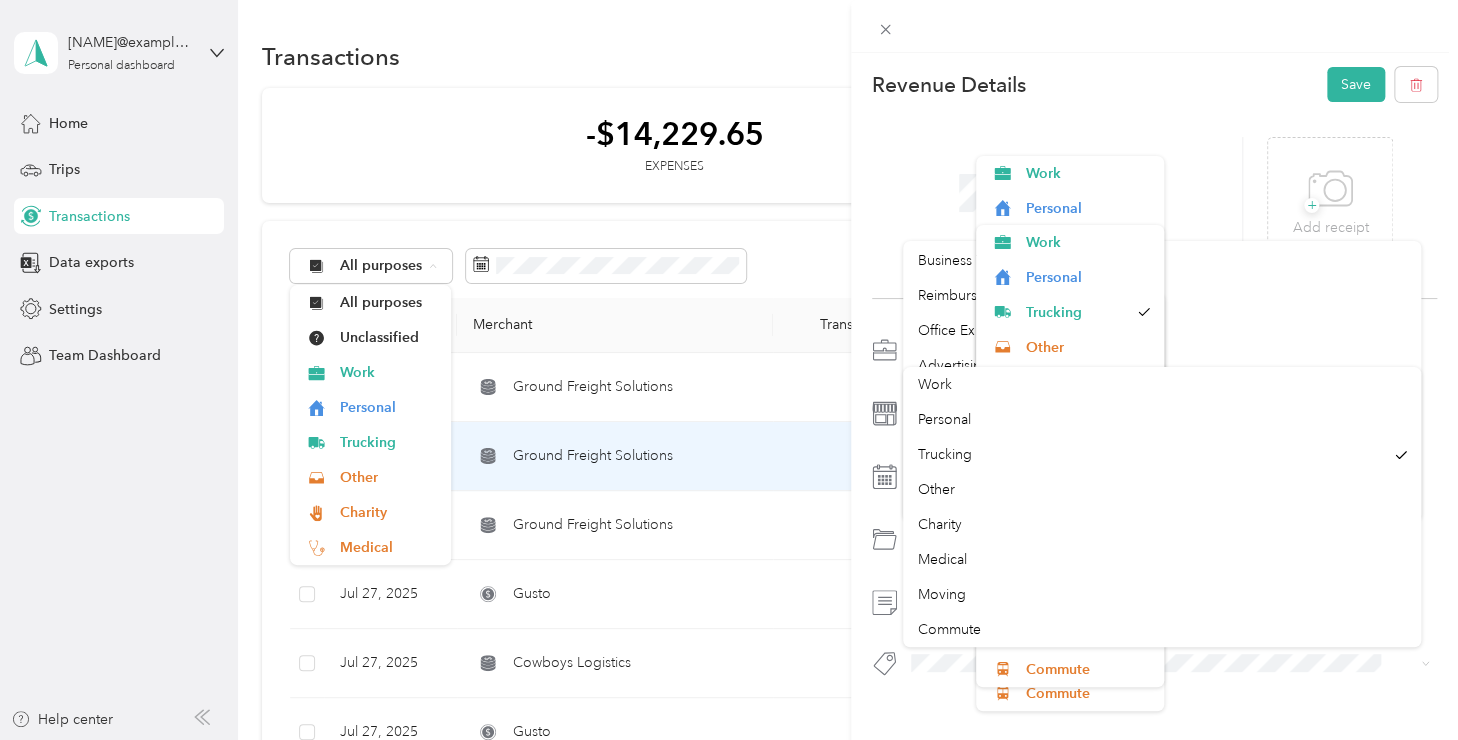 scroll, scrollTop: 720, scrollLeft: 0, axis: vertical 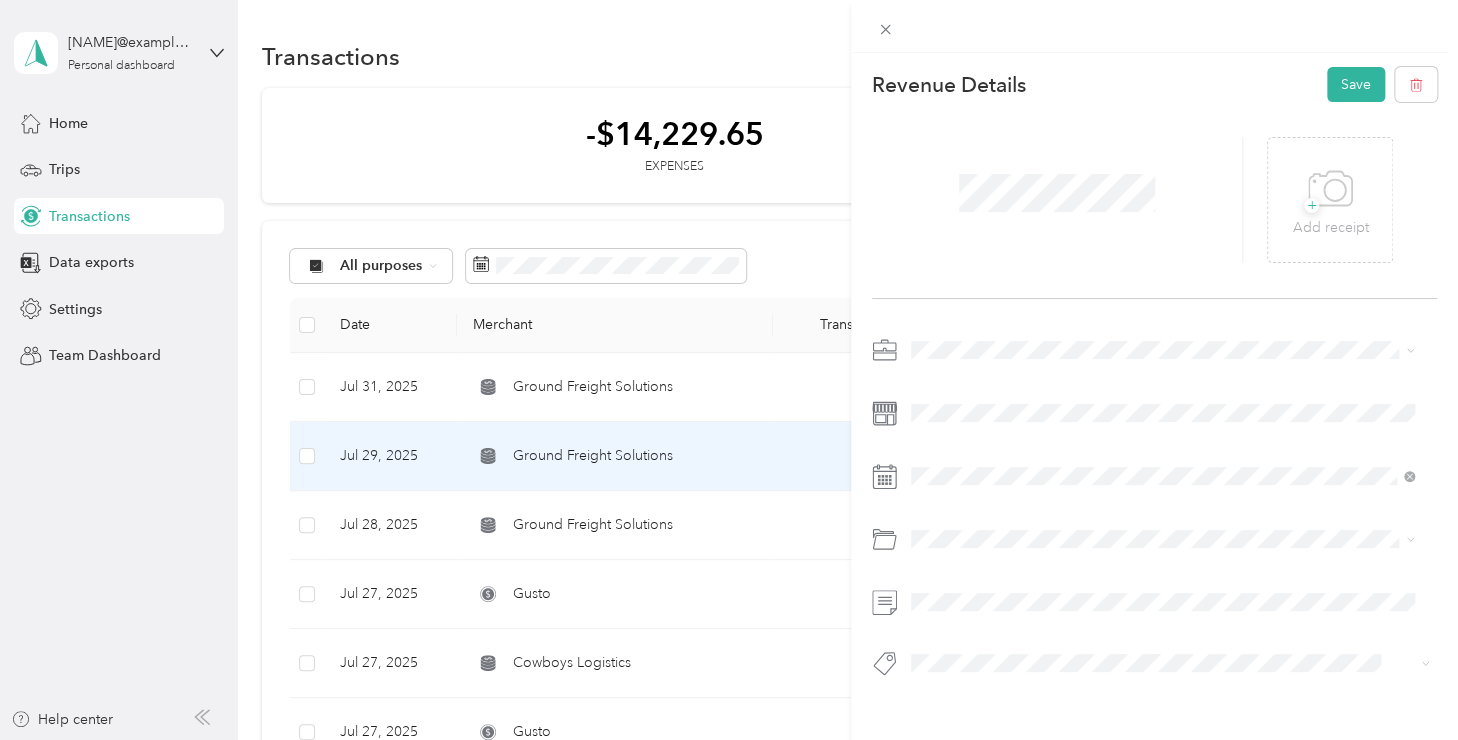 click on "Trucking" at bounding box center [1150, 443] 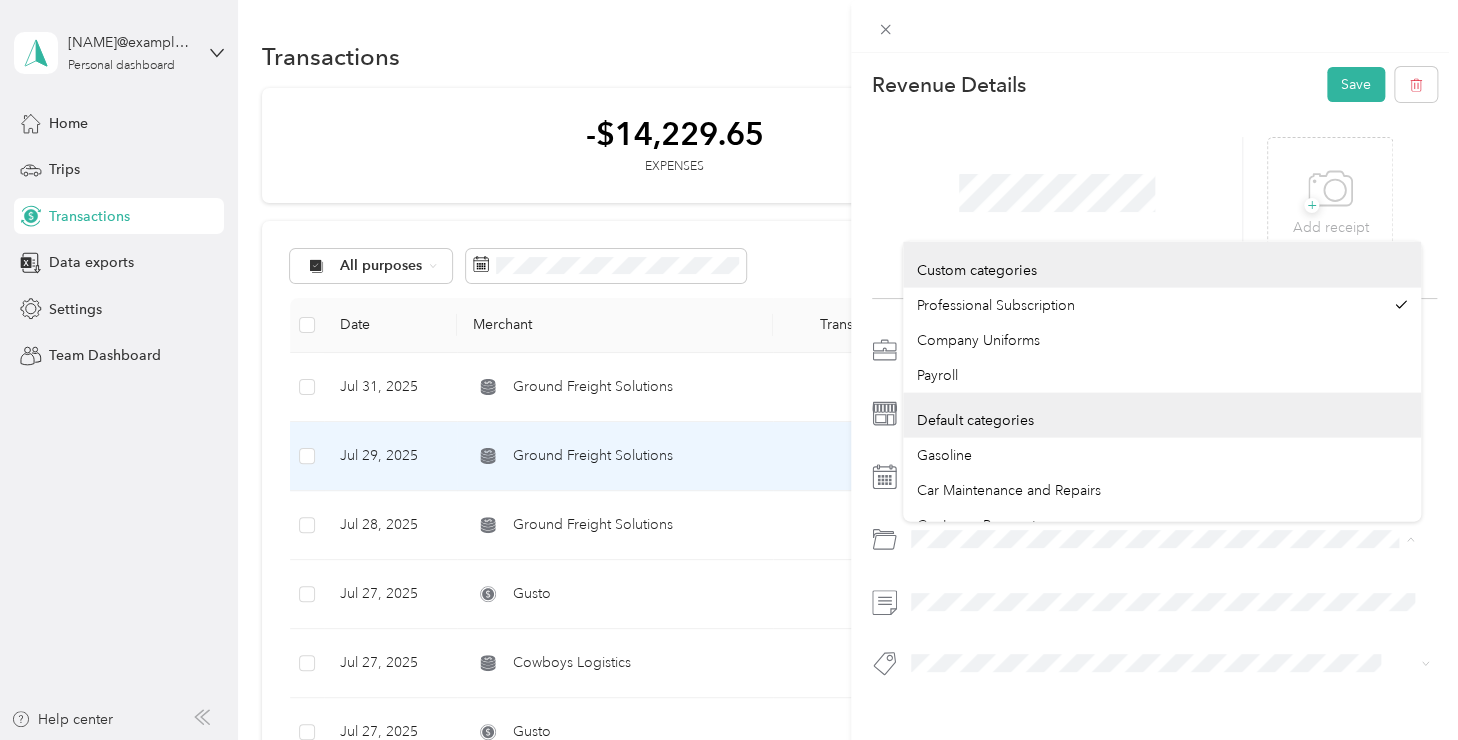 click on "This  revenue  cannot be edited because it is either under review, approved, or paid. Contact your Team Manager to edit it.  Revenue Details Save + Add receipt" at bounding box center [729, 370] 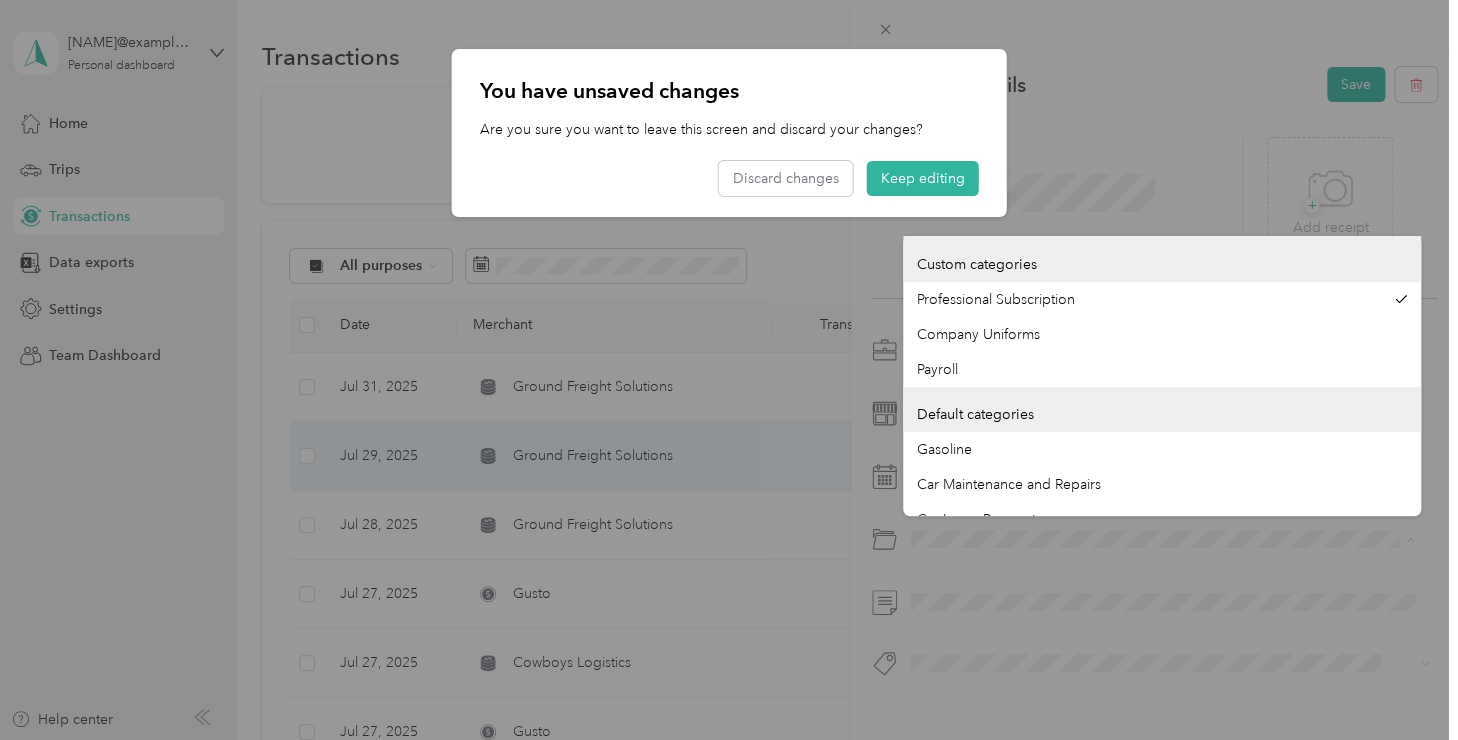 click on "Keep editing" at bounding box center [923, 178] 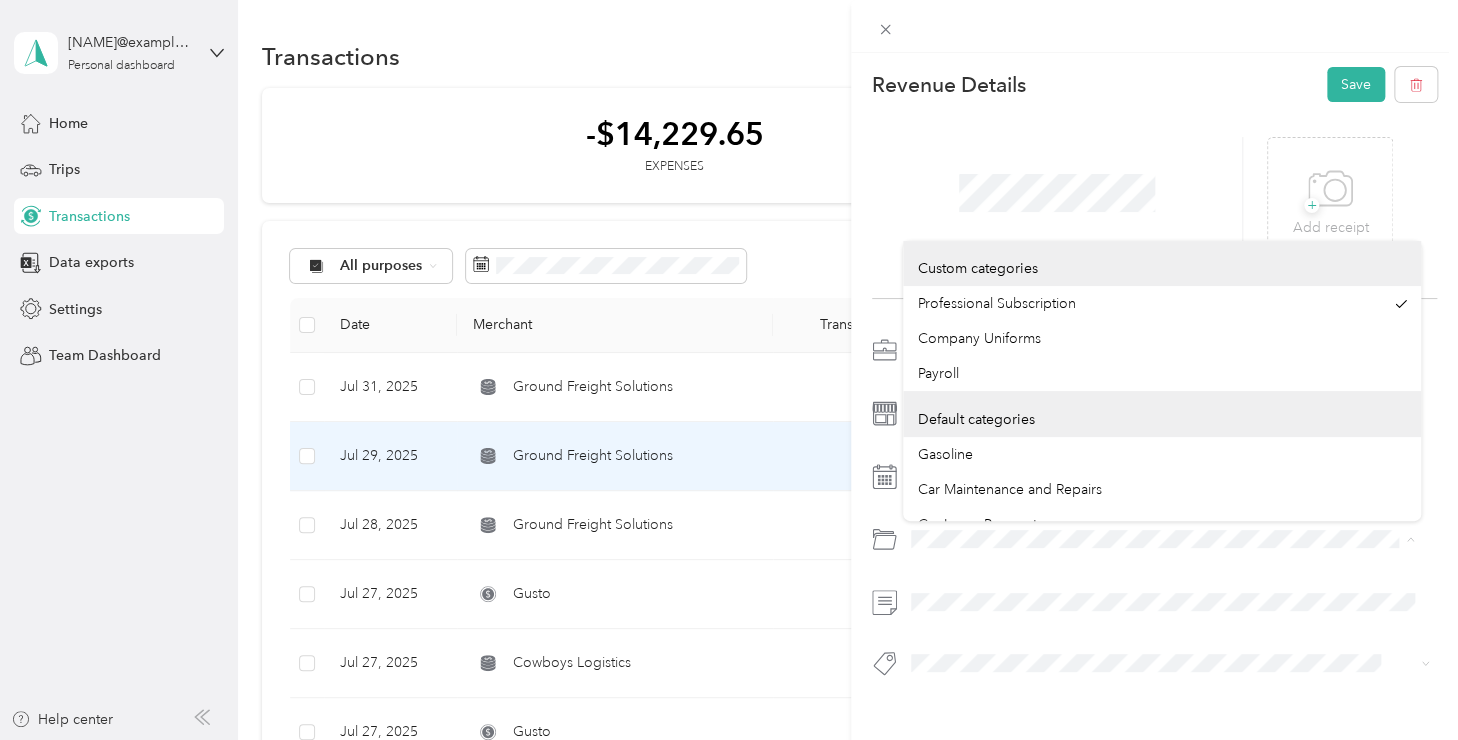 click on "Car Maintenance and Repairs" at bounding box center (1009, 489) 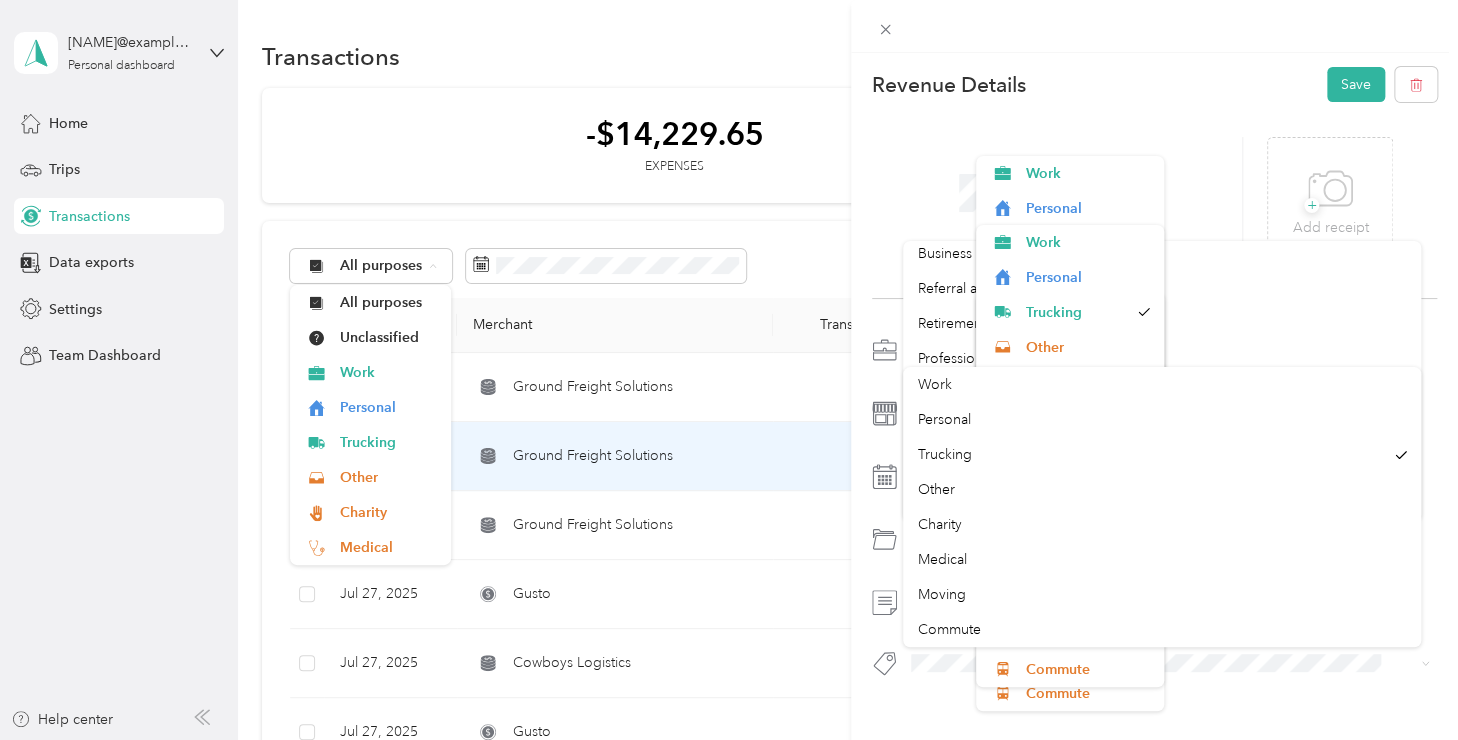 scroll, scrollTop: 965, scrollLeft: 0, axis: vertical 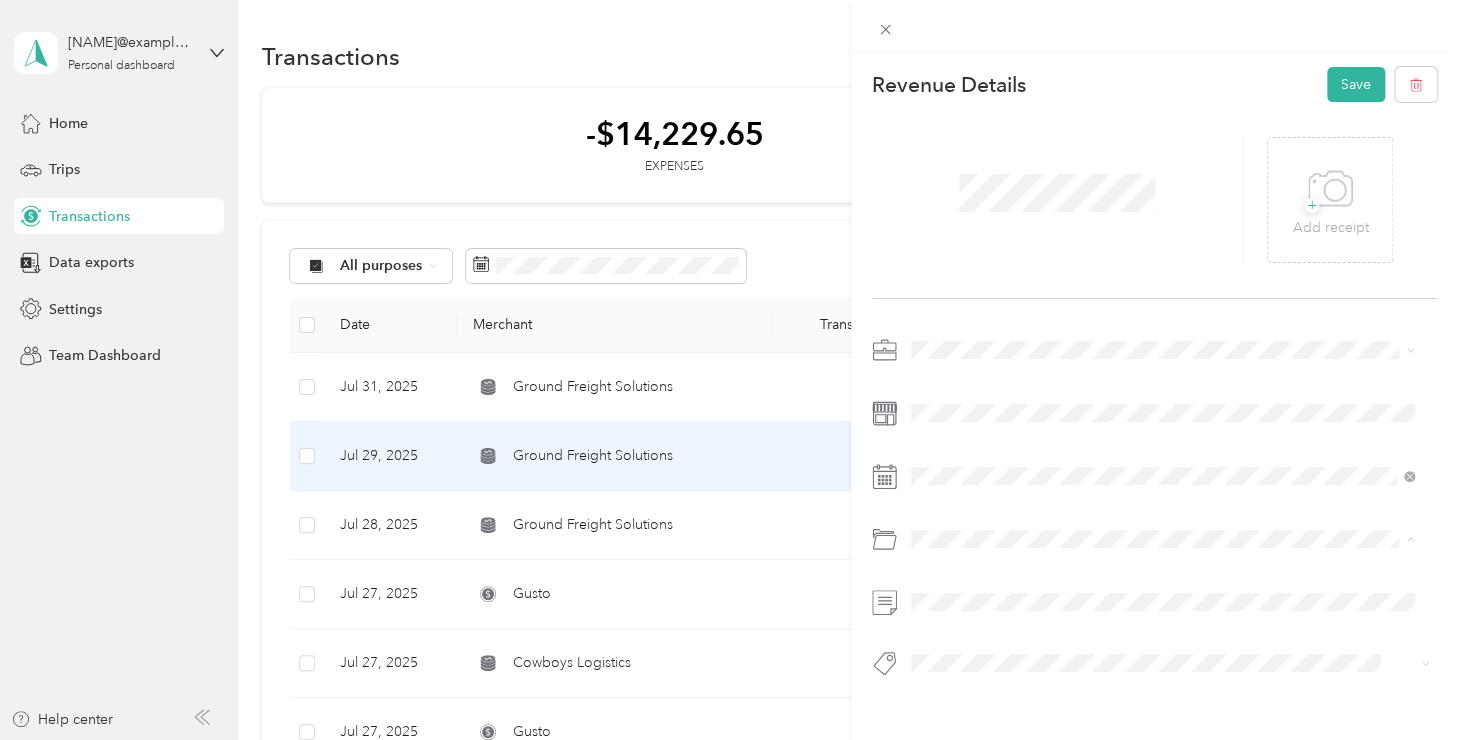 click on "Business Meals & Entertainment" at bounding box center [1162, 259] 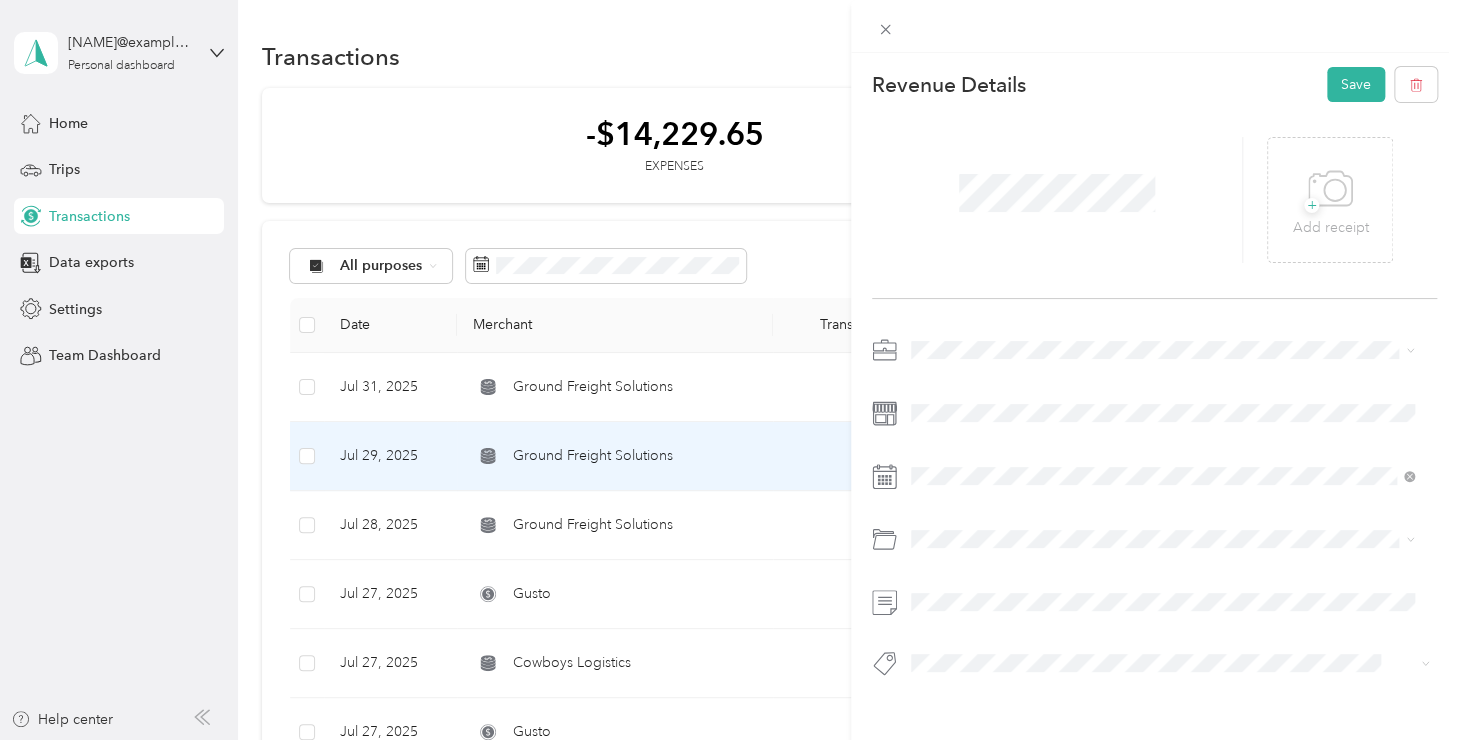 click at bounding box center [1410, 538] 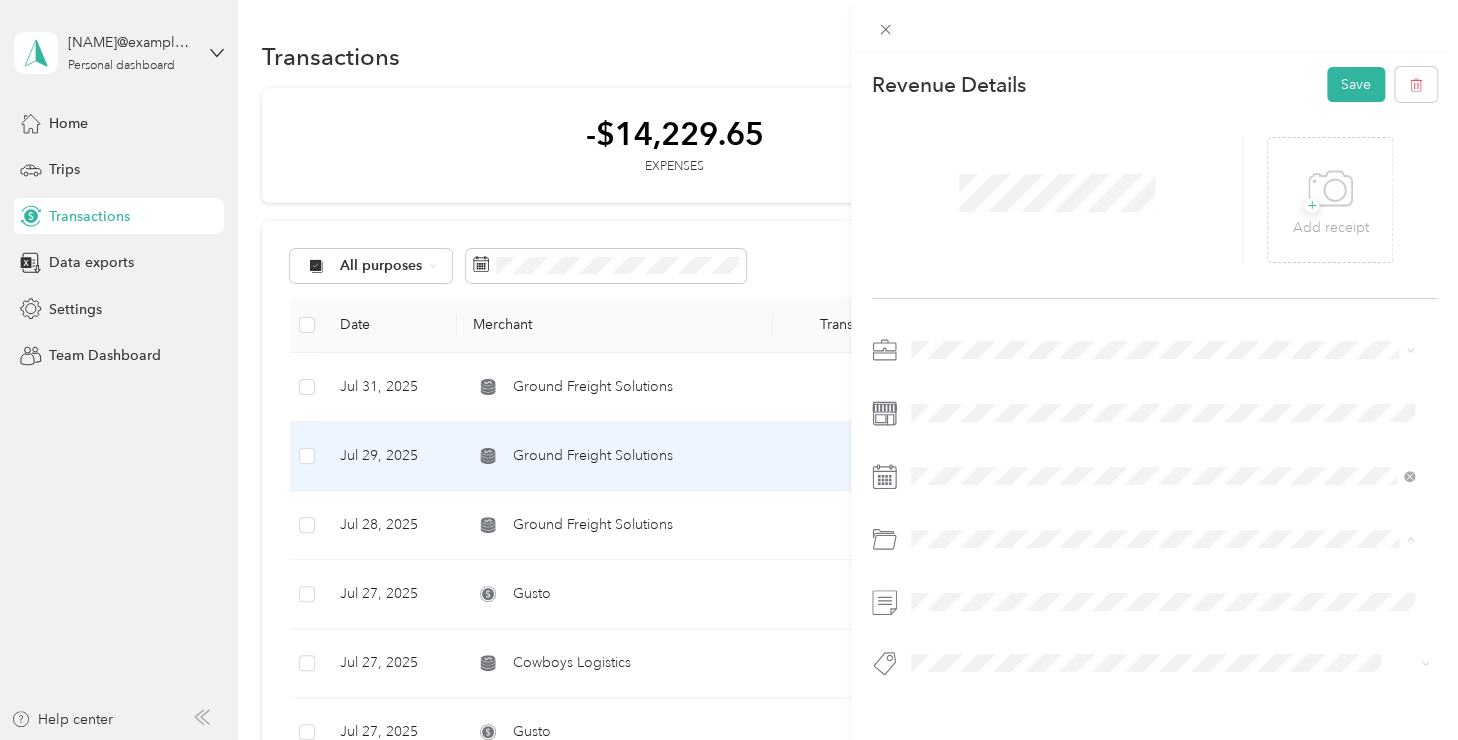 click at bounding box center [1155, 512] 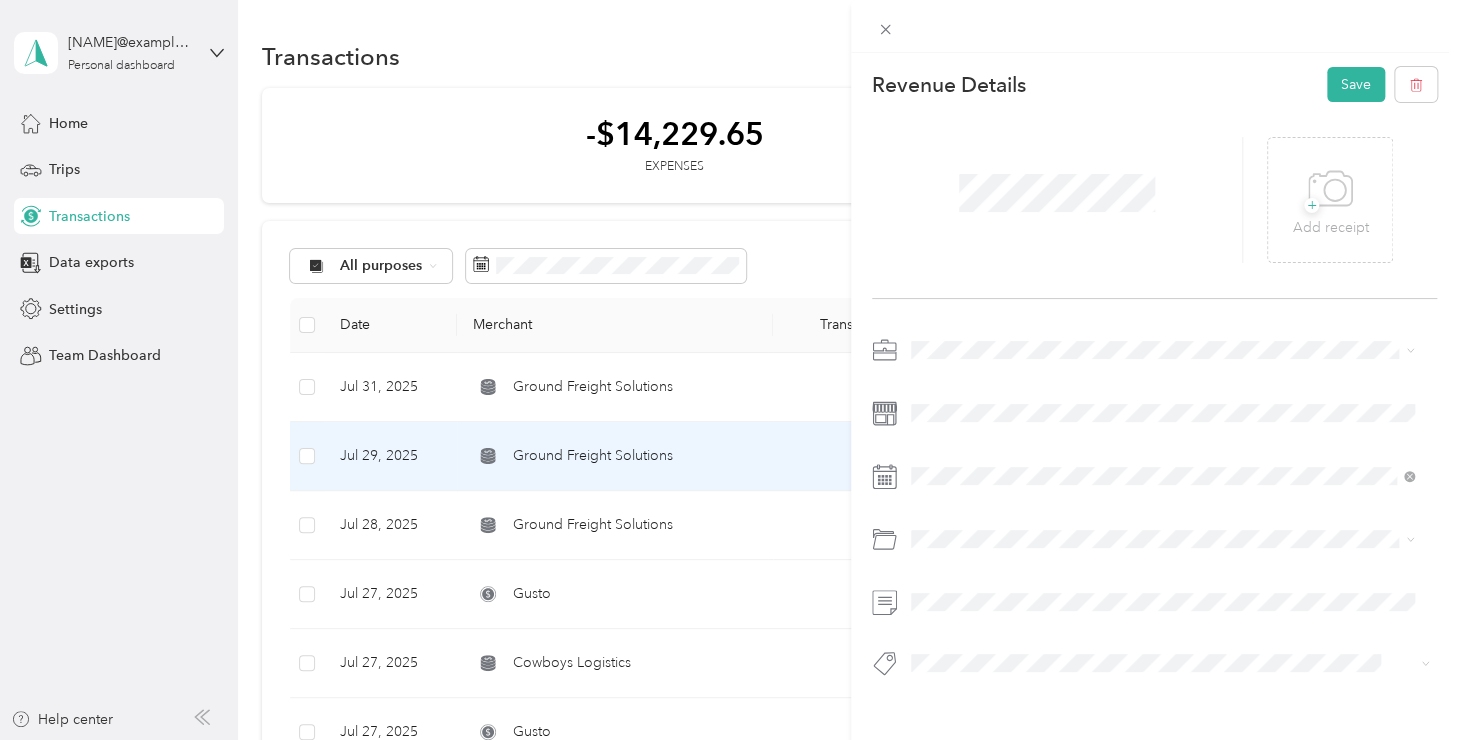 click on "Save" at bounding box center (1356, 84) 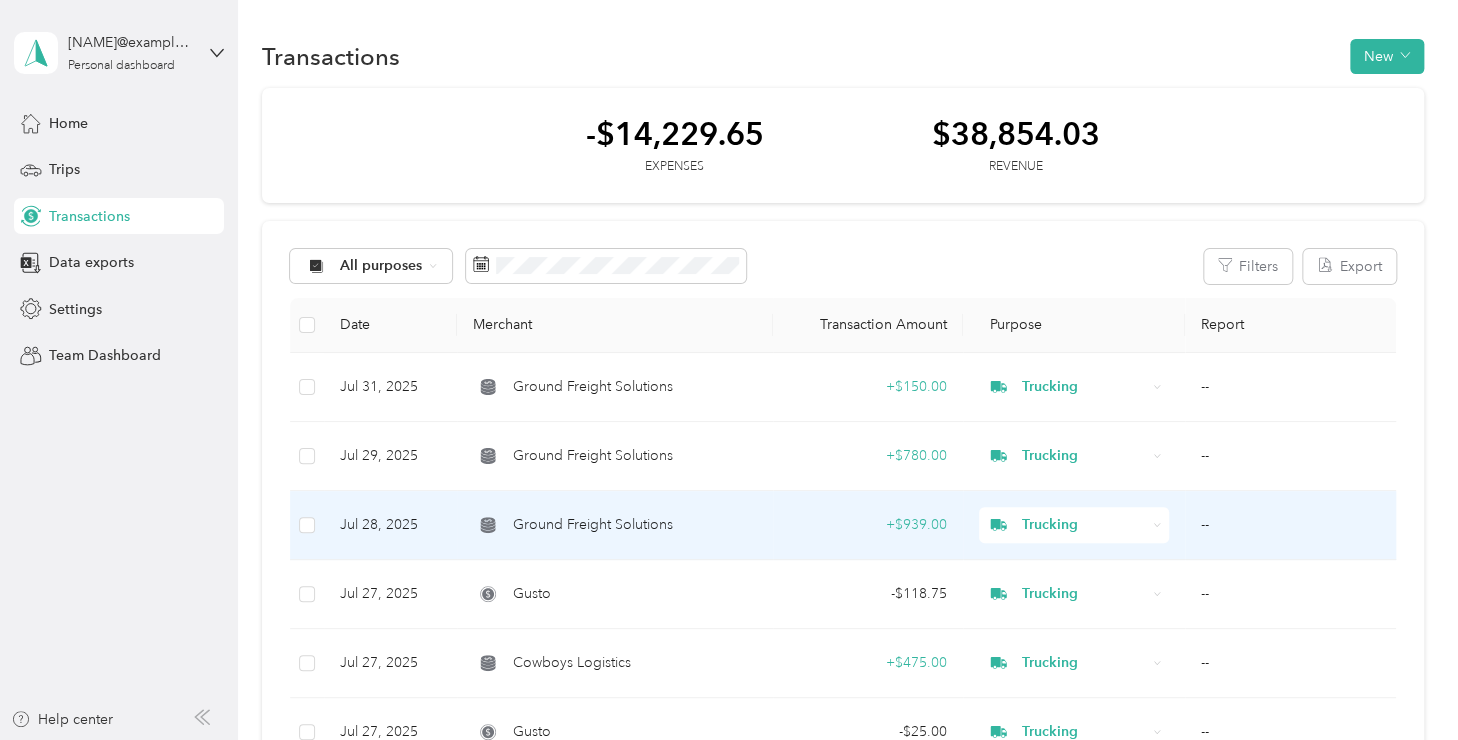 click on "Ground Freight Solutions" at bounding box center [615, 525] 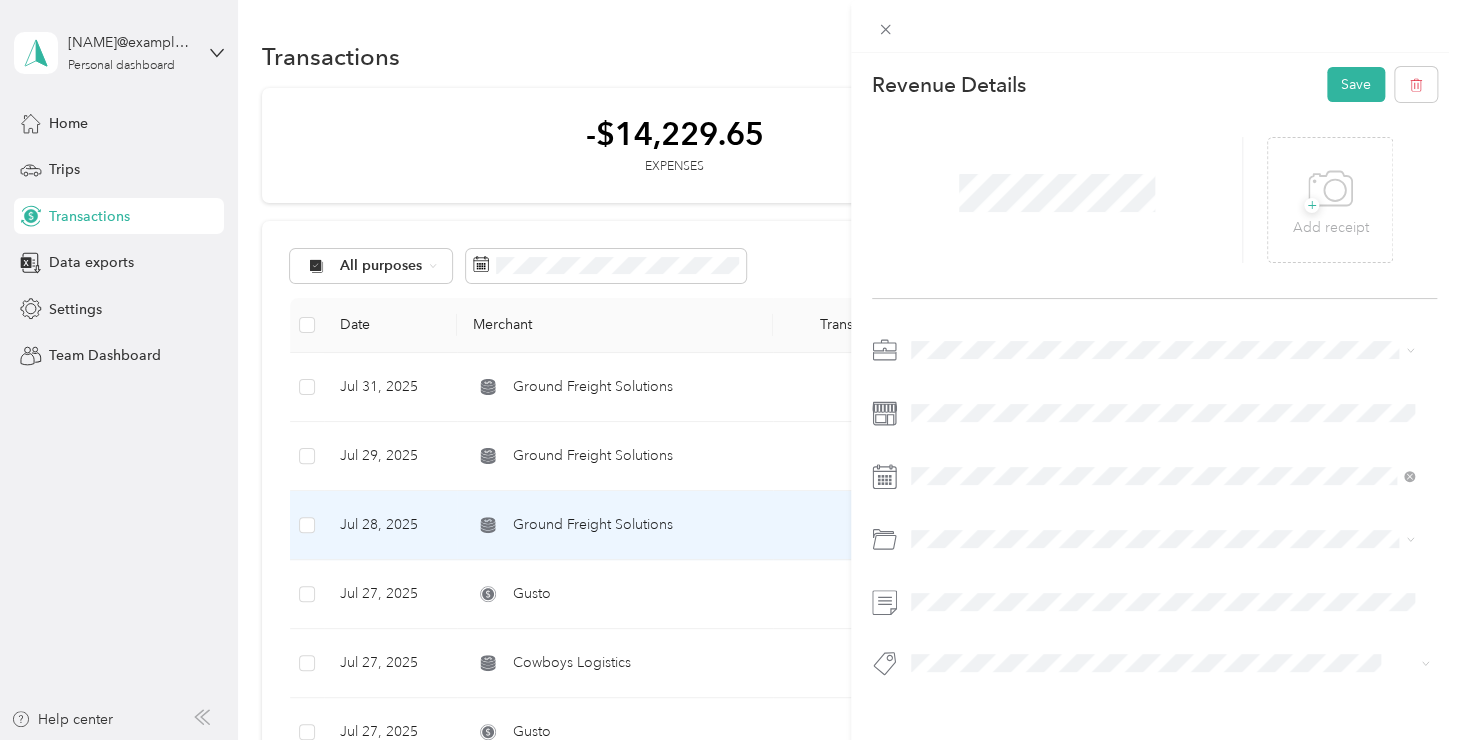 click on "Save" at bounding box center (1356, 84) 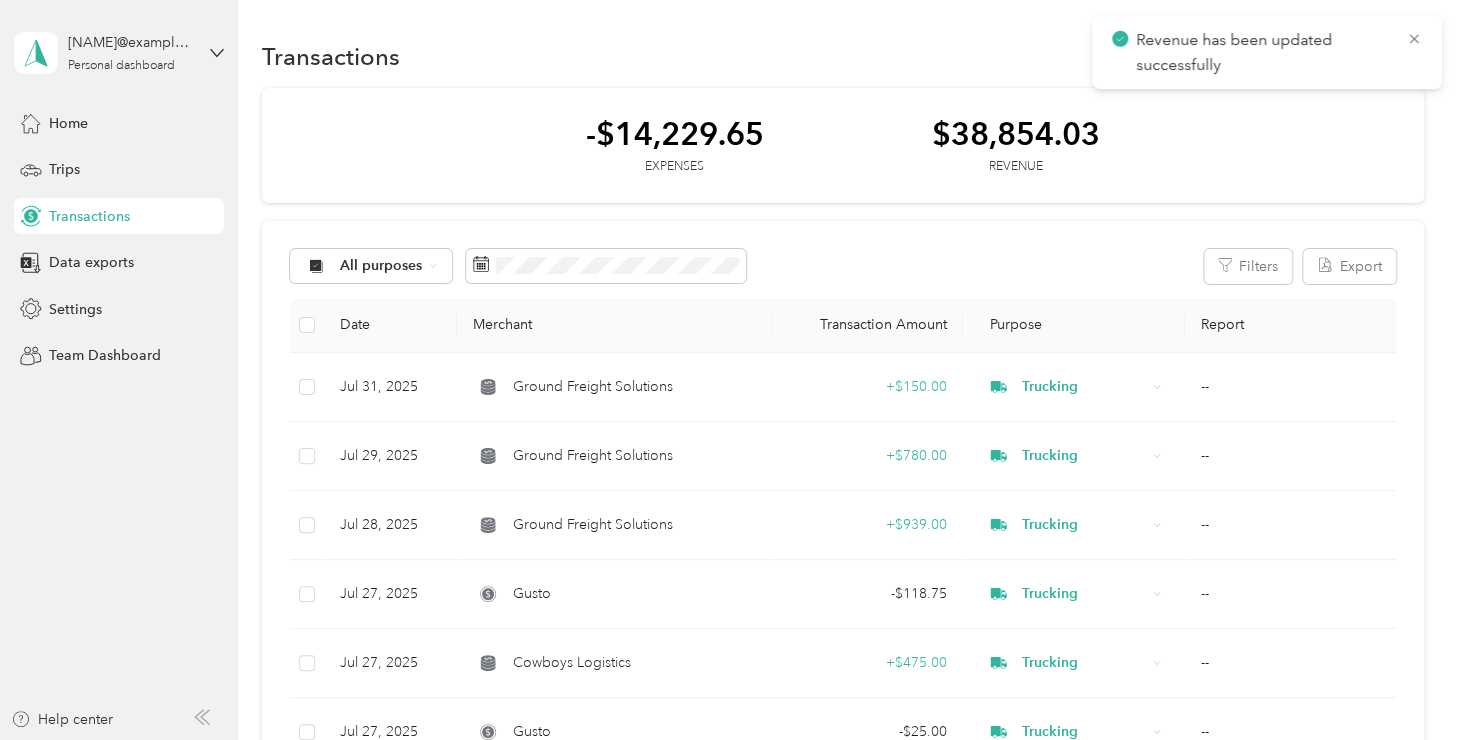 click 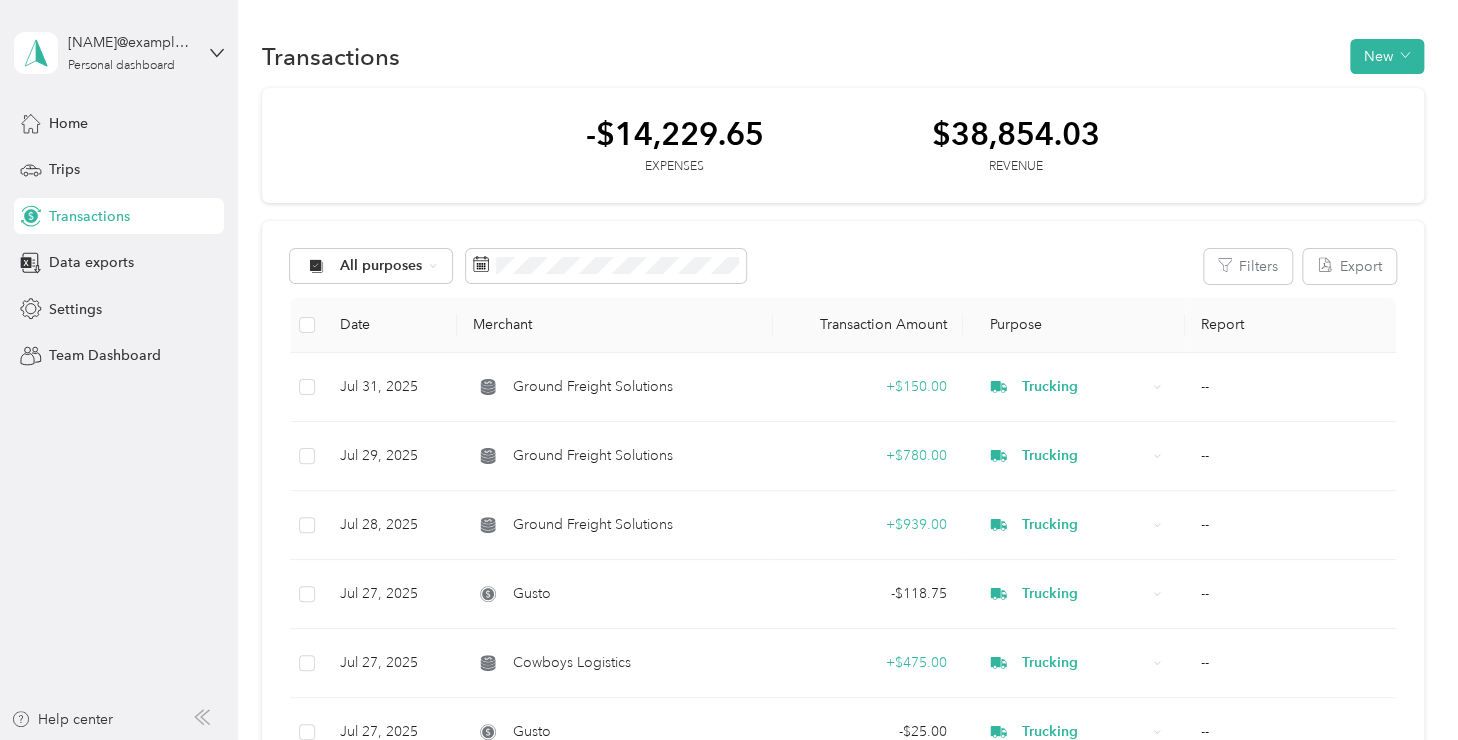 click on "New" at bounding box center [1387, 56] 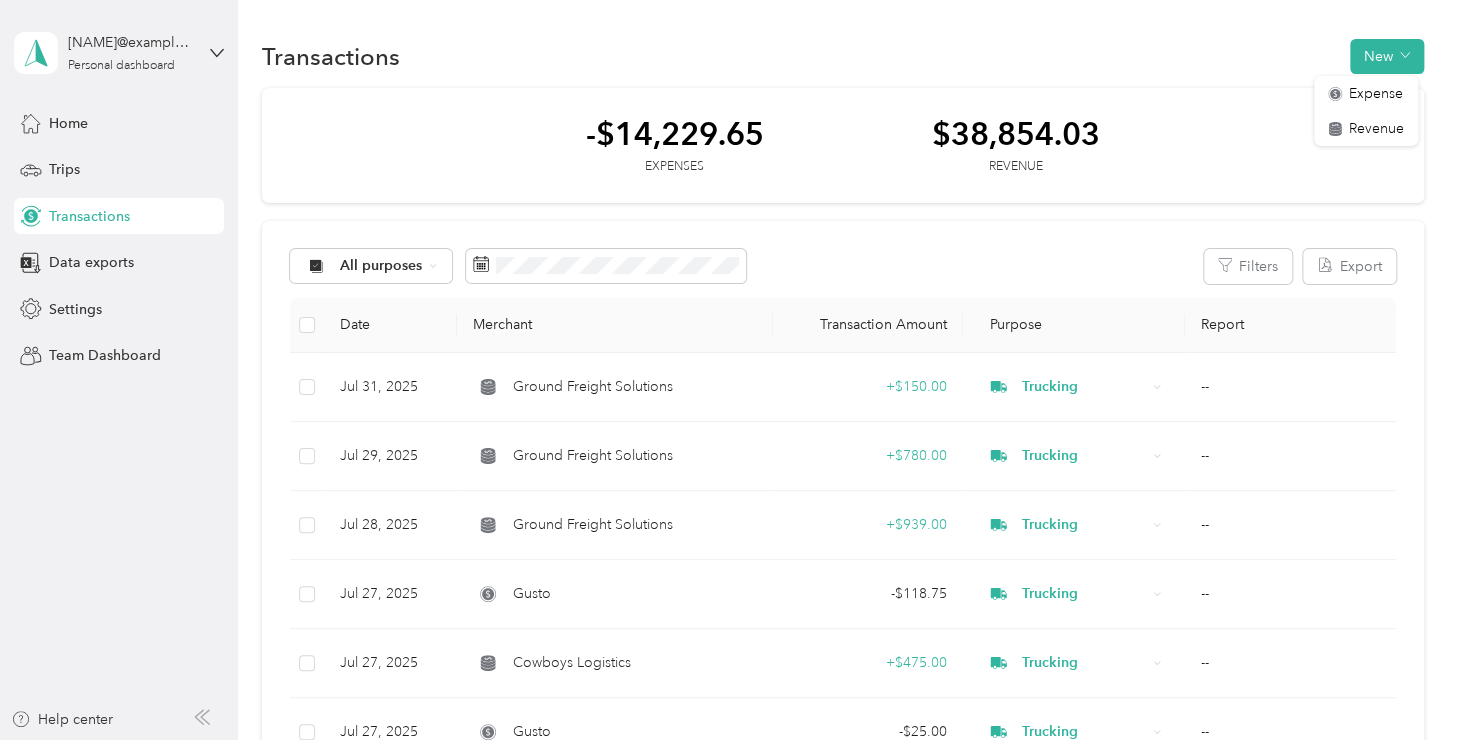 click on "Revenue" at bounding box center [1376, 128] 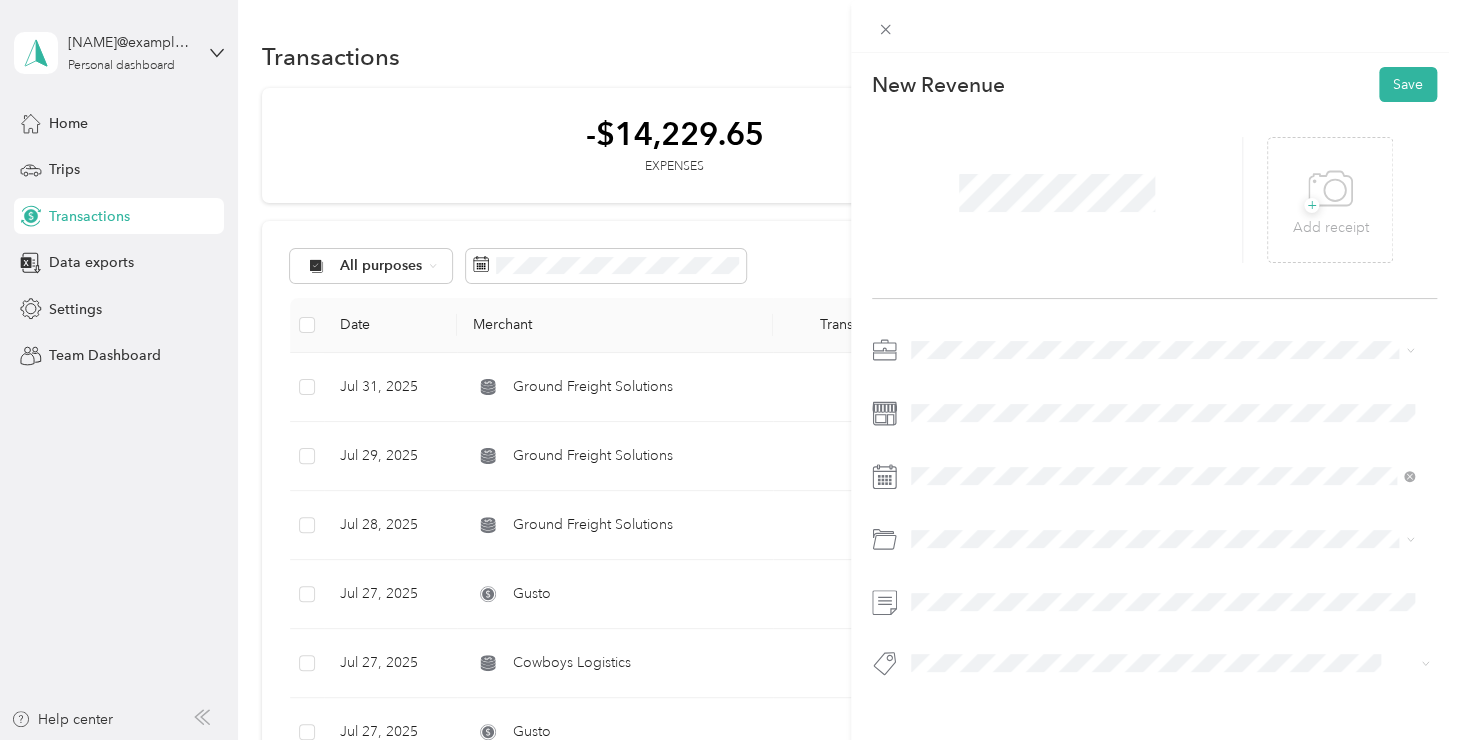 click on "Trucking" at bounding box center (1162, 451) 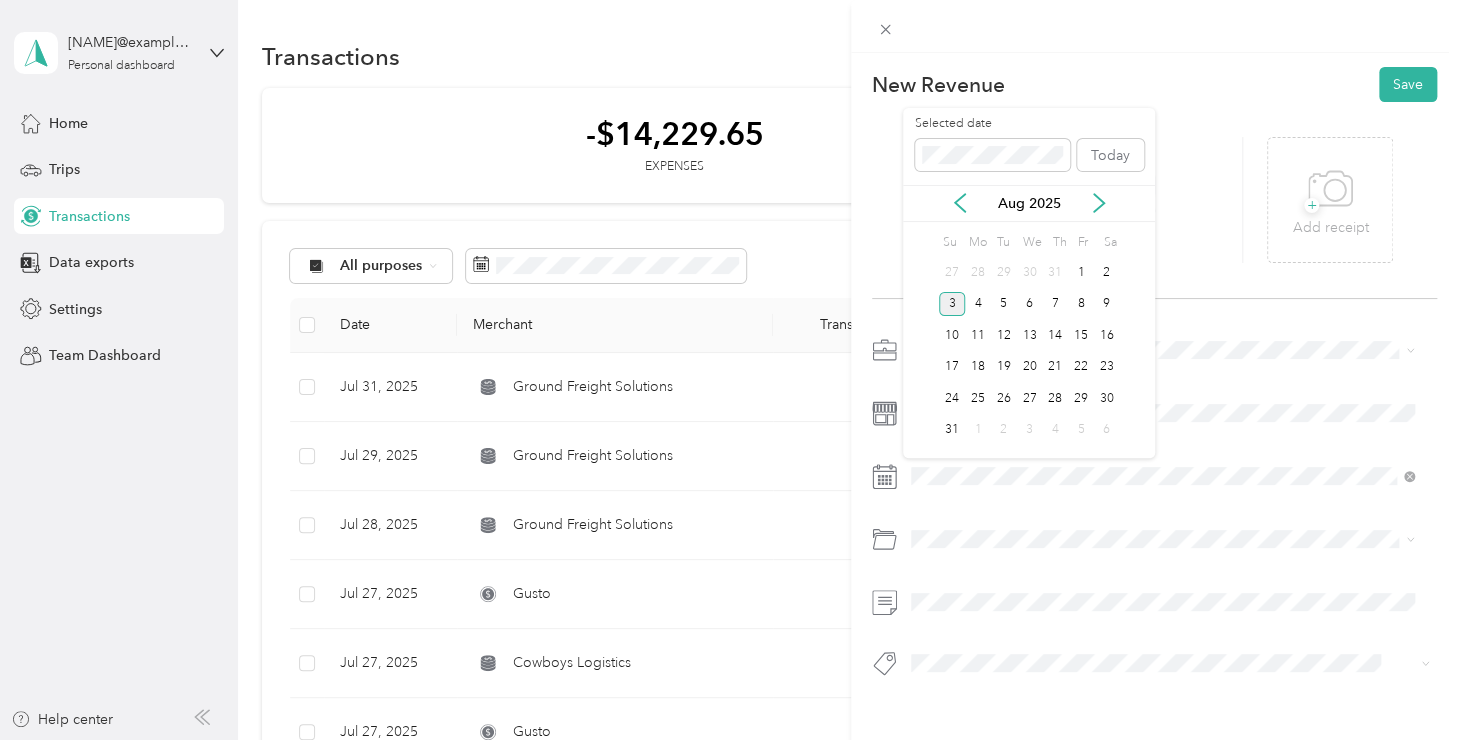 click on "31" at bounding box center [952, 430] 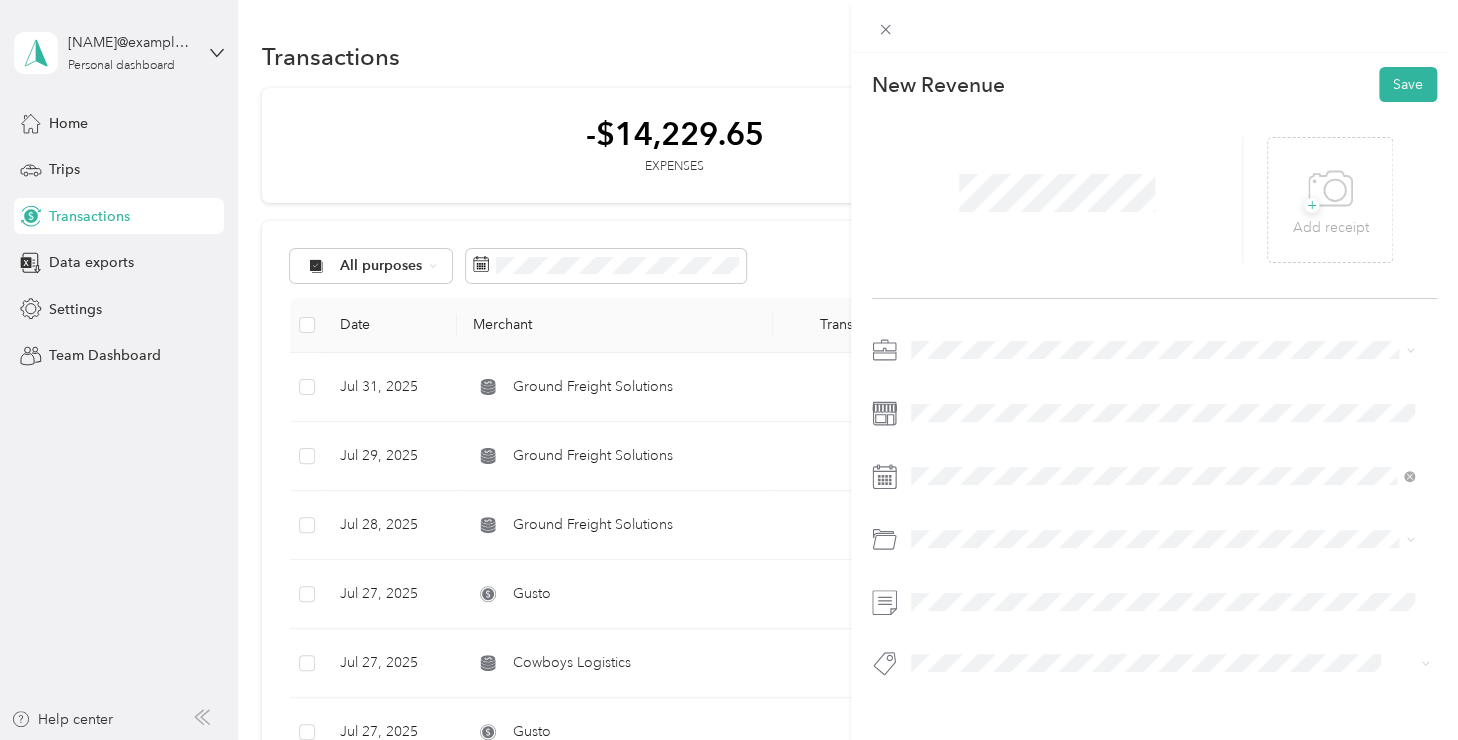click on "Save" at bounding box center (1408, 84) 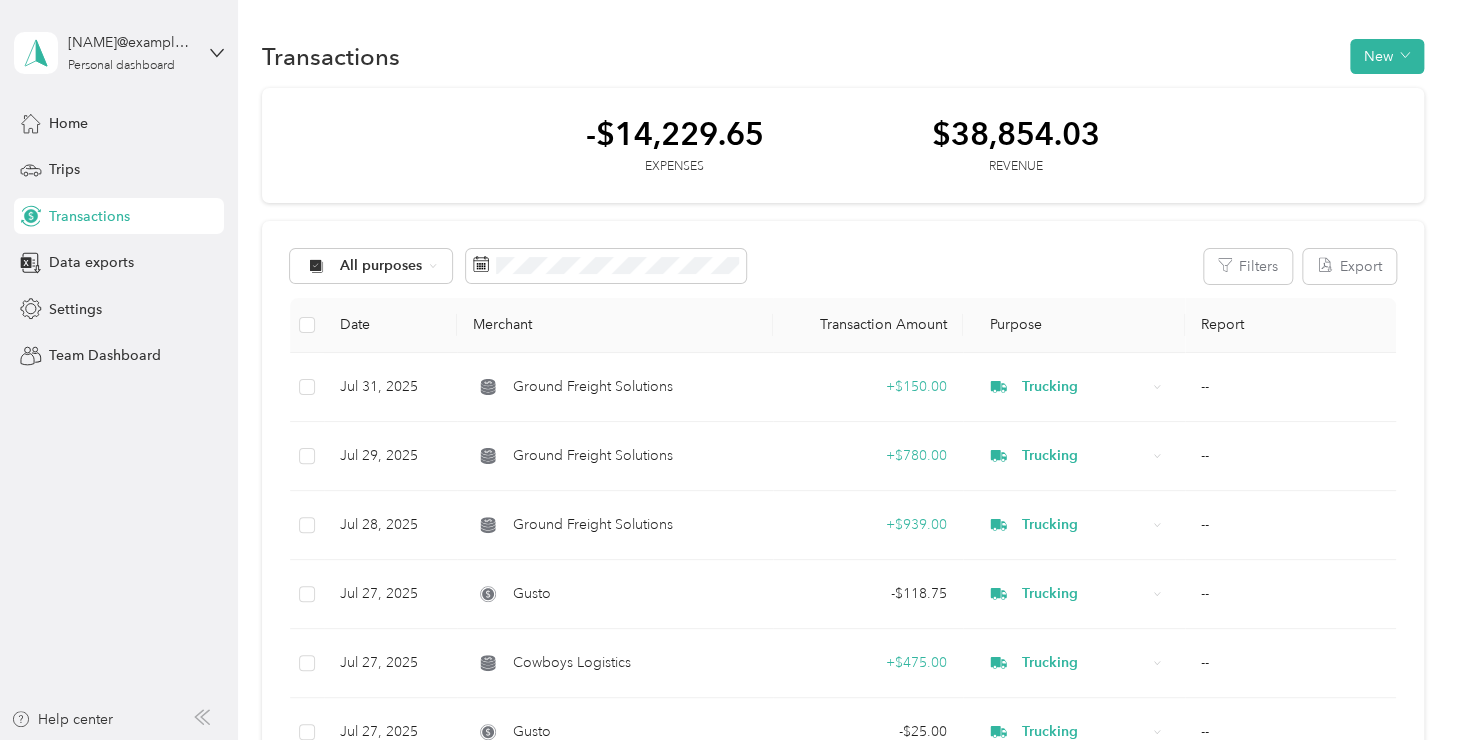 click on "New" at bounding box center (1387, 56) 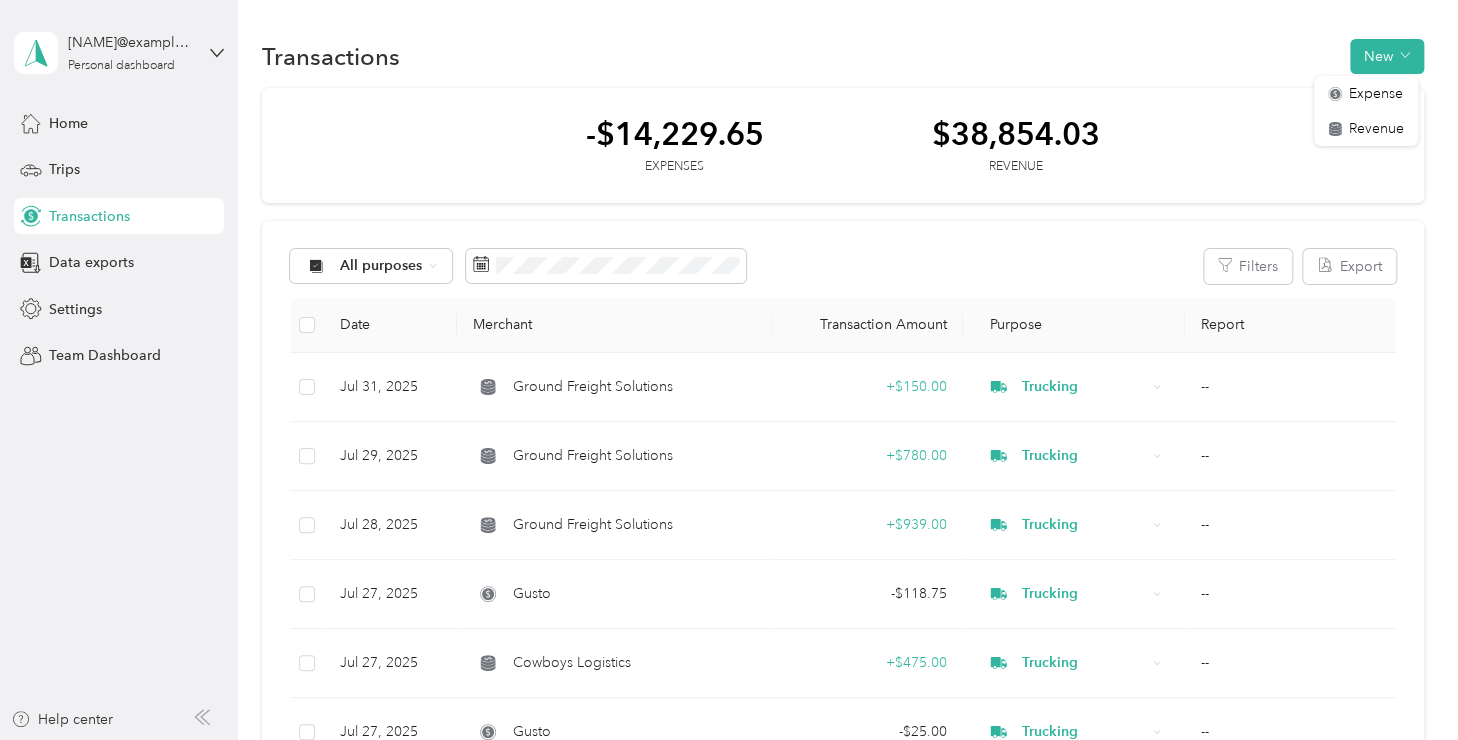 click on "Revenue" at bounding box center [1376, 128] 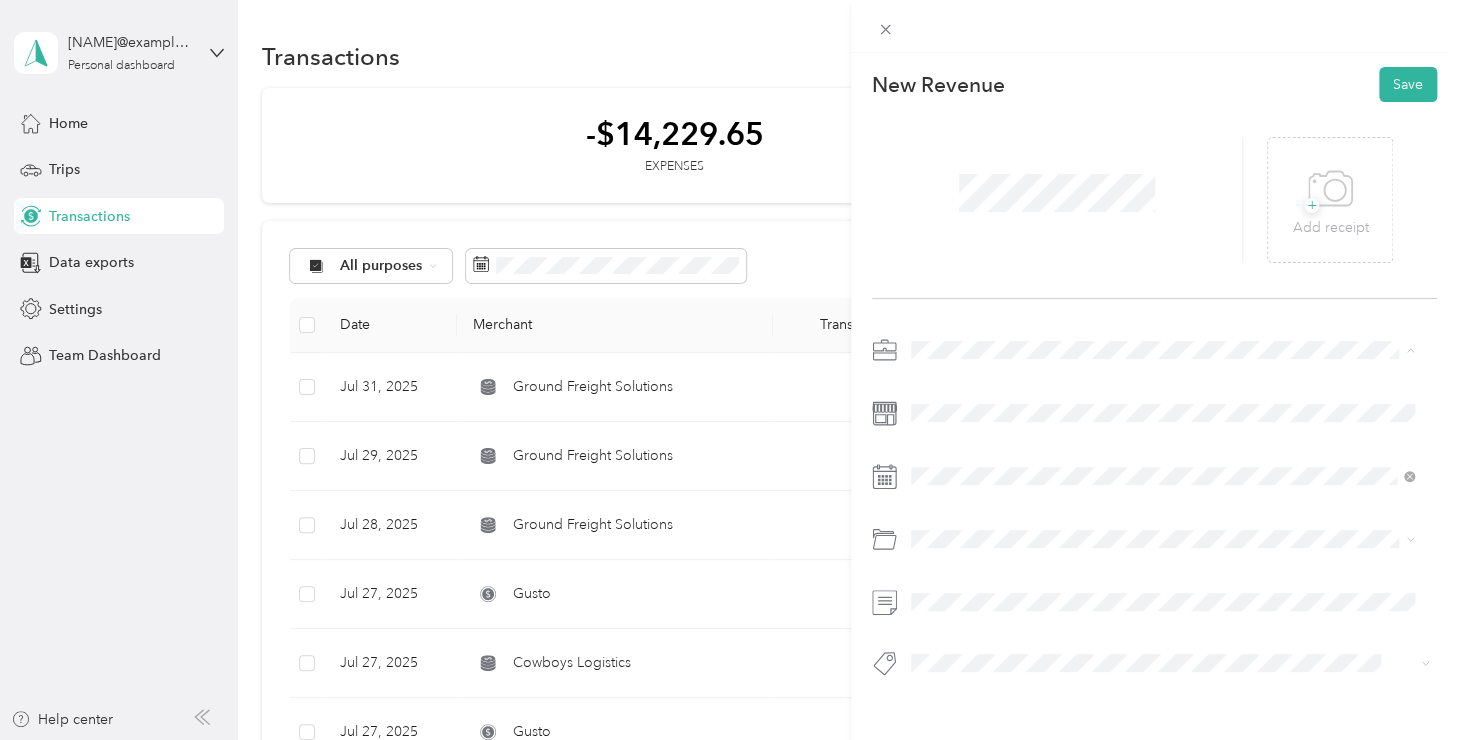 click on "Trucking" at bounding box center (1162, 454) 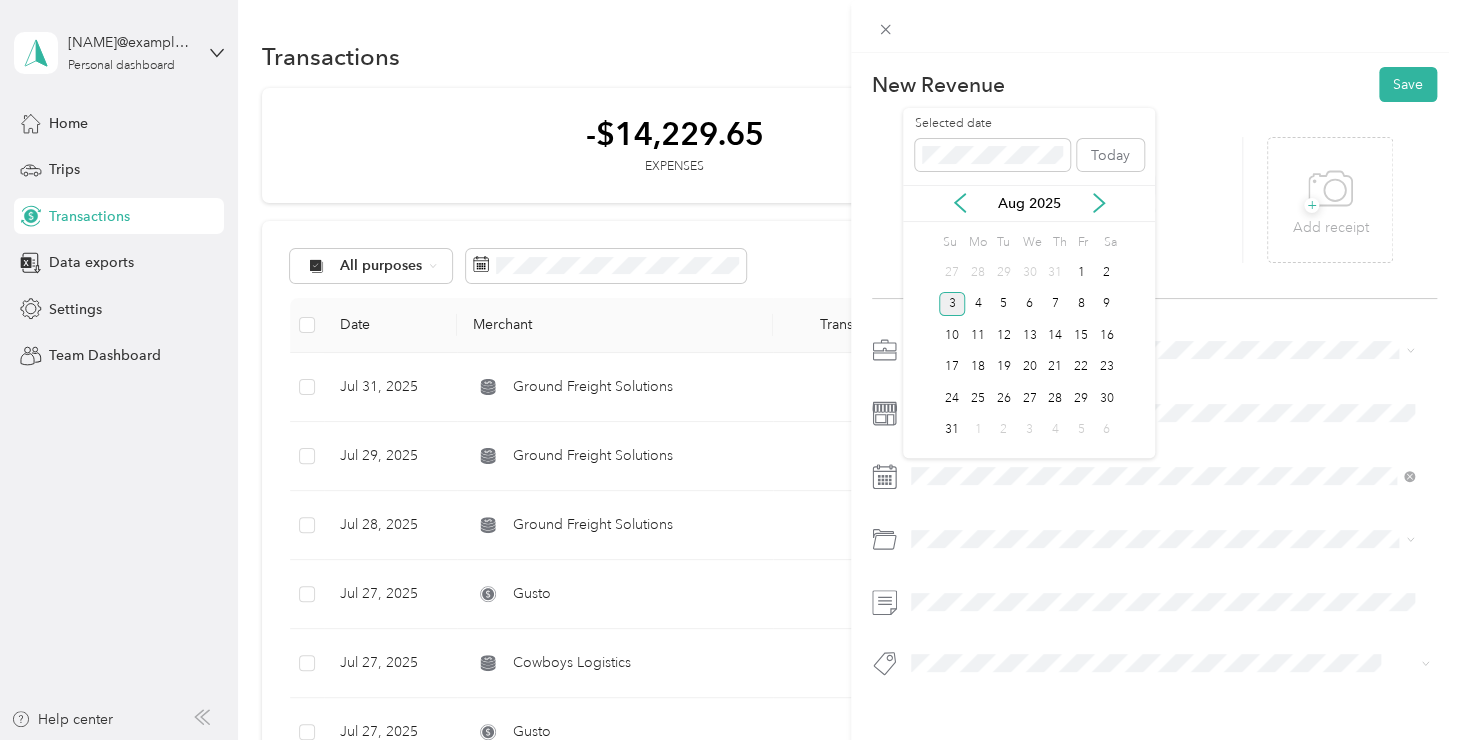 click on "2" at bounding box center (1107, 272) 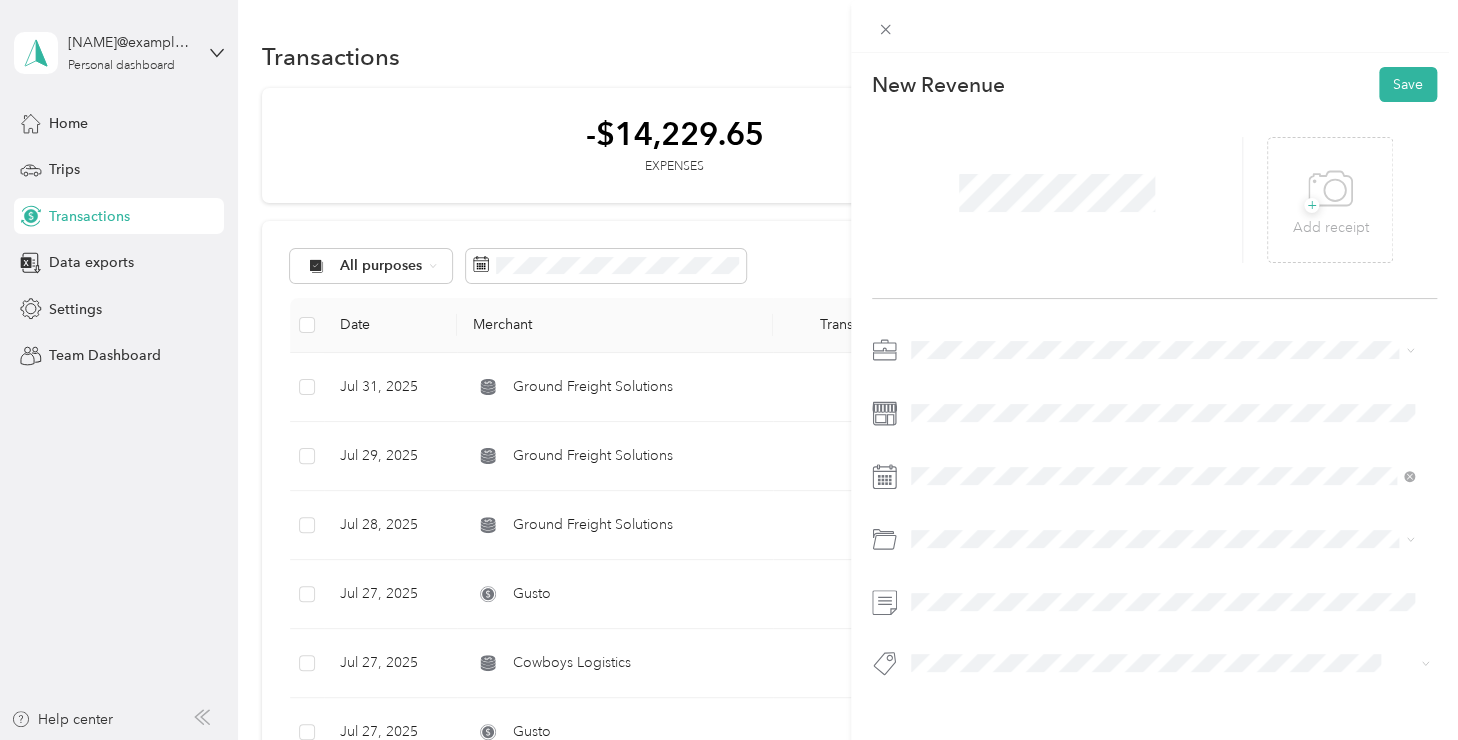click on "Save" at bounding box center [1408, 84] 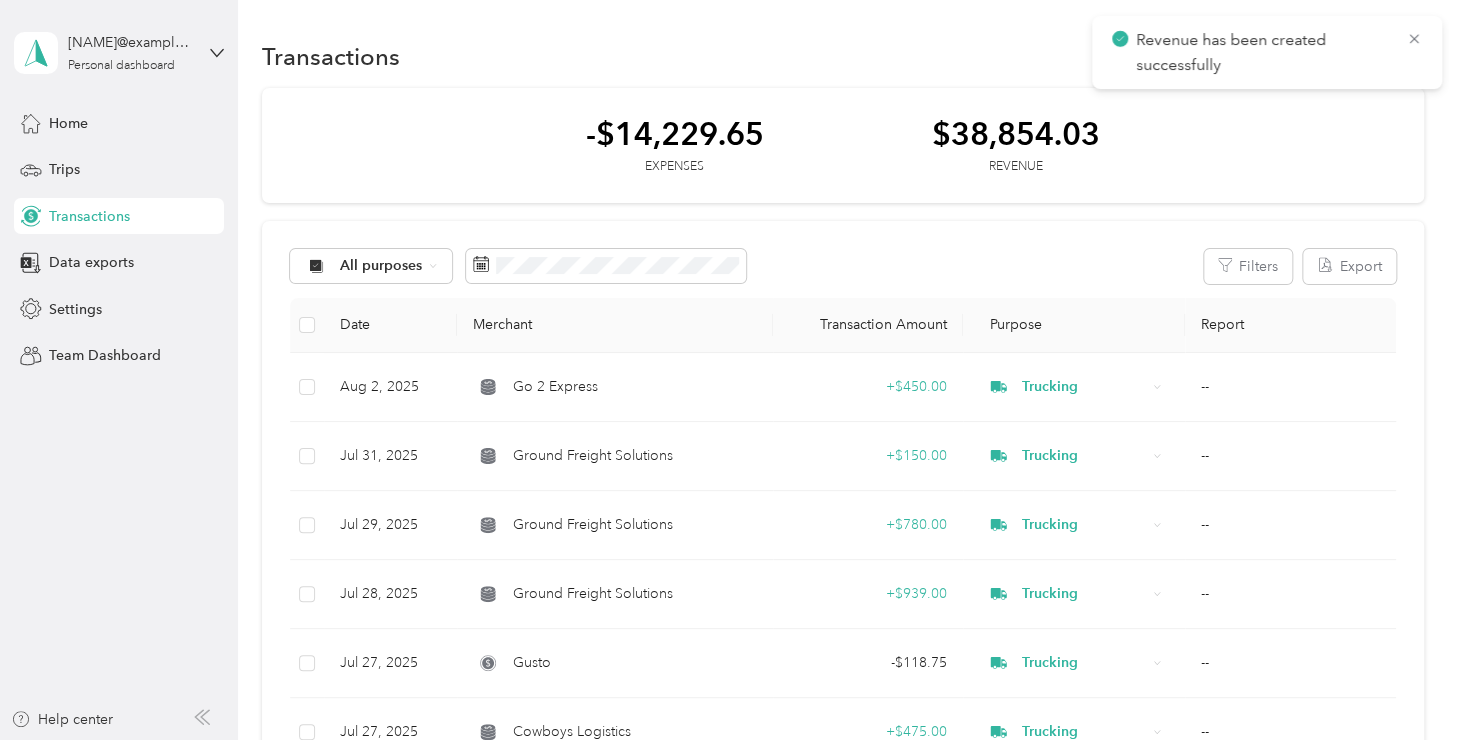 click on "Revenue has been created successfully" at bounding box center (1267, 52) 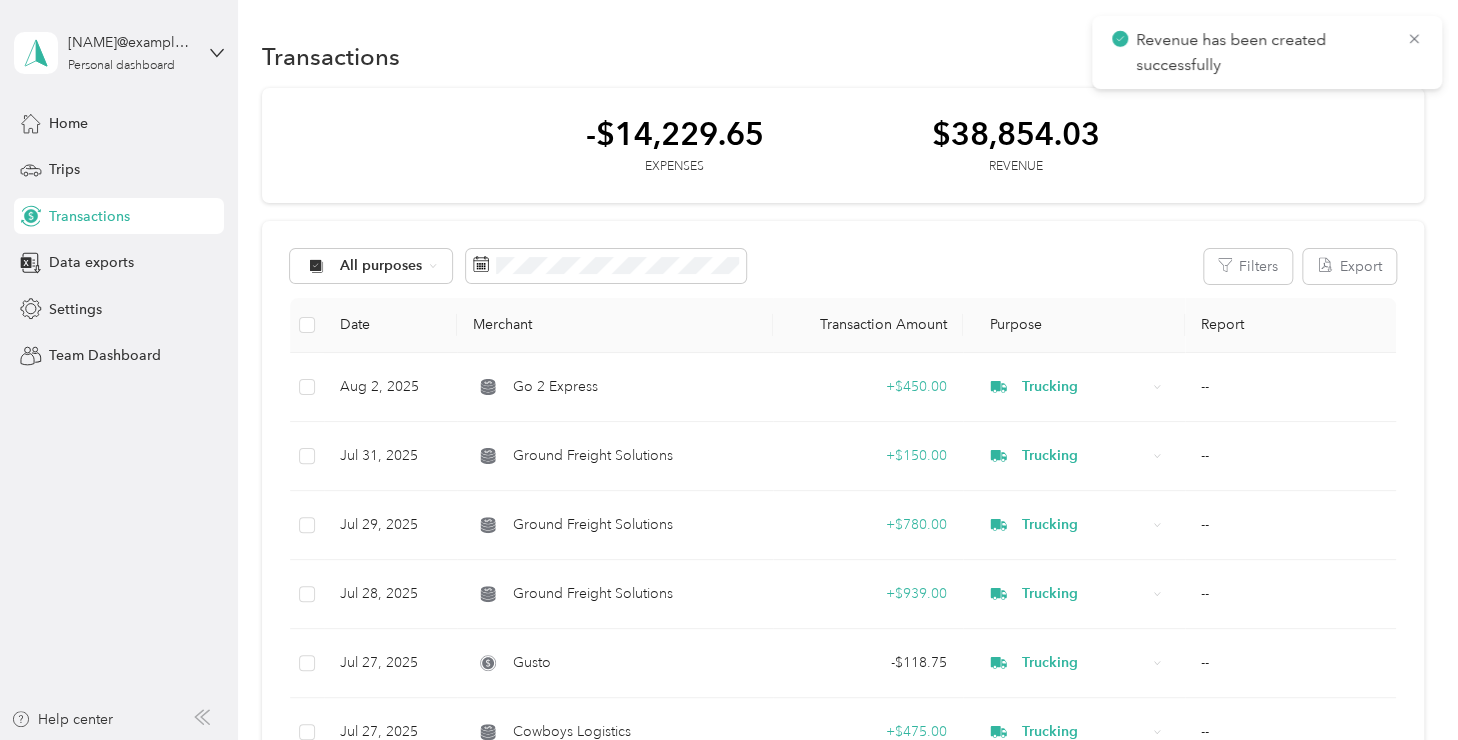 click 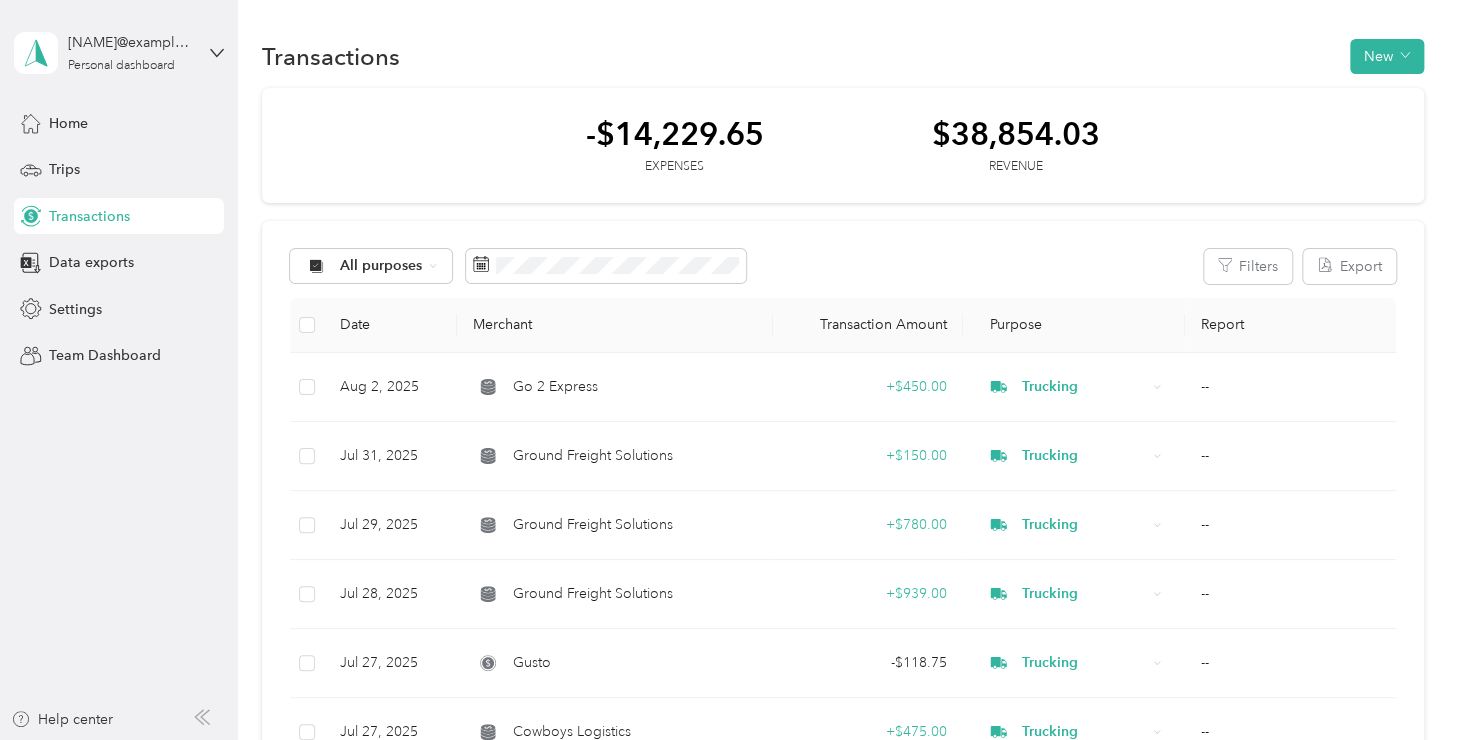 click on "New" at bounding box center (1387, 56) 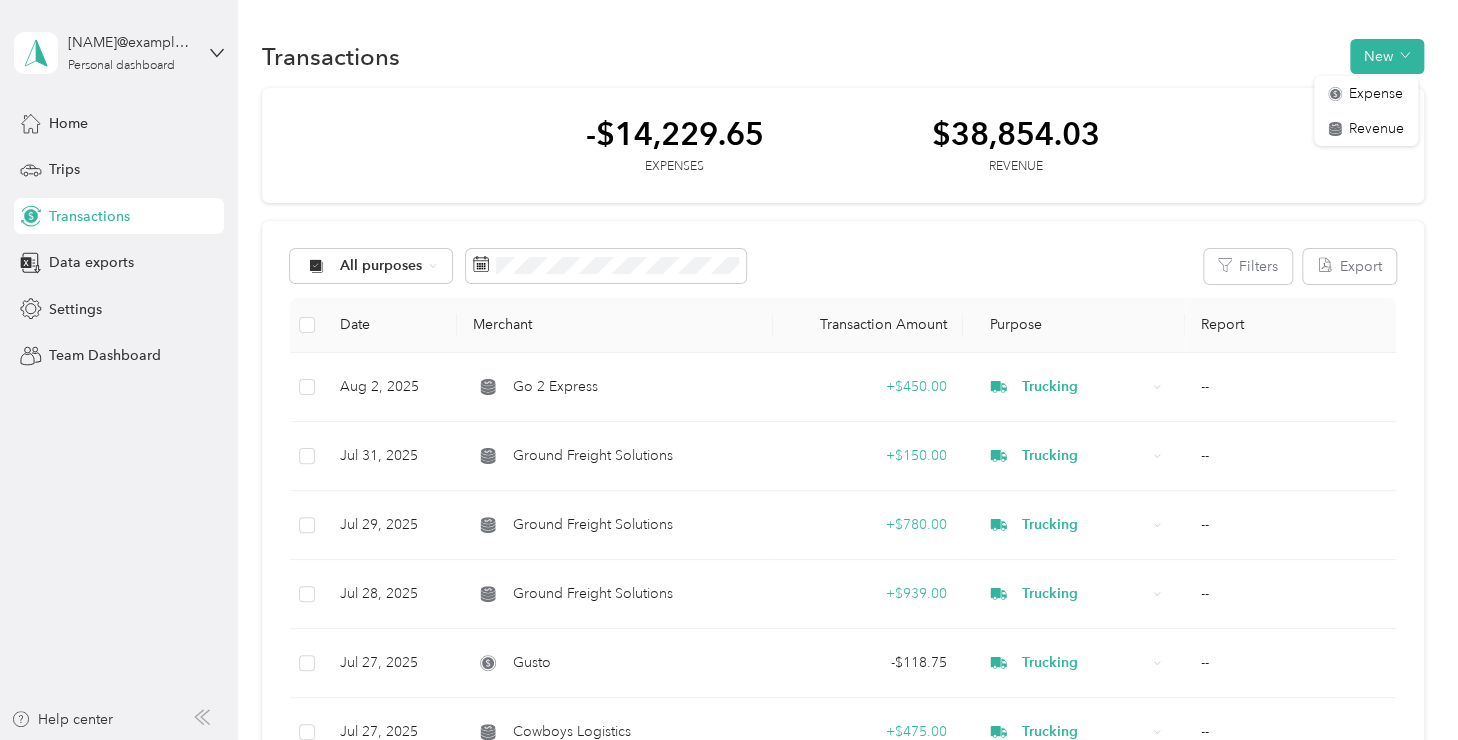 click on "Expense" at bounding box center [1376, 93] 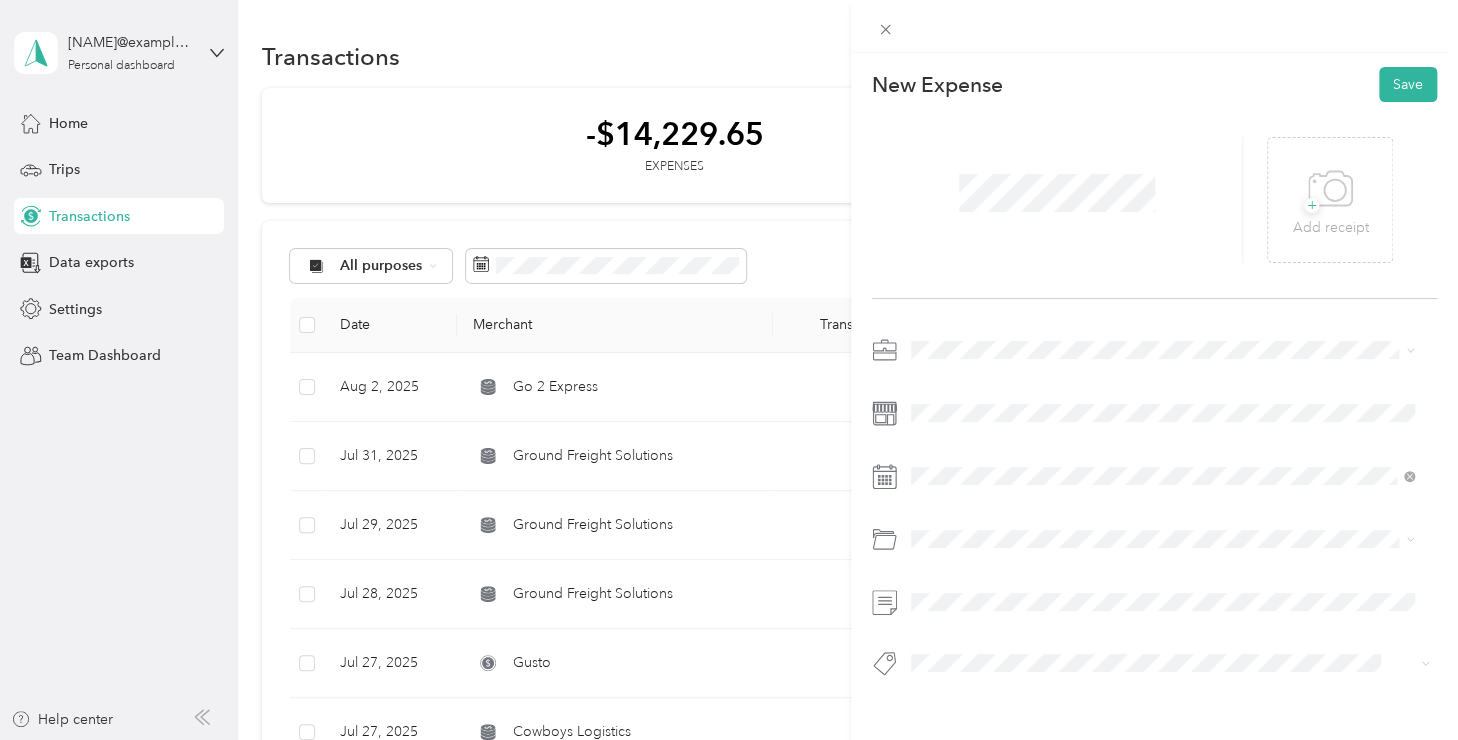 click on "Trucking" at bounding box center (1162, 454) 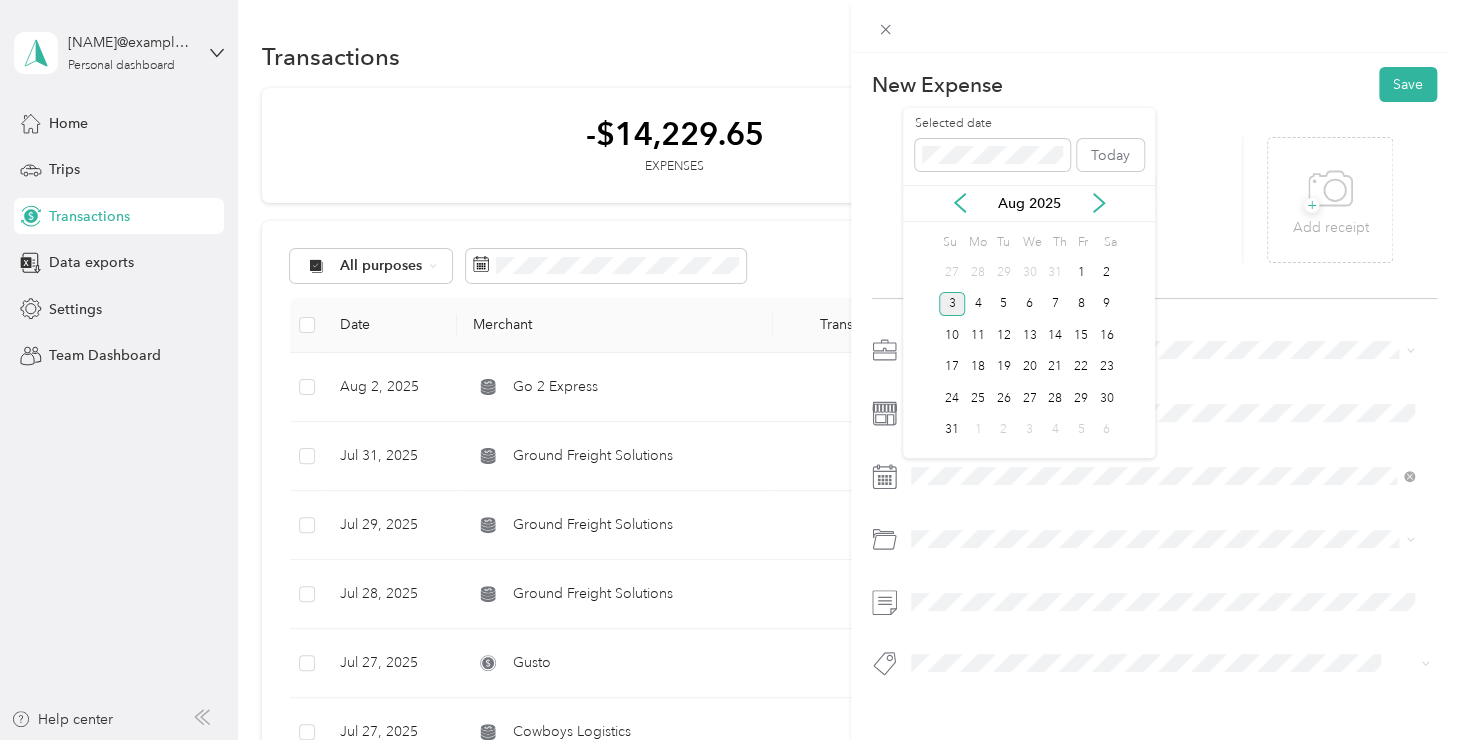 click on "2" at bounding box center [1107, 272] 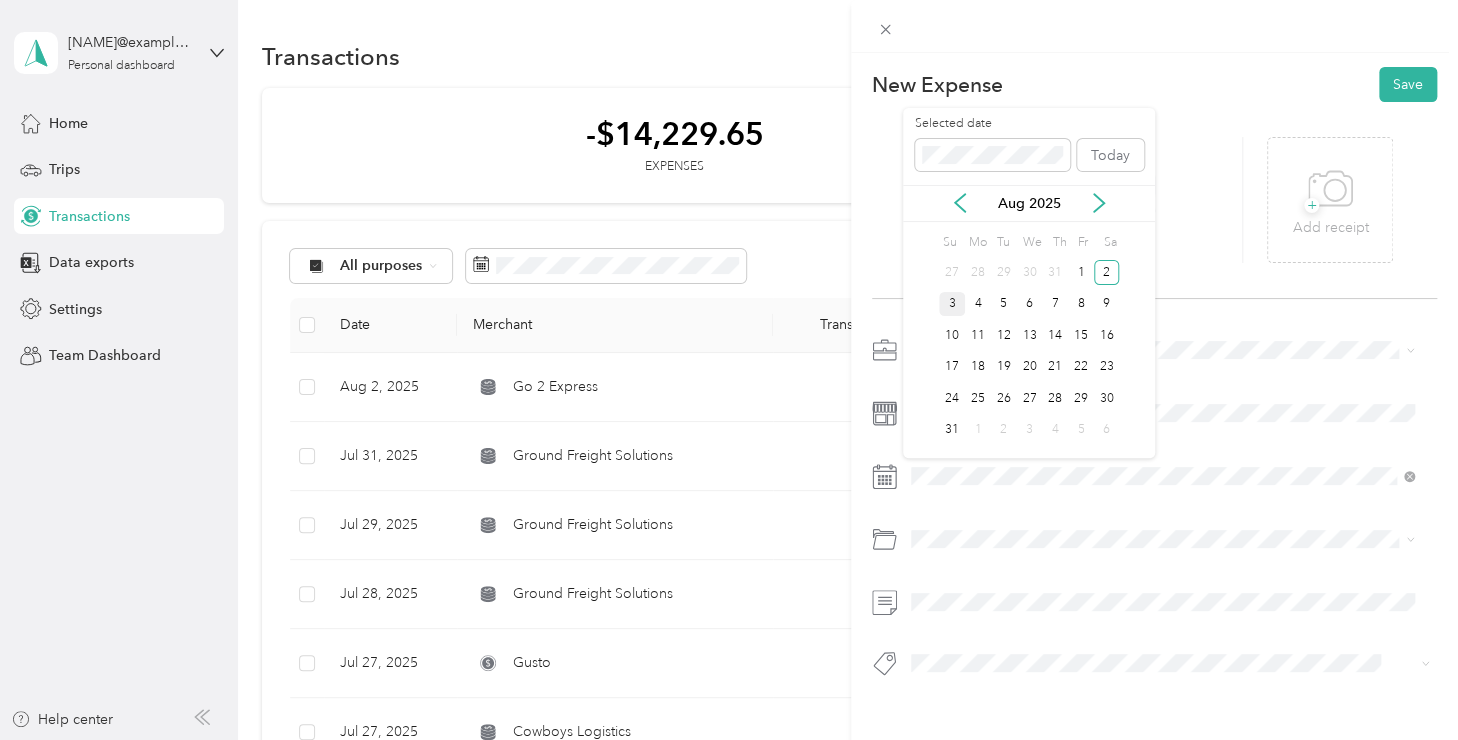 click on "28" at bounding box center [978, 272] 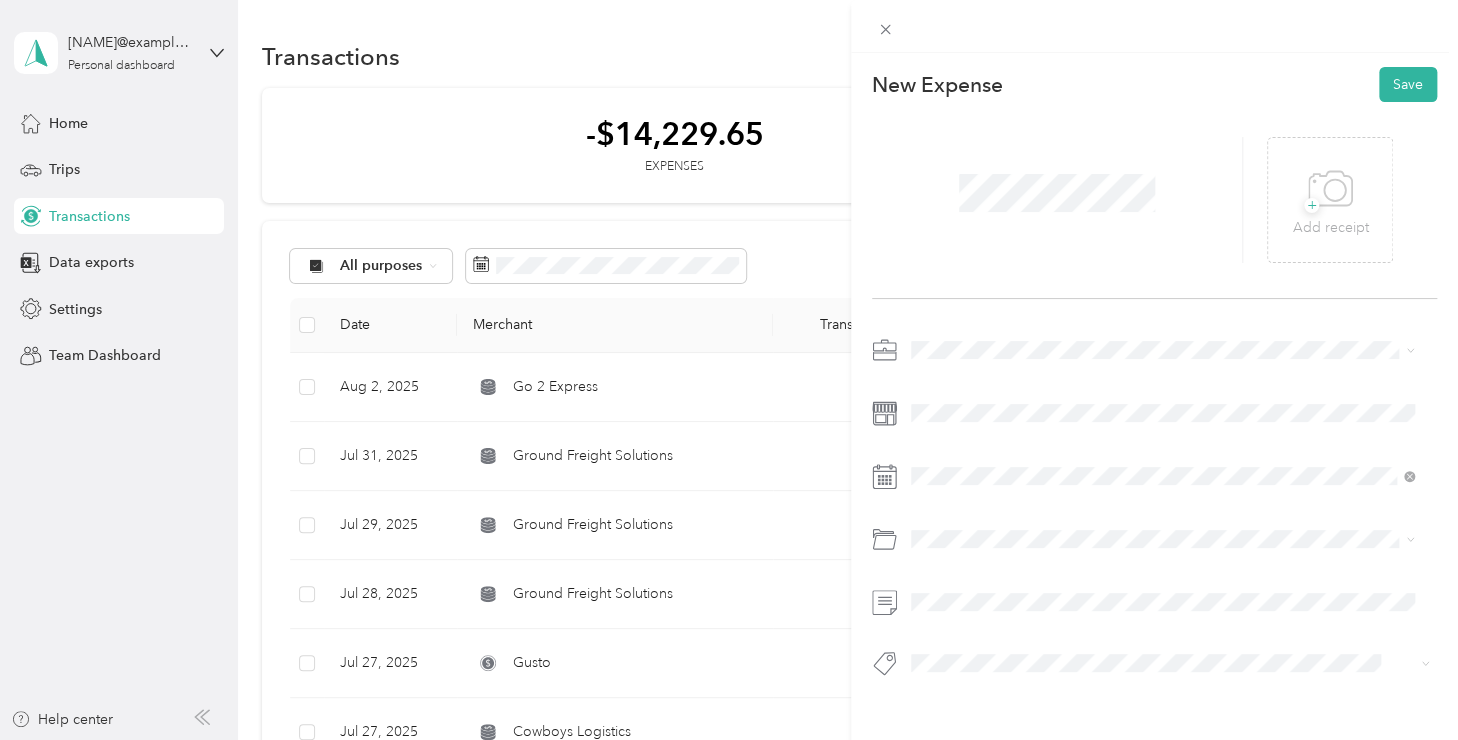 click at bounding box center [1171, 602] 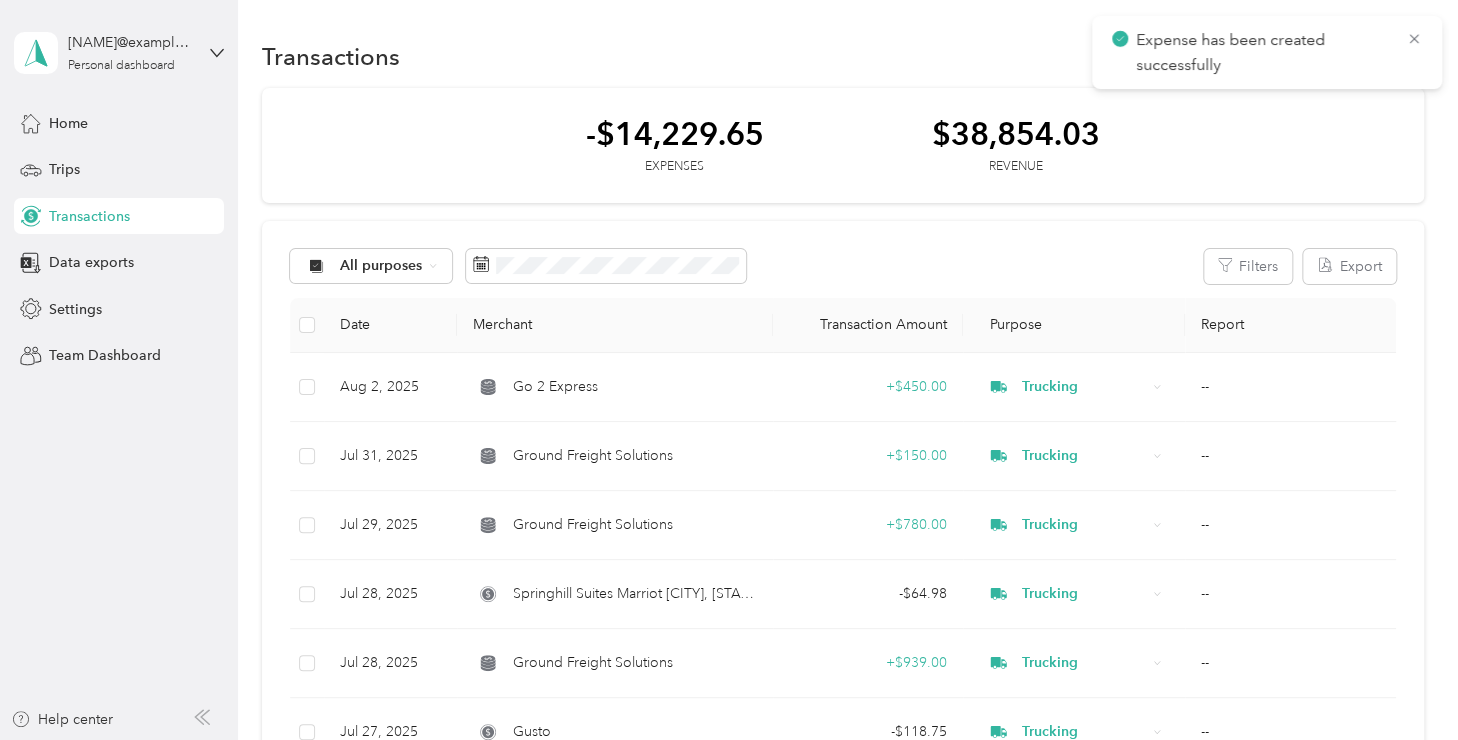 click 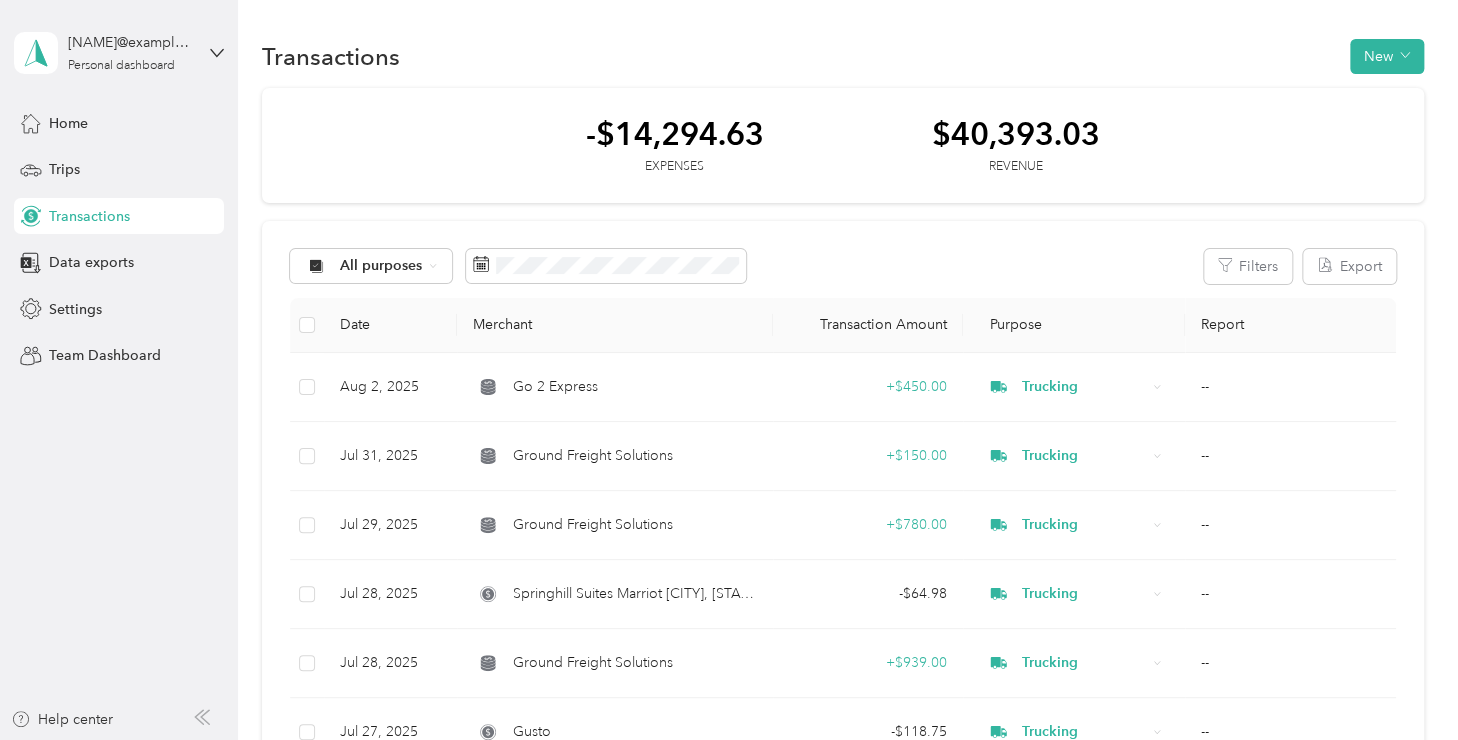 click on "New" at bounding box center (1387, 56) 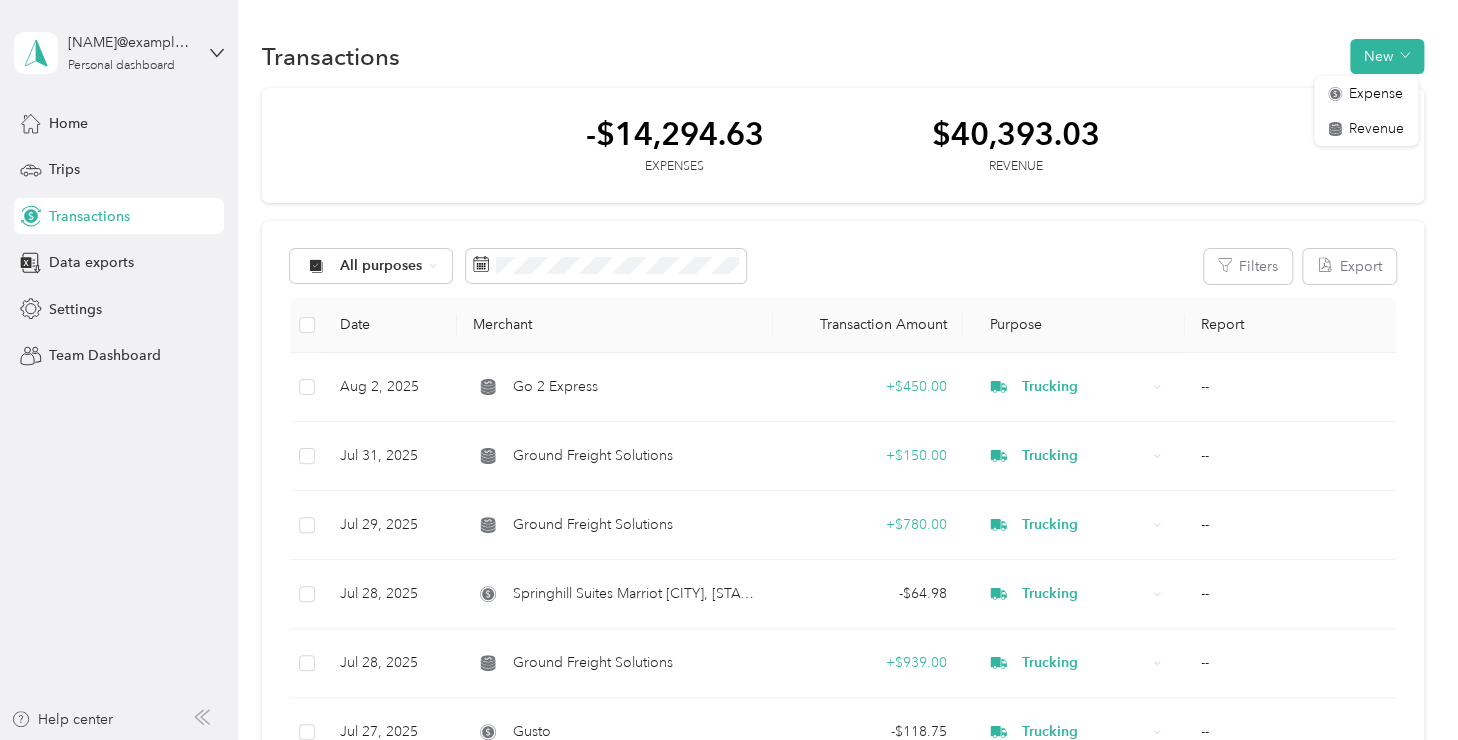 click on "Expense" at bounding box center [1376, 93] 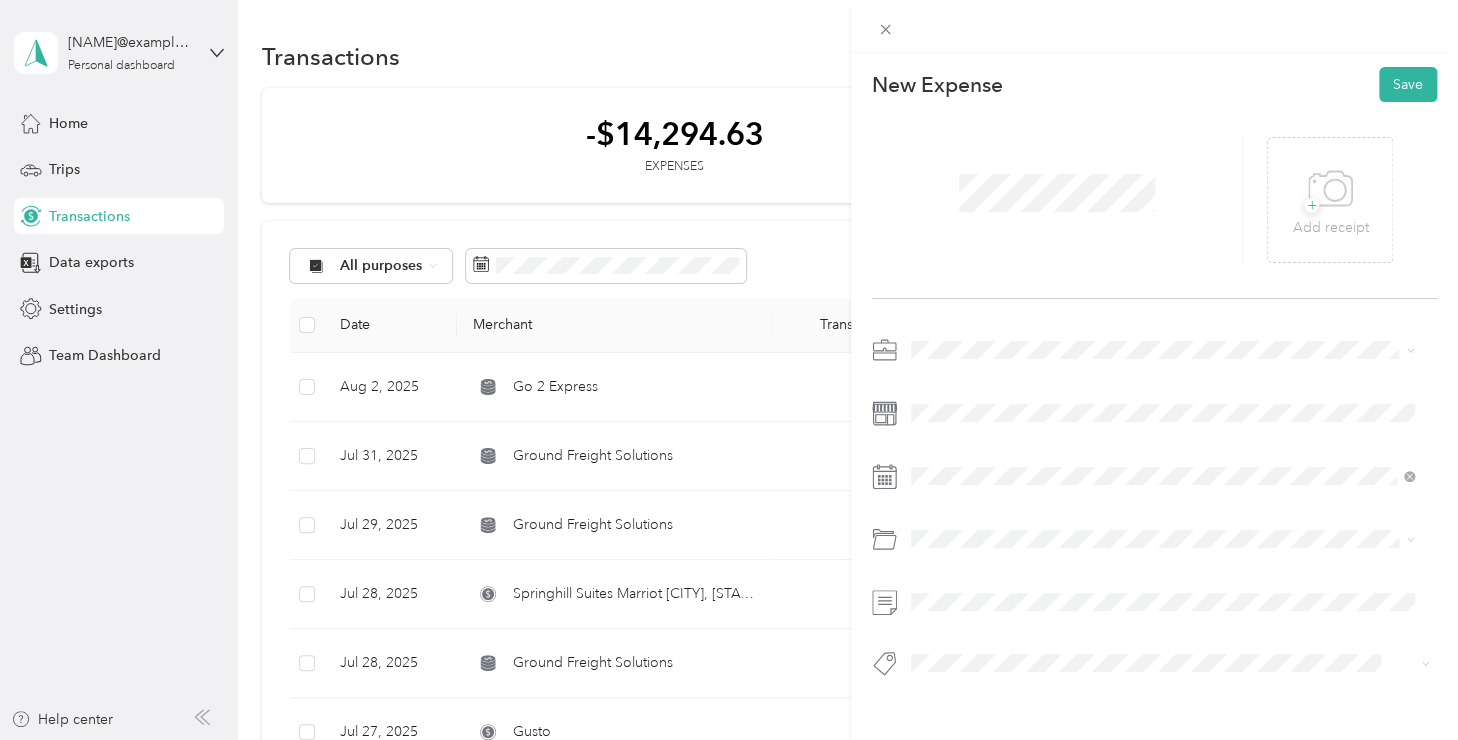 click on "Trucking" at bounding box center (1162, 447) 